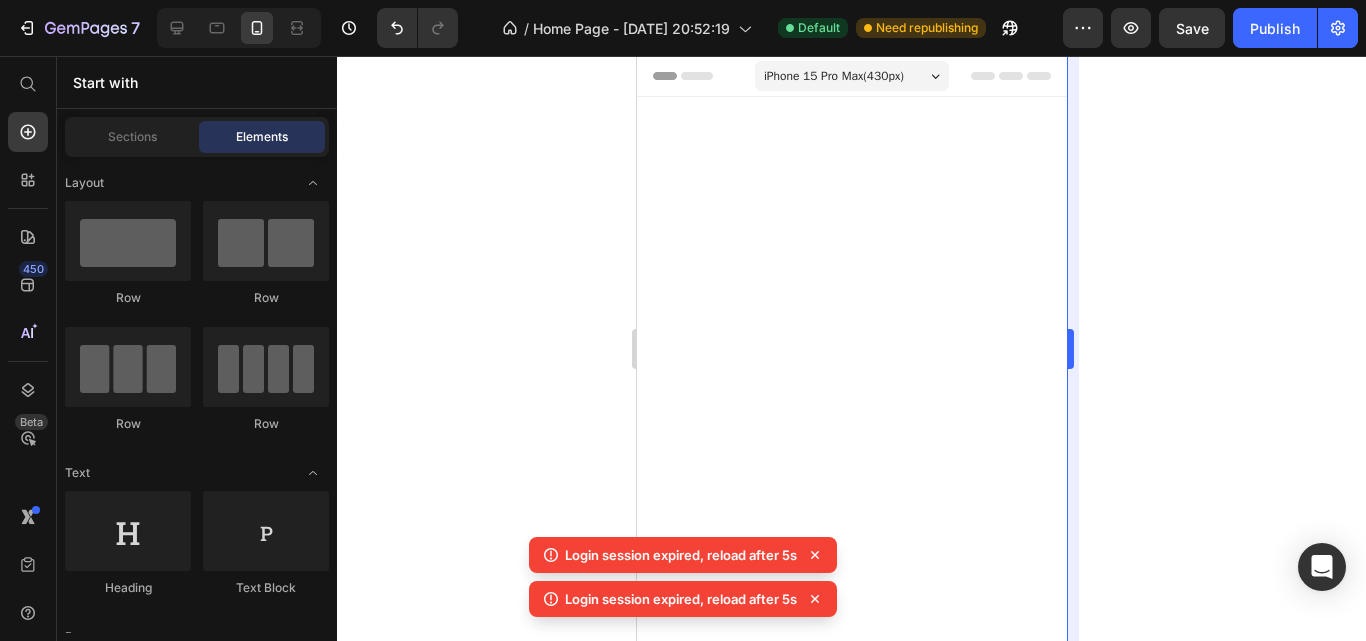 scroll, scrollTop: 5200, scrollLeft: 0, axis: vertical 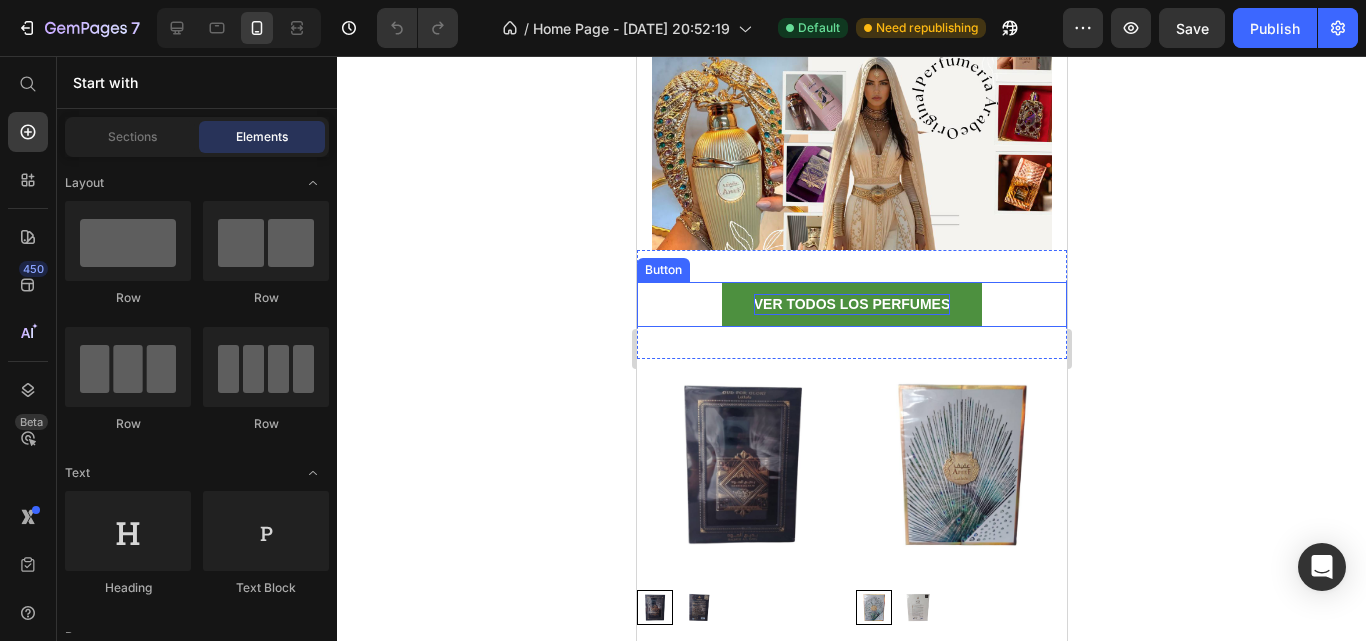 click on "Ver todos los Perfumes" at bounding box center (851, 304) 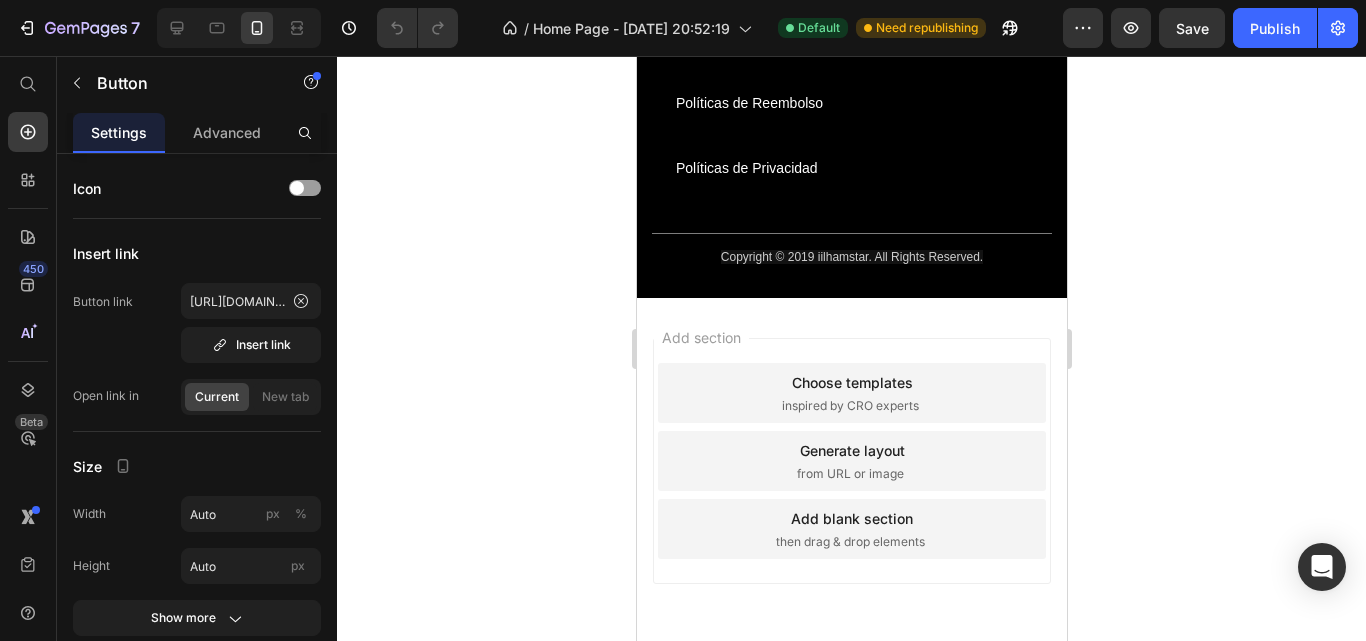 scroll, scrollTop: 4800, scrollLeft: 0, axis: vertical 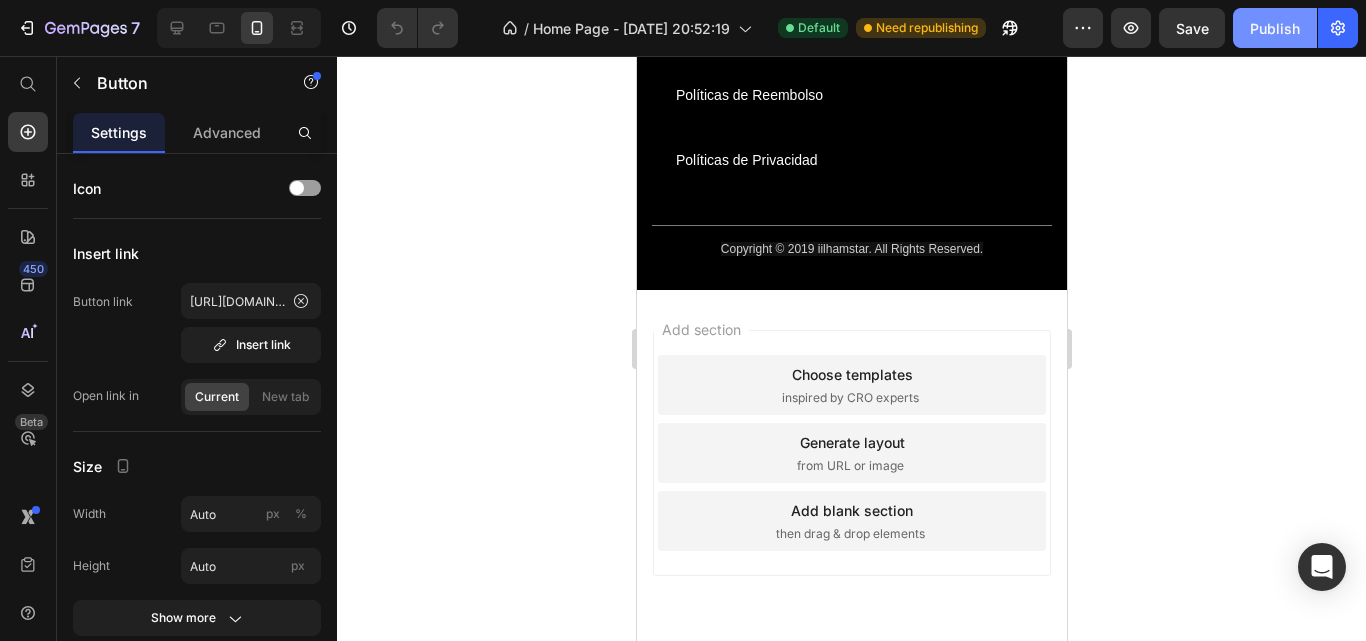 click on "Publish" at bounding box center (1275, 28) 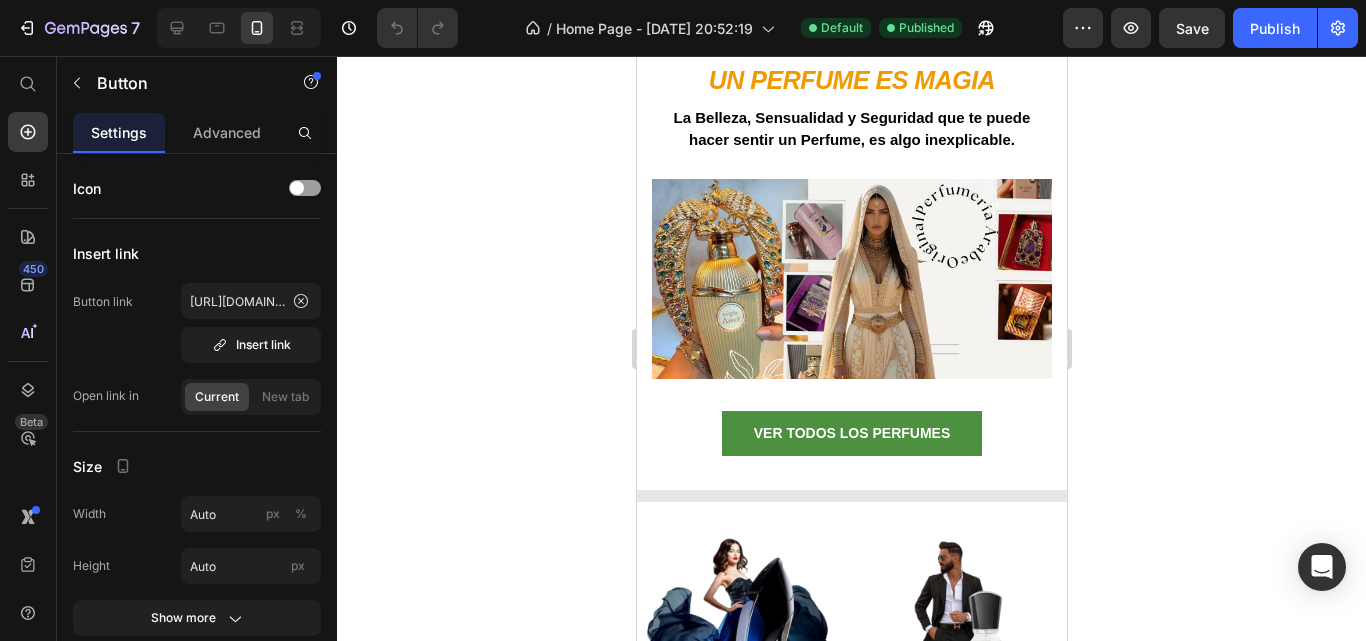 scroll, scrollTop: 0, scrollLeft: 0, axis: both 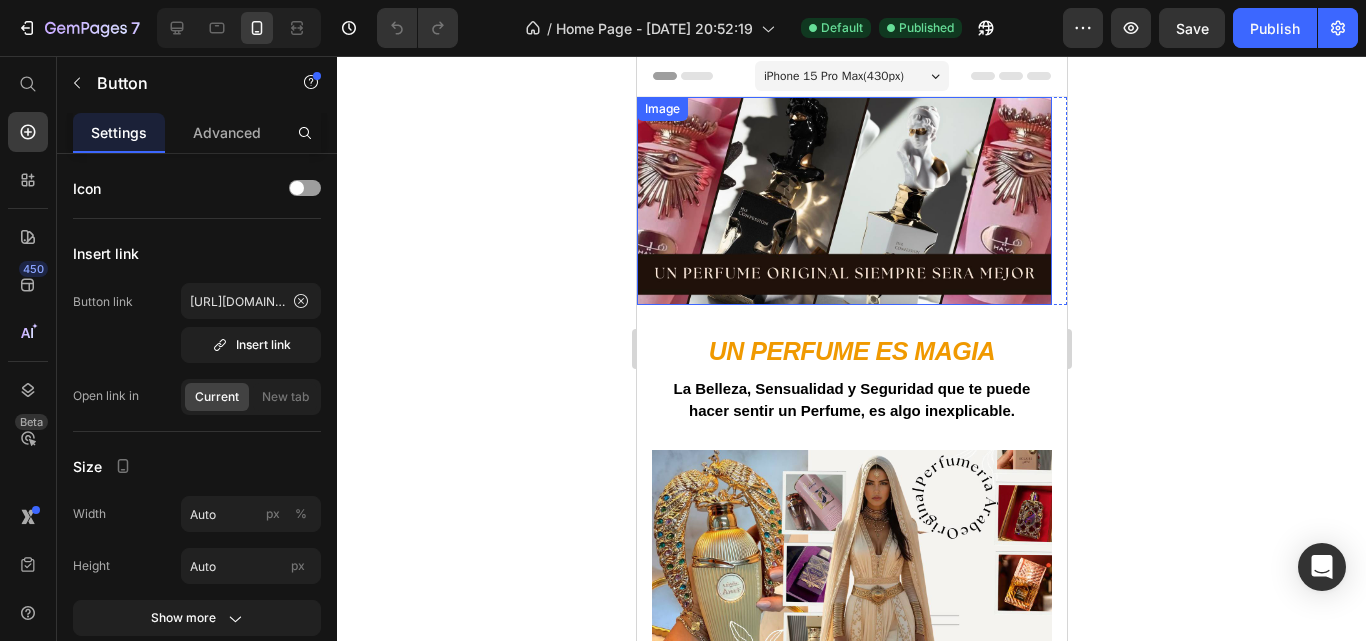 click at bounding box center [843, 201] 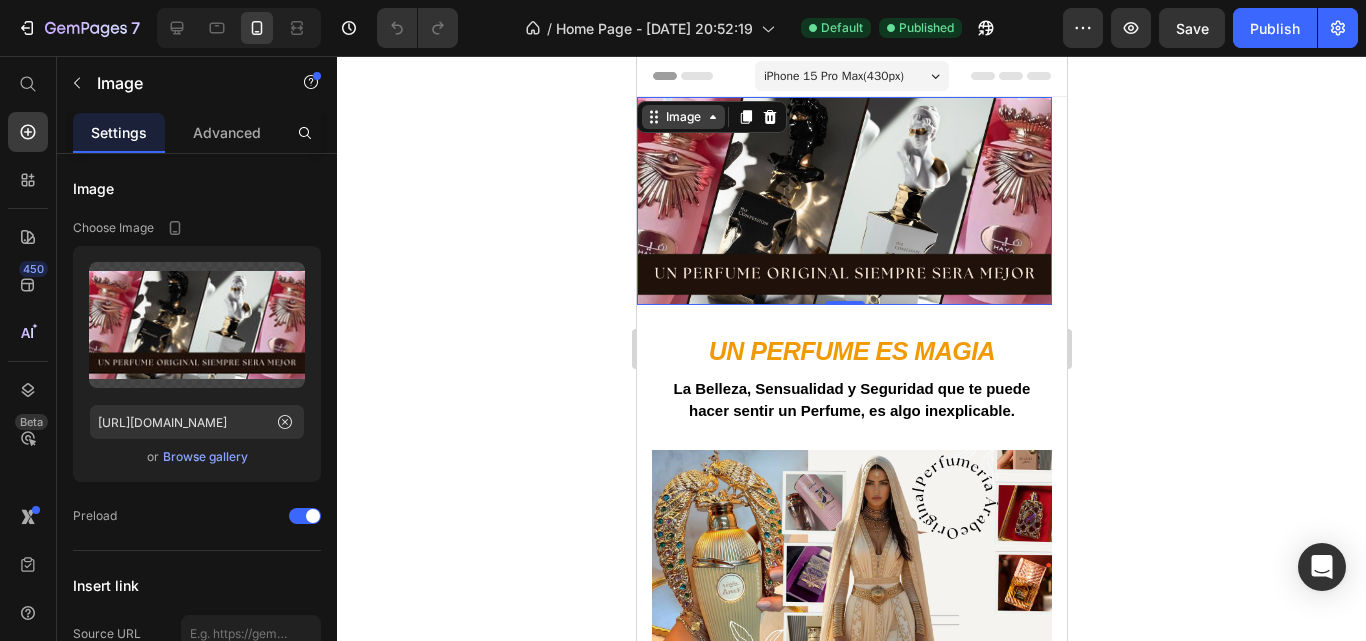click 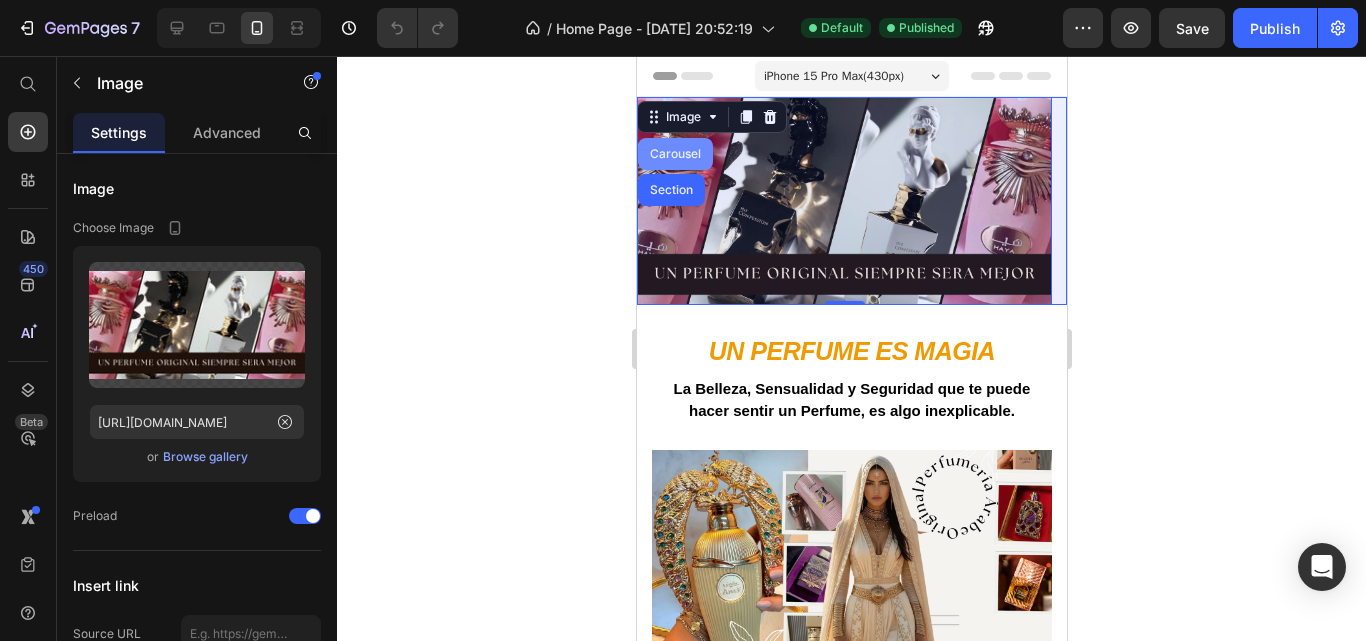 drag, startPoint x: 688, startPoint y: 159, endPoint x: 1086, endPoint y: 277, distance: 415.12408 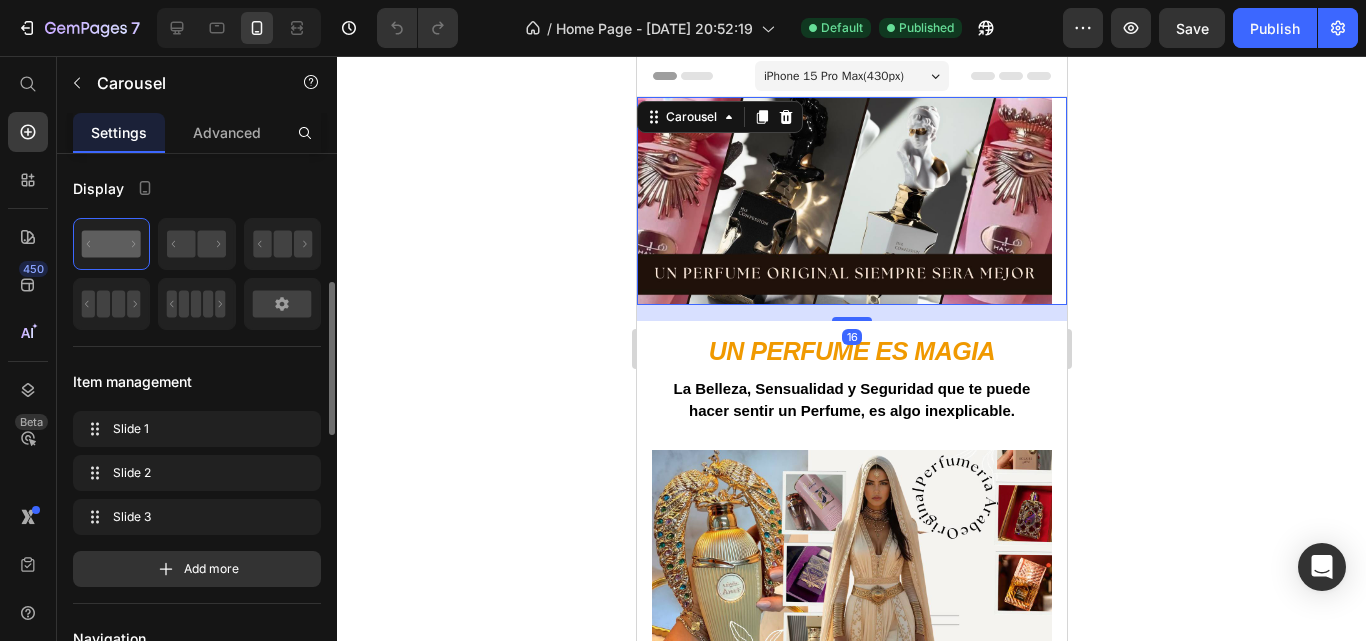 scroll, scrollTop: 100, scrollLeft: 0, axis: vertical 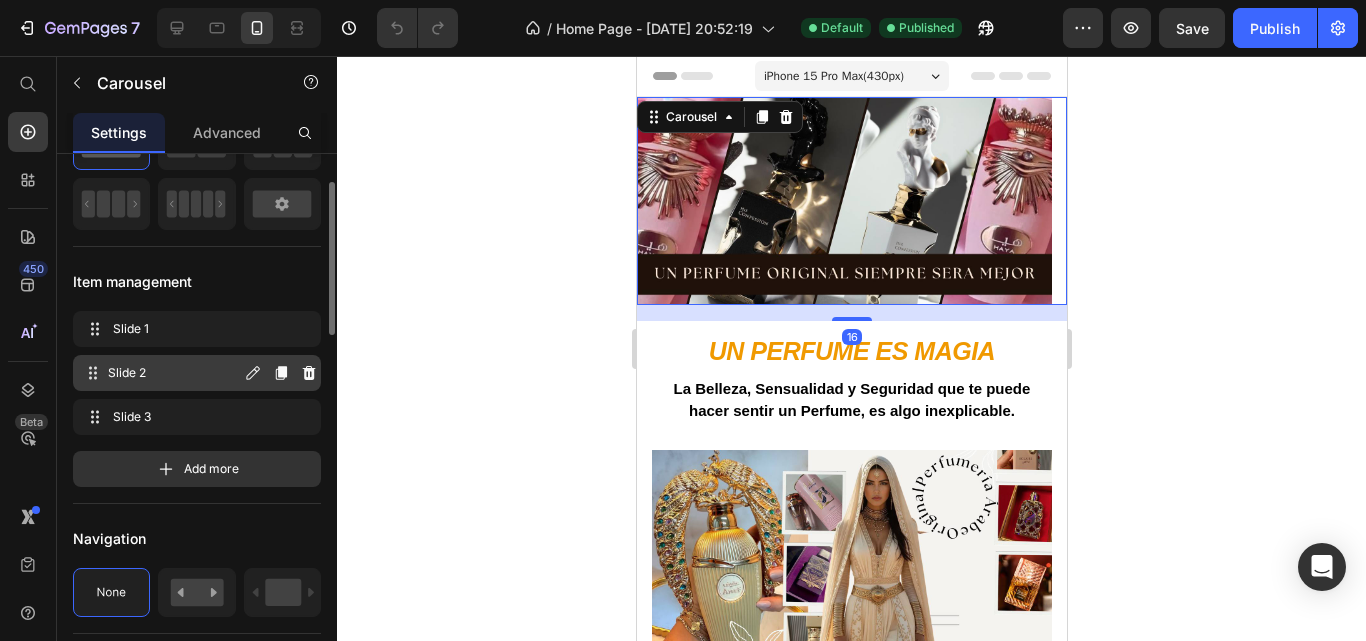 click on "Slide 2" at bounding box center (174, 373) 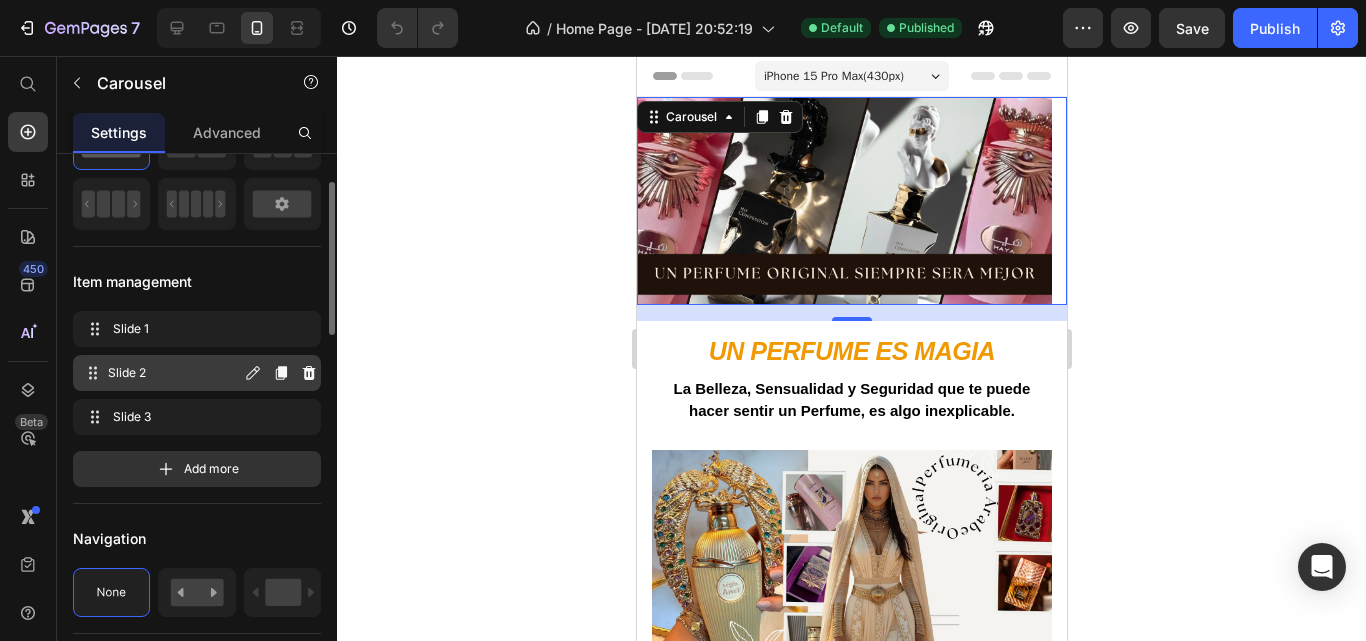 click on "Slide 2" at bounding box center (174, 373) 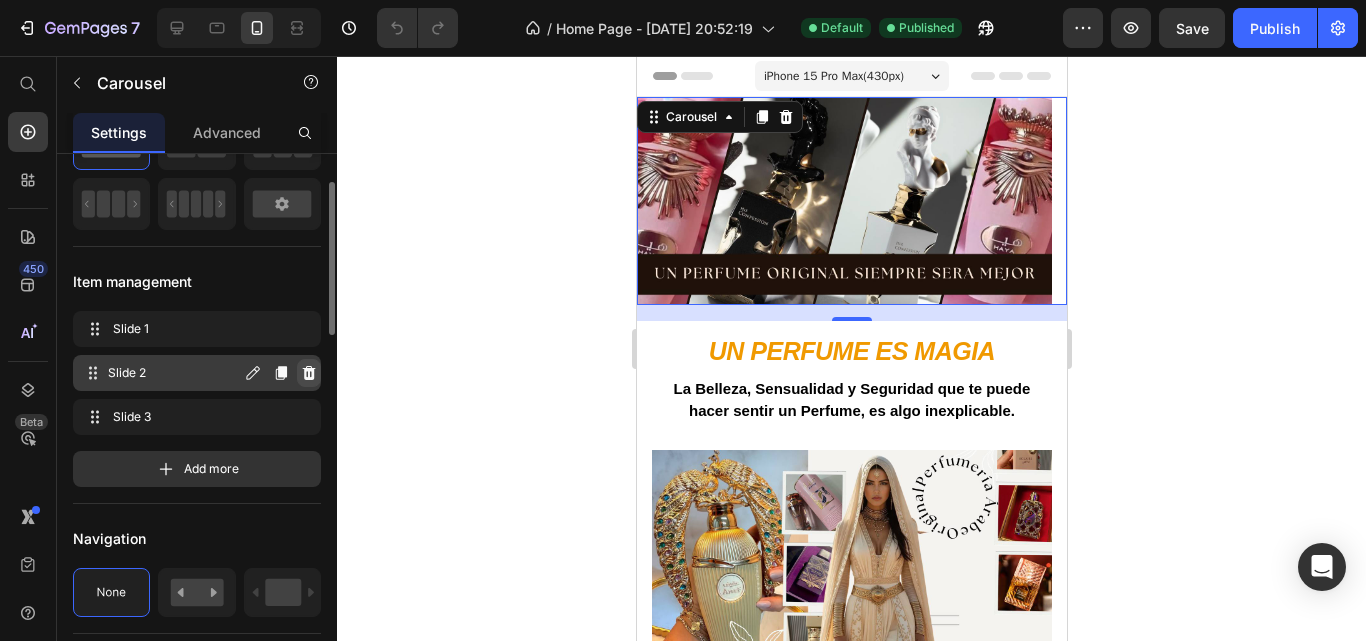 click 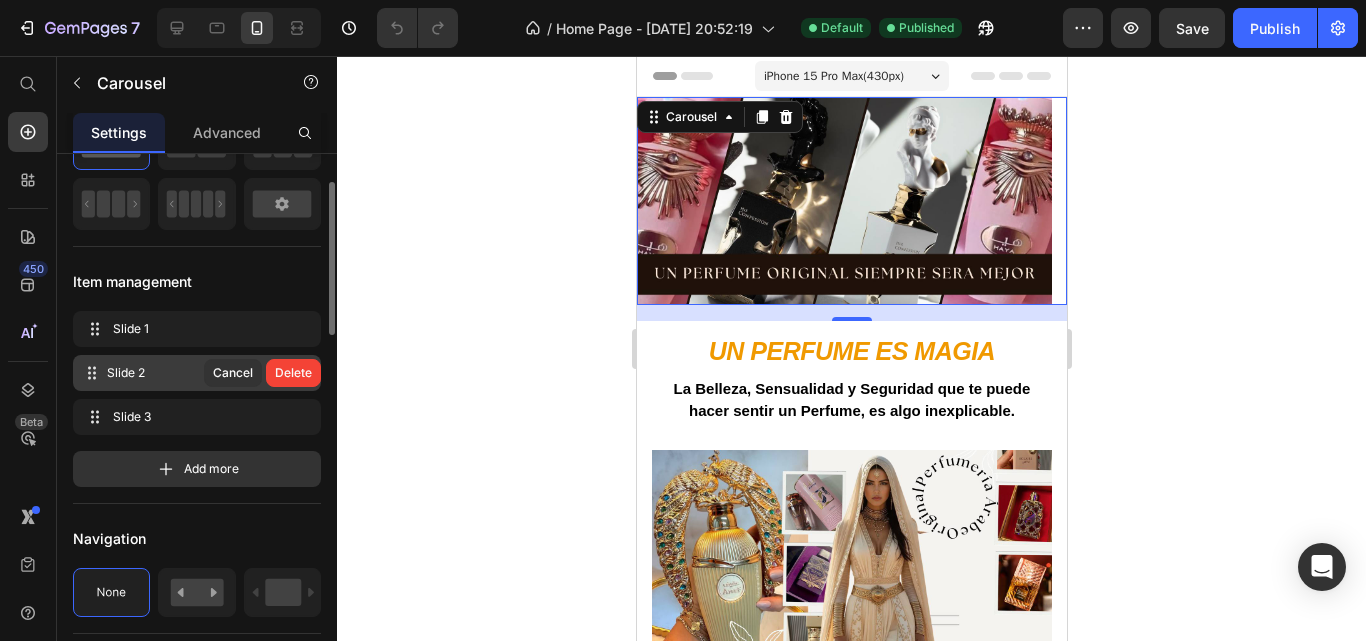 click on "Delete" at bounding box center (293, 373) 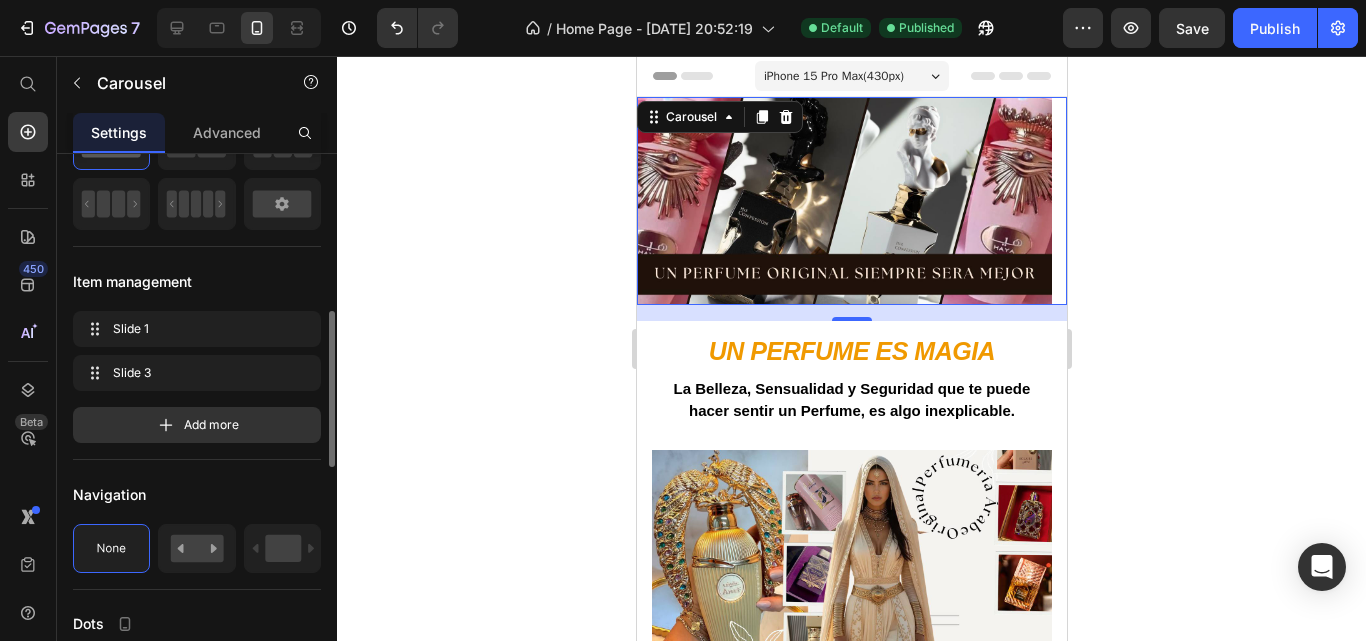 scroll, scrollTop: 200, scrollLeft: 0, axis: vertical 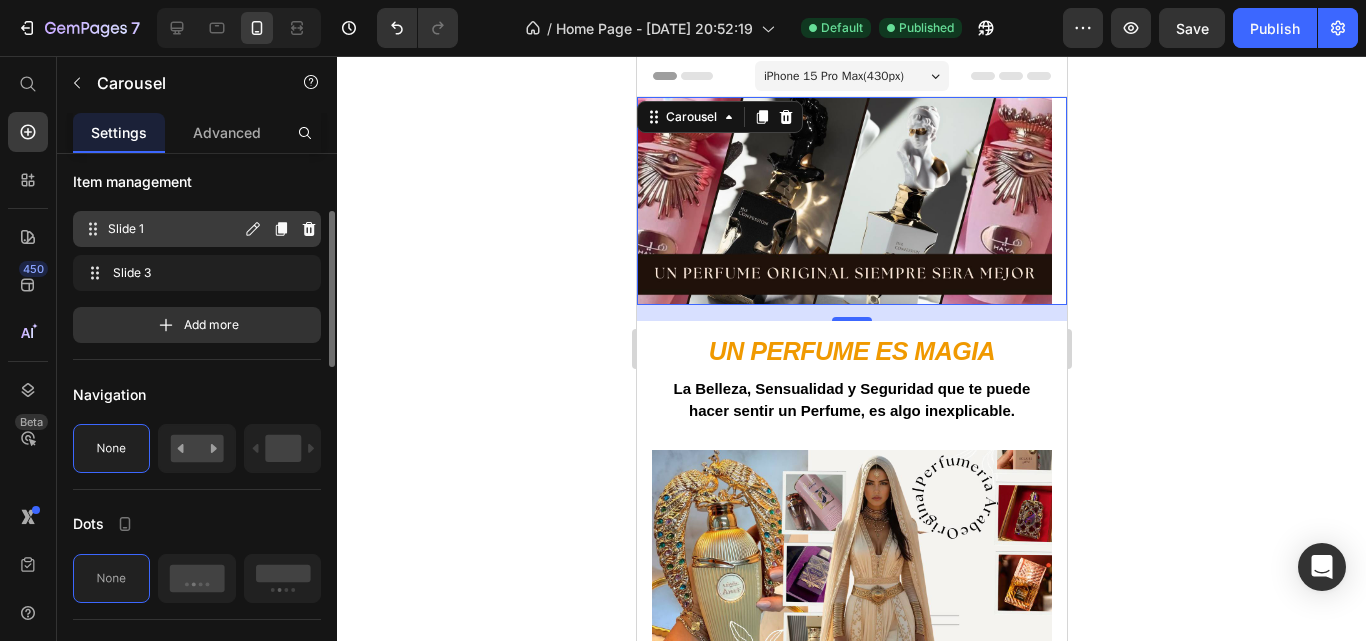 click on "Slide 1" at bounding box center (174, 229) 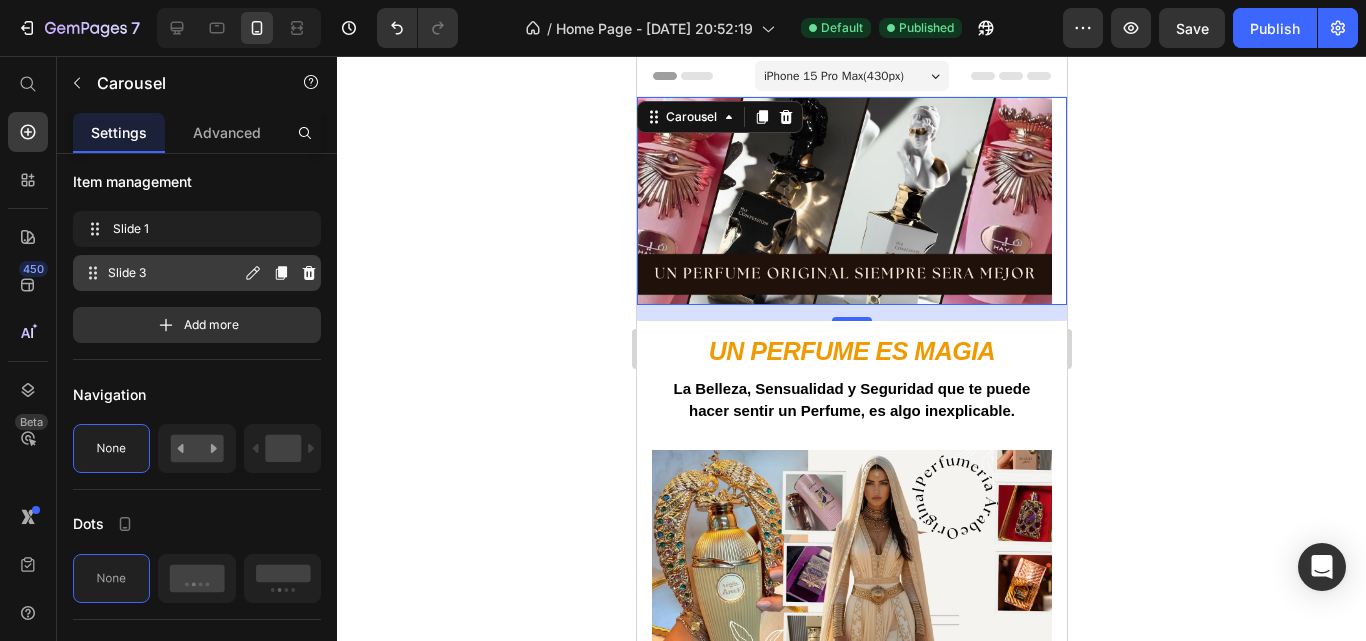 click on "Slide 3" at bounding box center [174, 273] 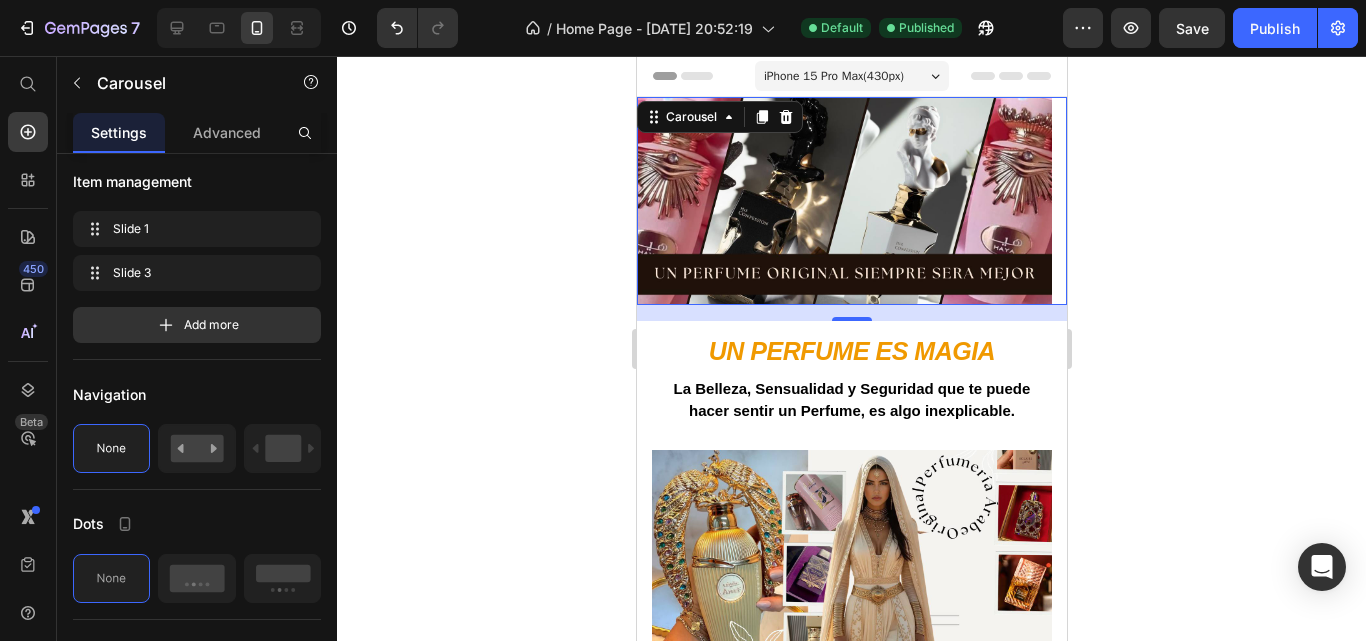 click 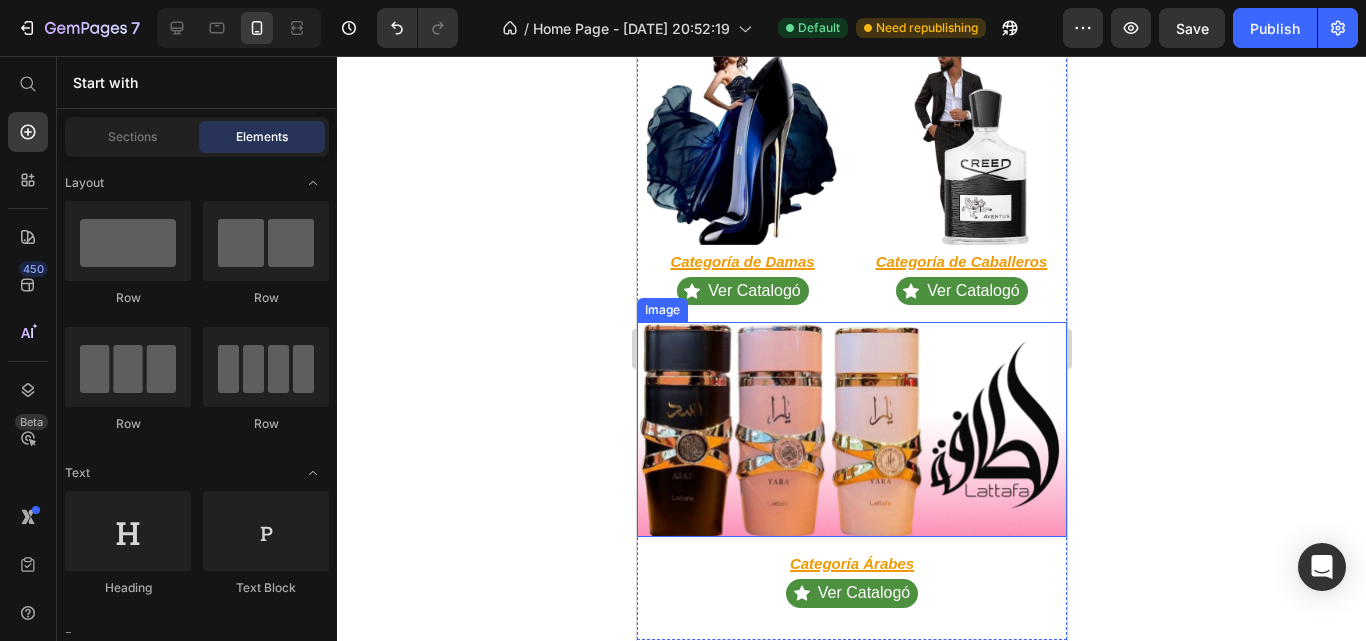 scroll, scrollTop: 2300, scrollLeft: 0, axis: vertical 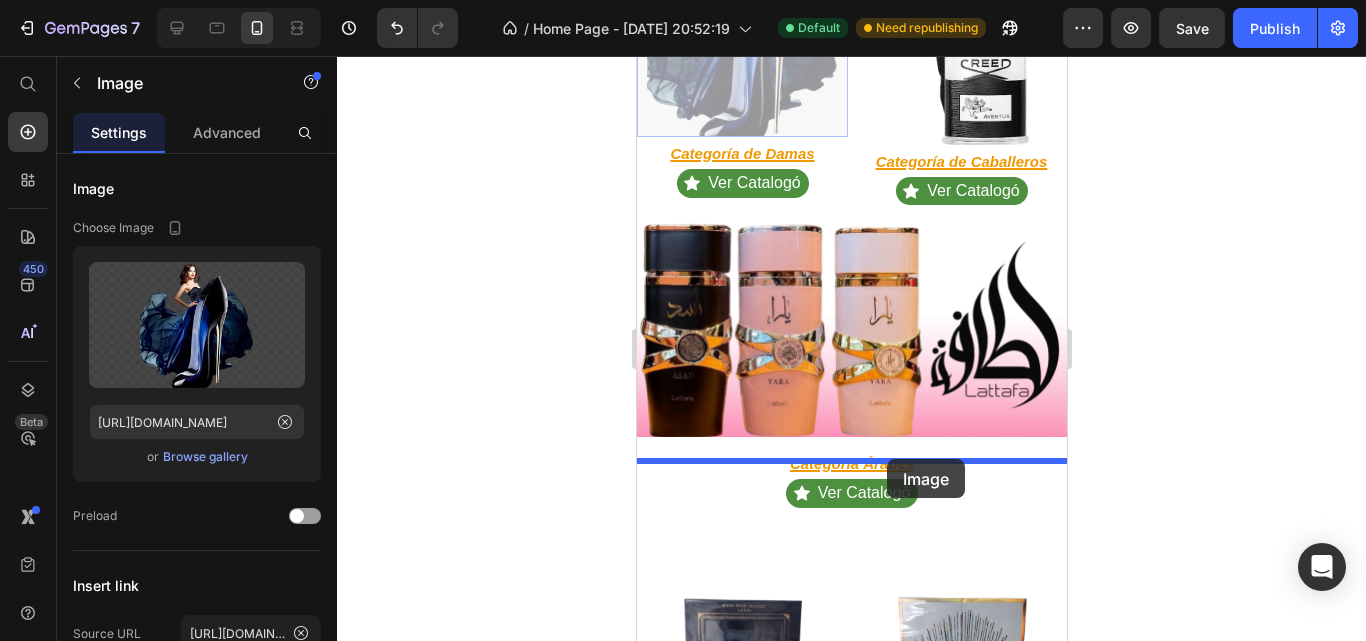 drag, startPoint x: 672, startPoint y: 82, endPoint x: 901, endPoint y: 457, distance: 439.39276 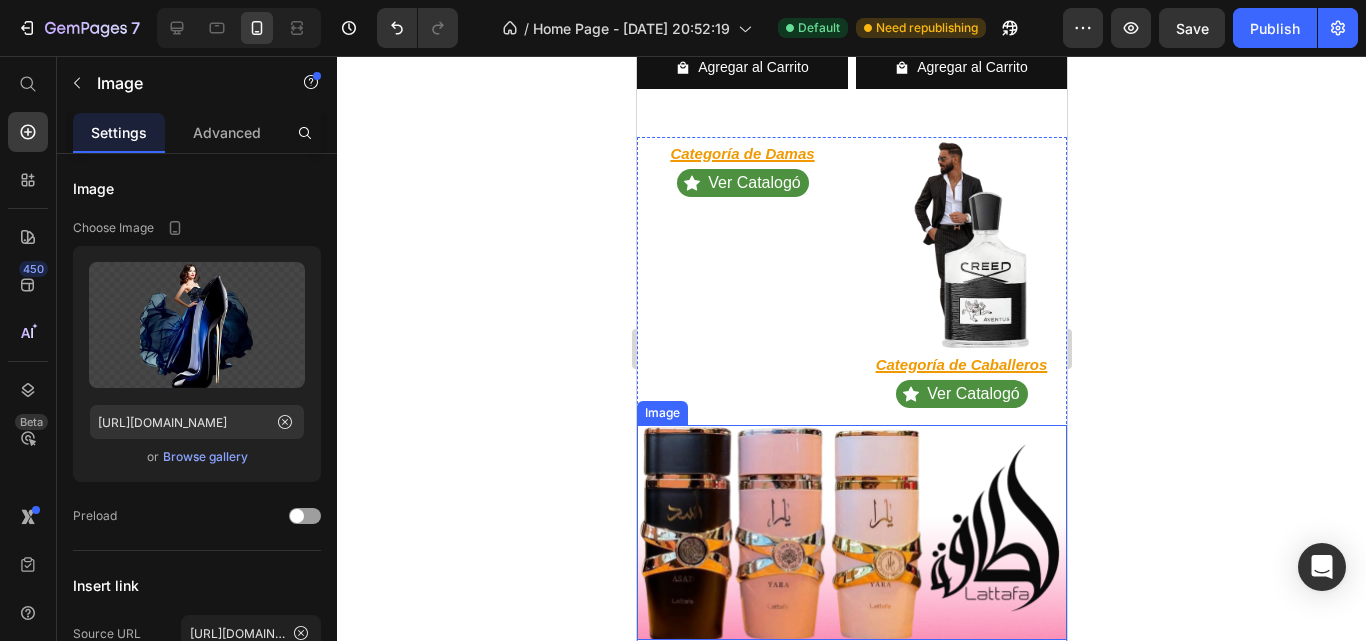 scroll, scrollTop: 2497, scrollLeft: 0, axis: vertical 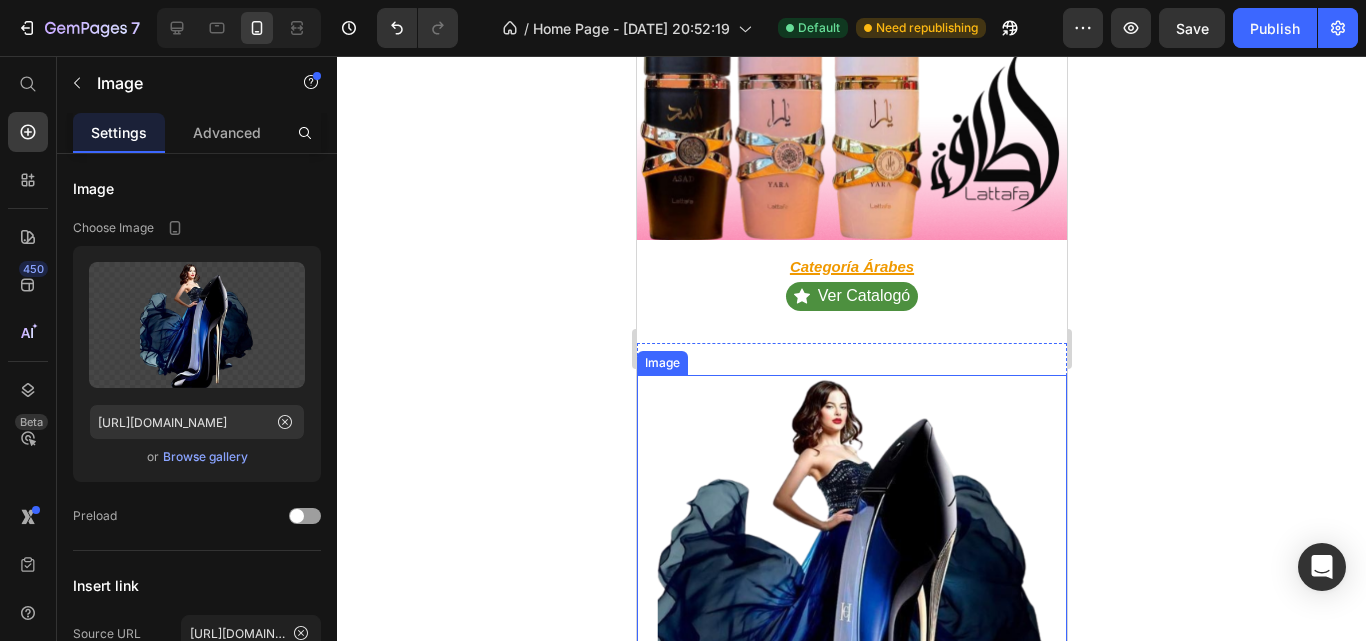 click at bounding box center [851, 590] 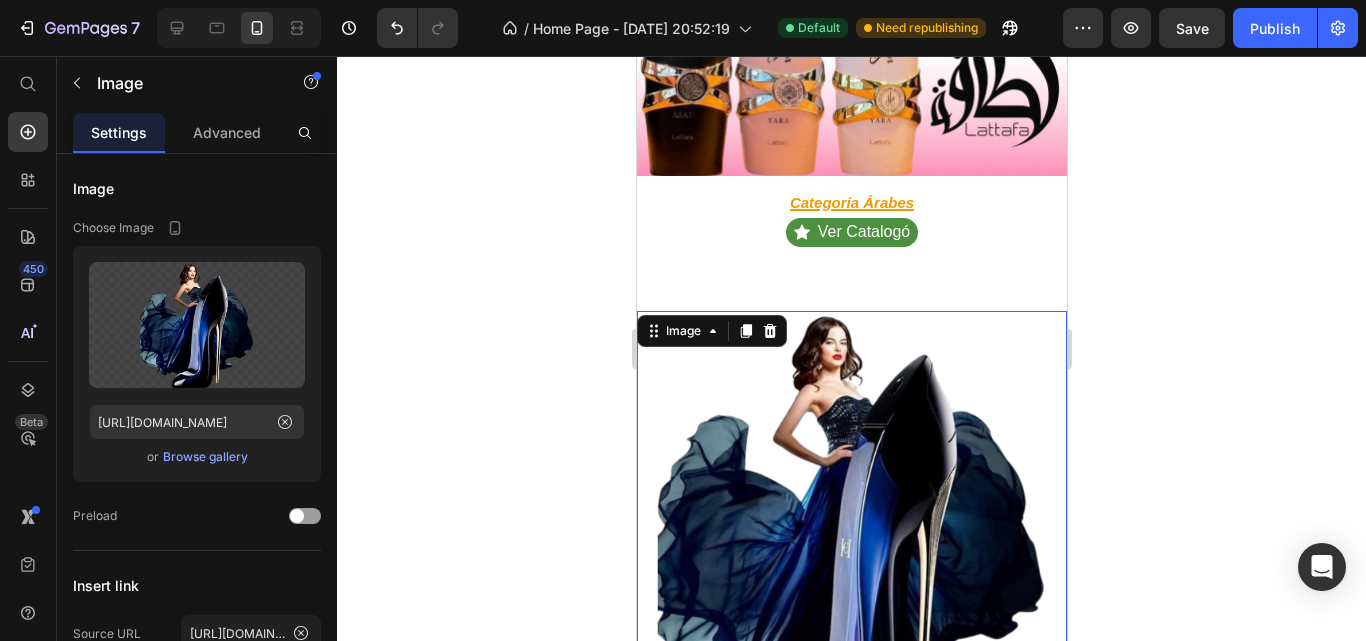 scroll, scrollTop: 2697, scrollLeft: 0, axis: vertical 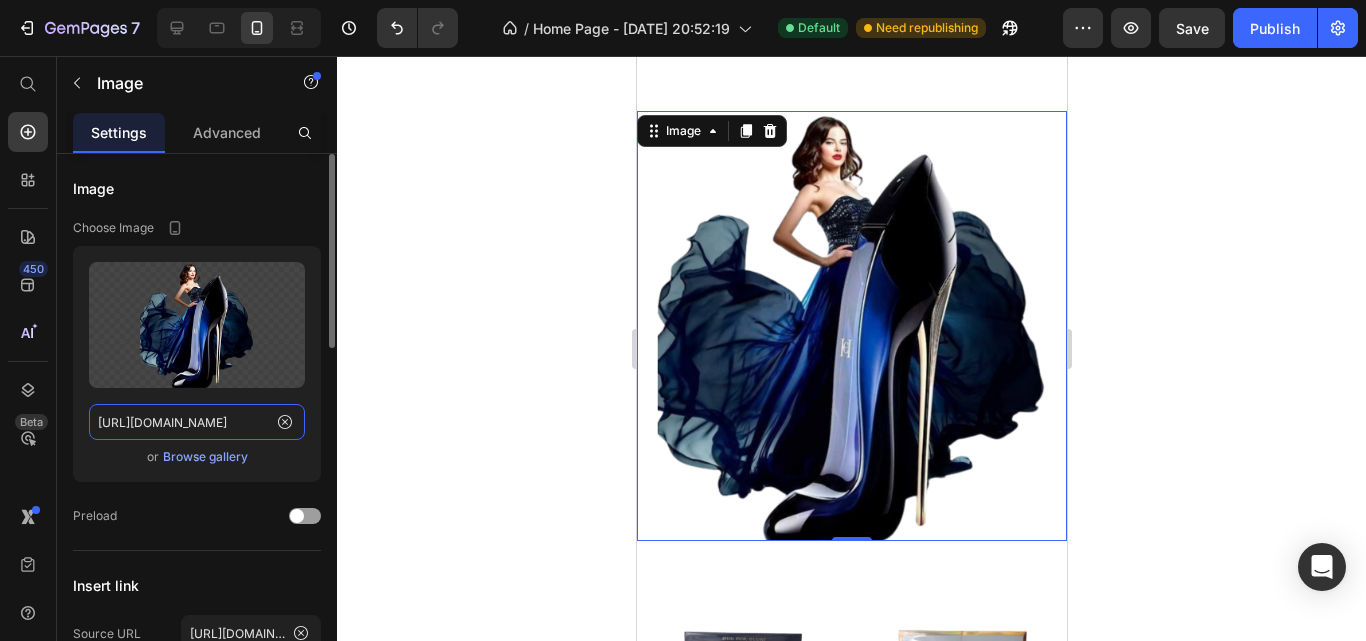 click on "[URL][DOMAIN_NAME]" 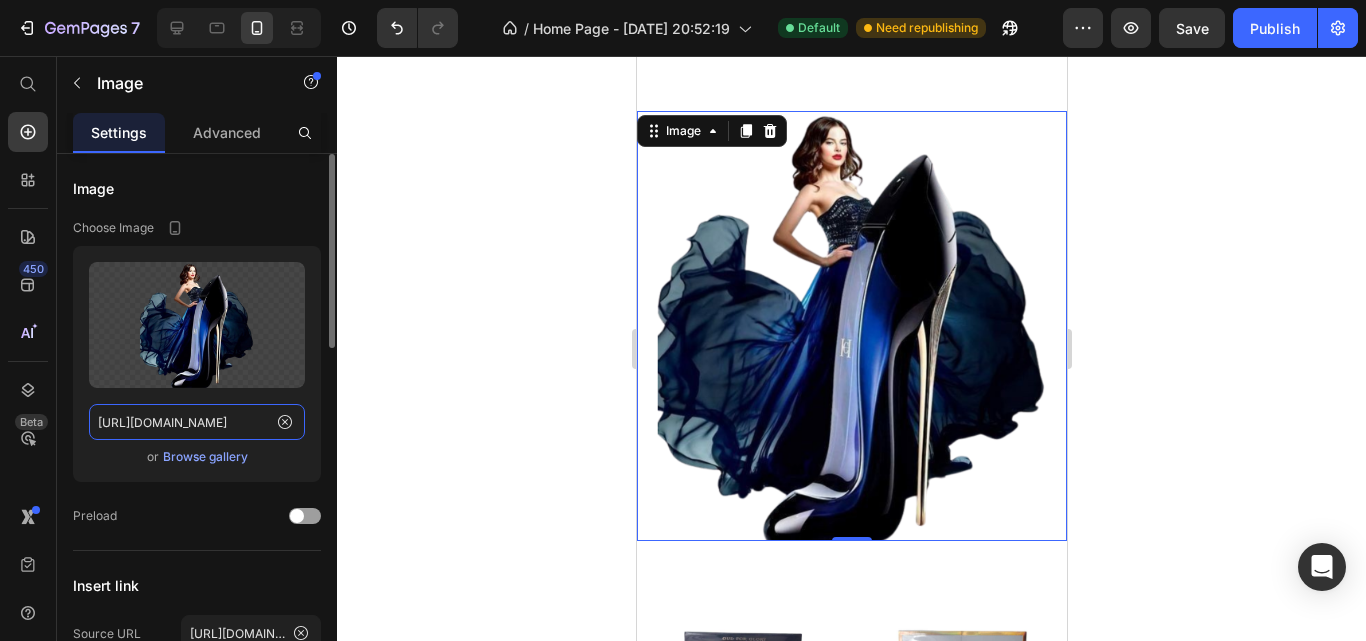 paste on "IMG_8240.png?v=1752184109" 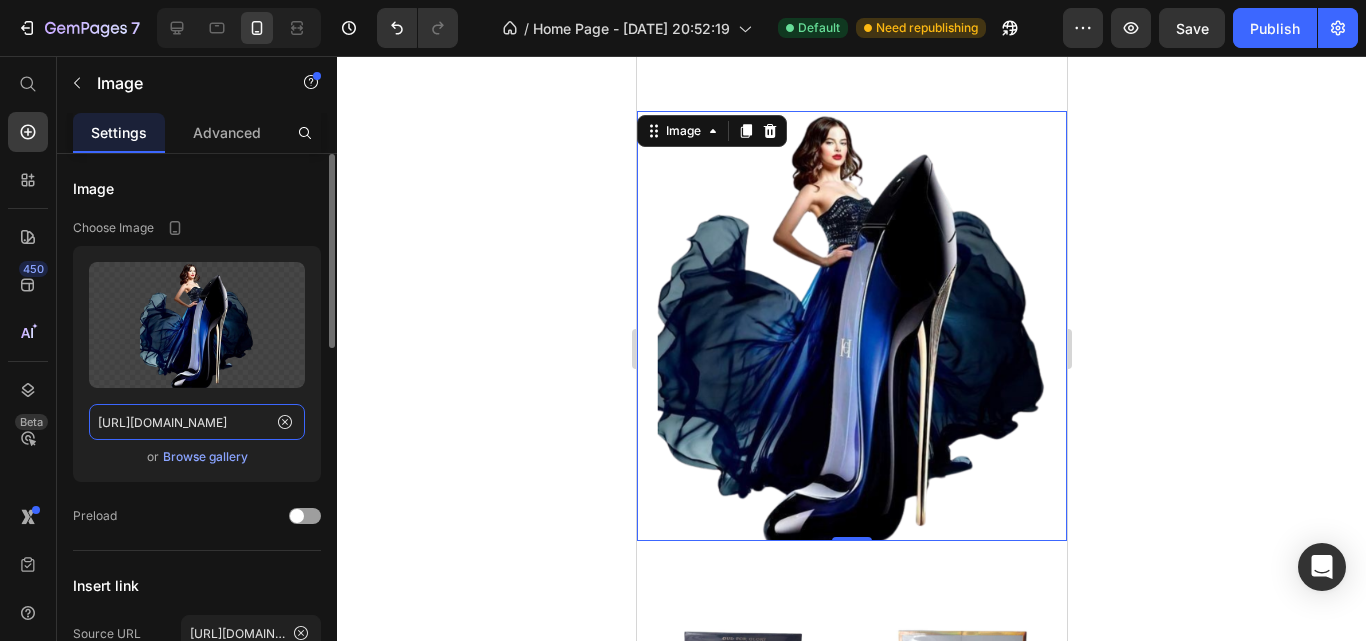 type on "[URL][DOMAIN_NAME]" 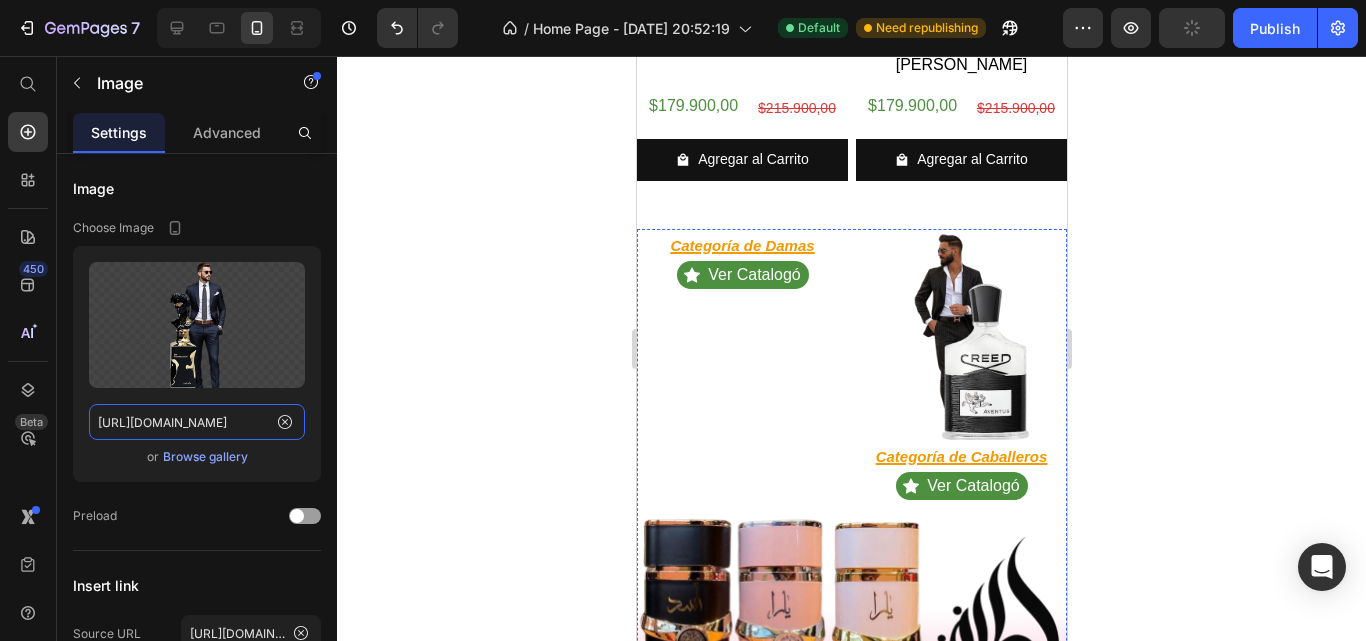 scroll, scrollTop: 1997, scrollLeft: 0, axis: vertical 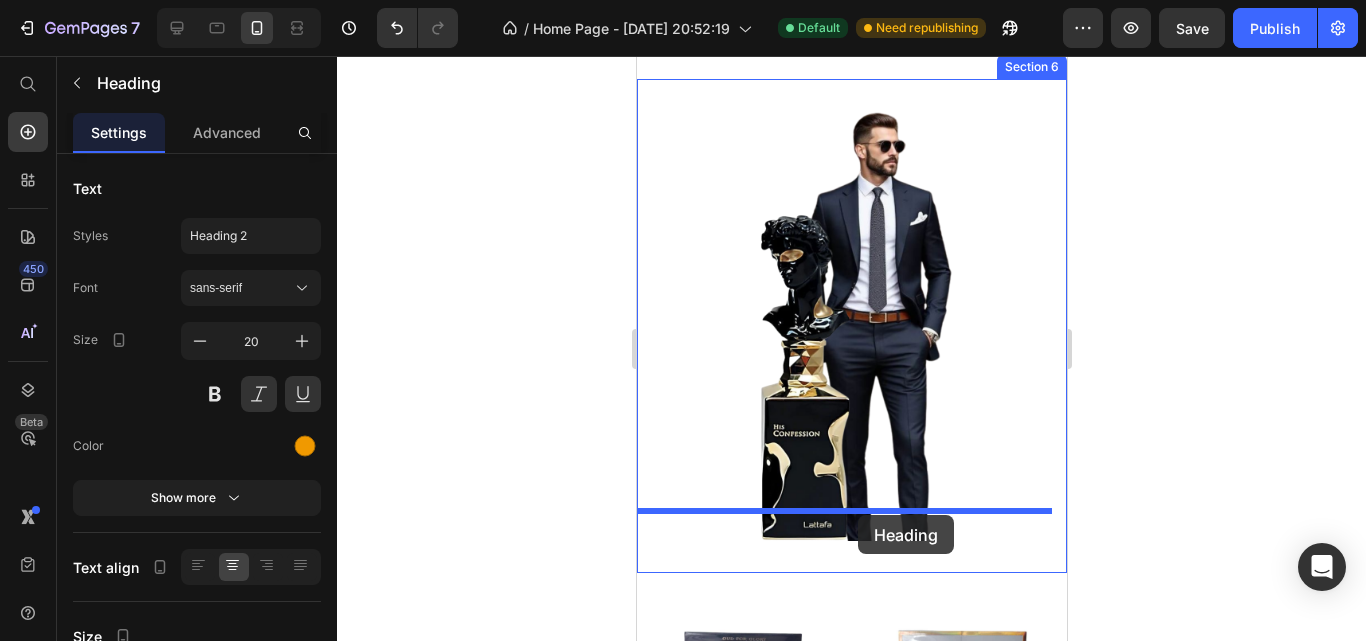 drag, startPoint x: 885, startPoint y: 369, endPoint x: 857, endPoint y: 515, distance: 148.66069 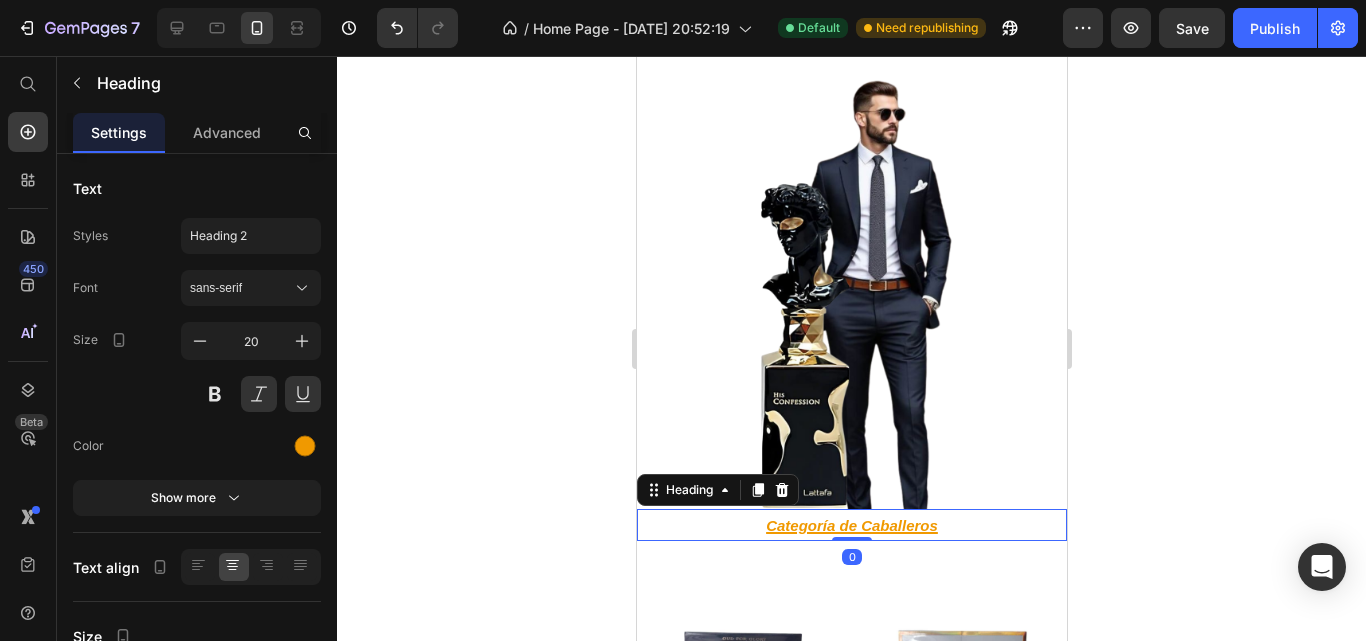click 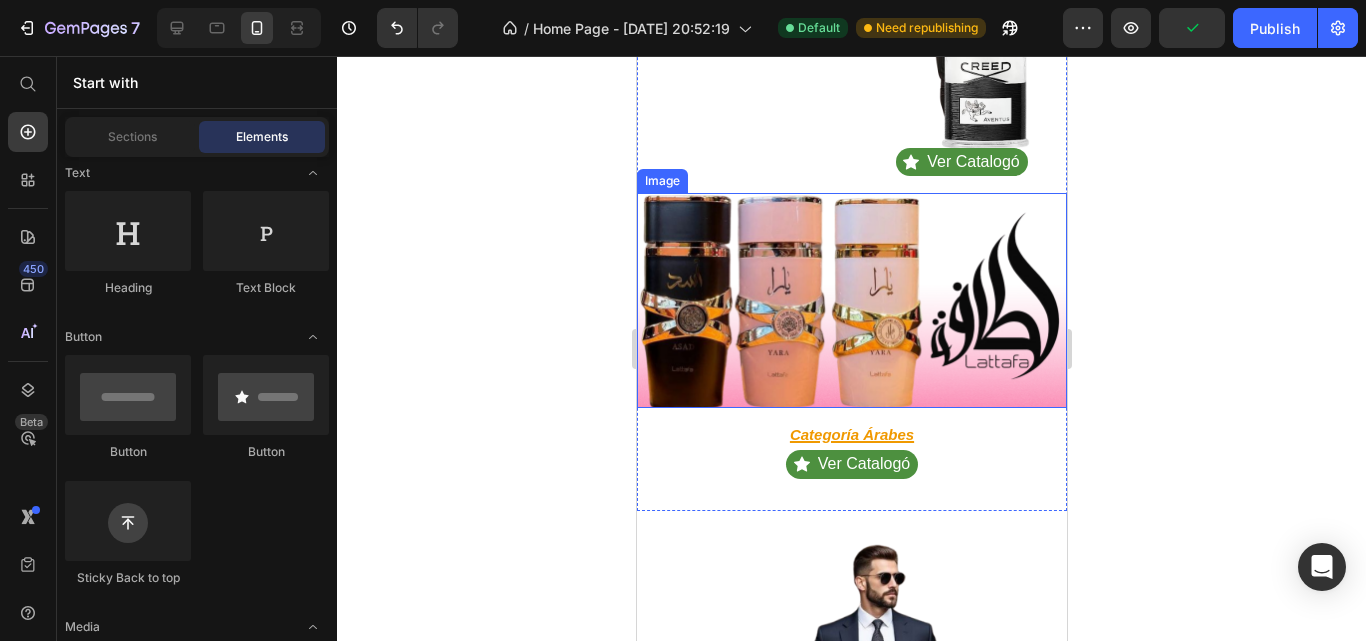 scroll, scrollTop: 2097, scrollLeft: 0, axis: vertical 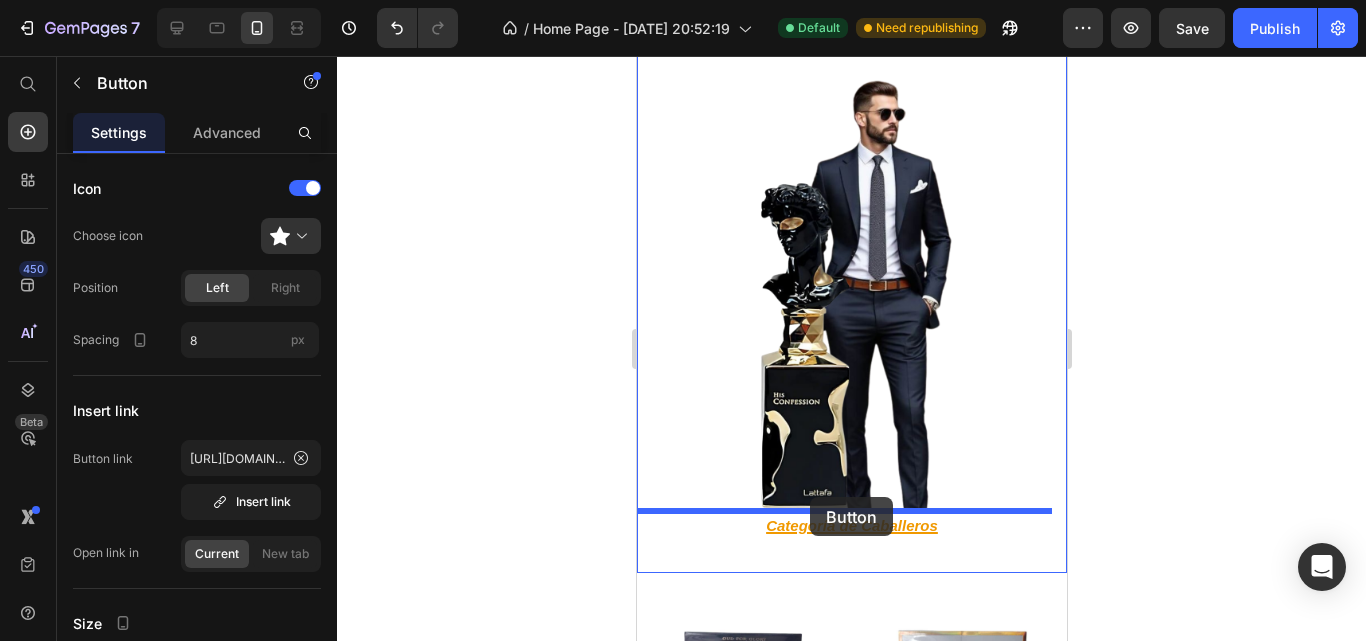 drag, startPoint x: 878, startPoint y: 266, endPoint x: 809, endPoint y: 497, distance: 241.08505 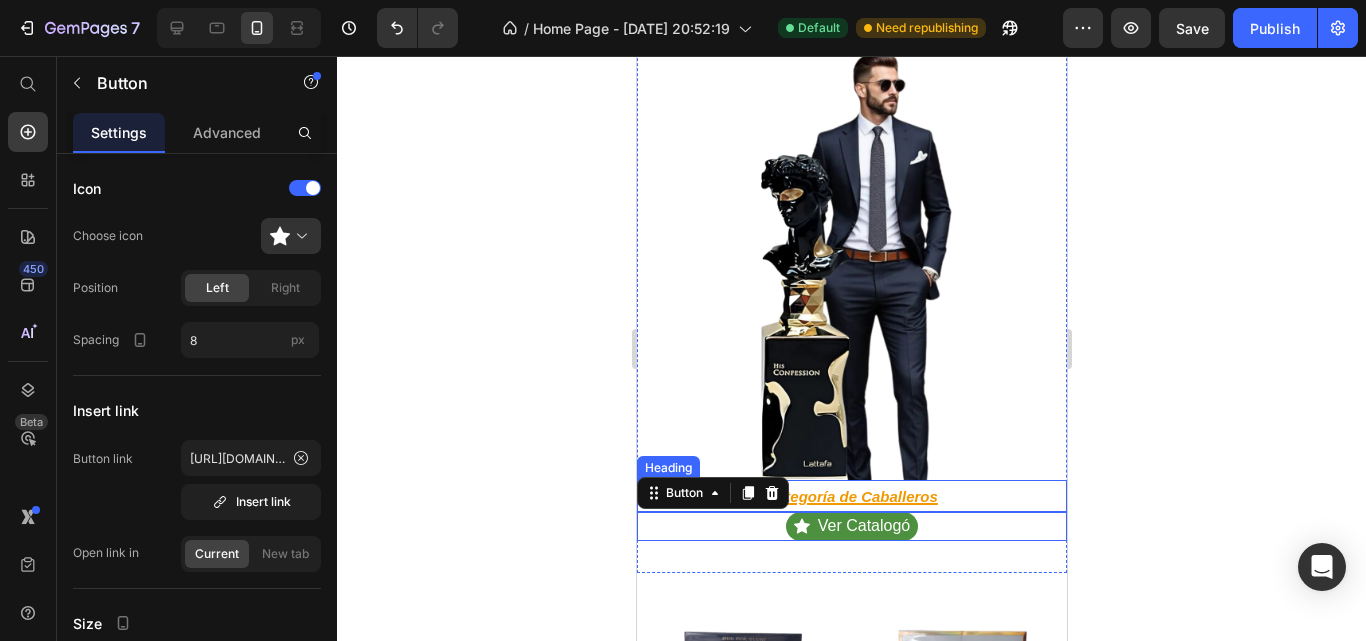 scroll, scrollTop: 2668, scrollLeft: 0, axis: vertical 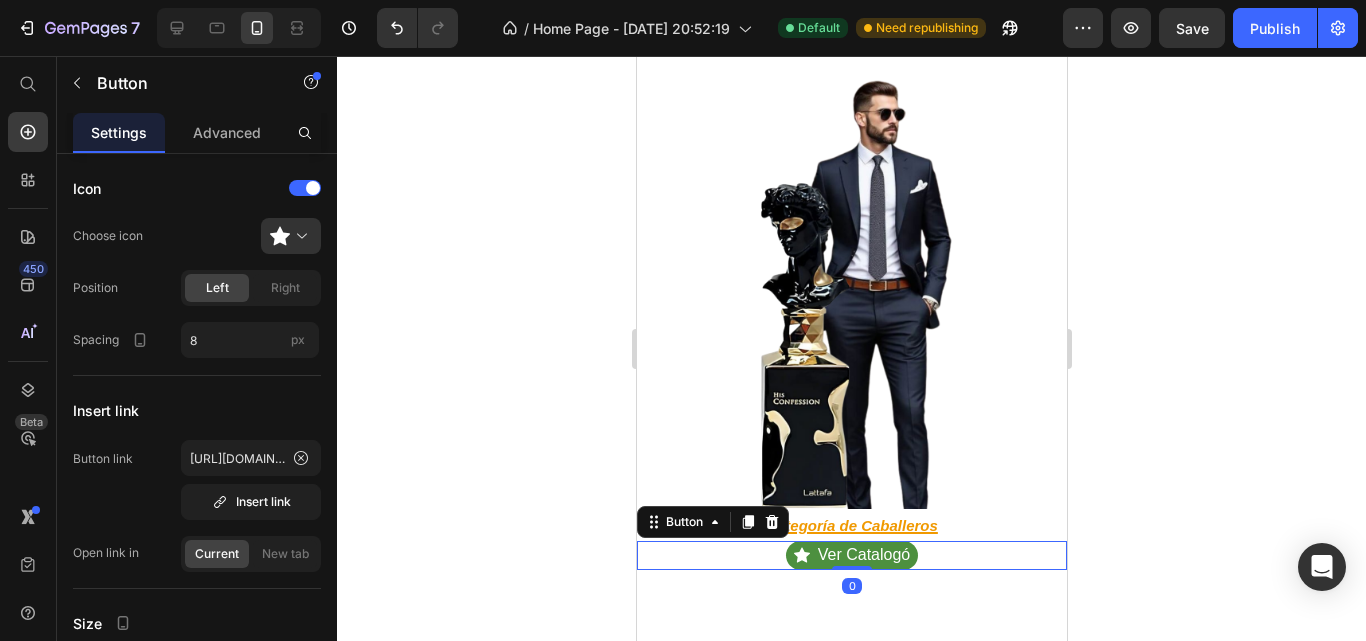 click 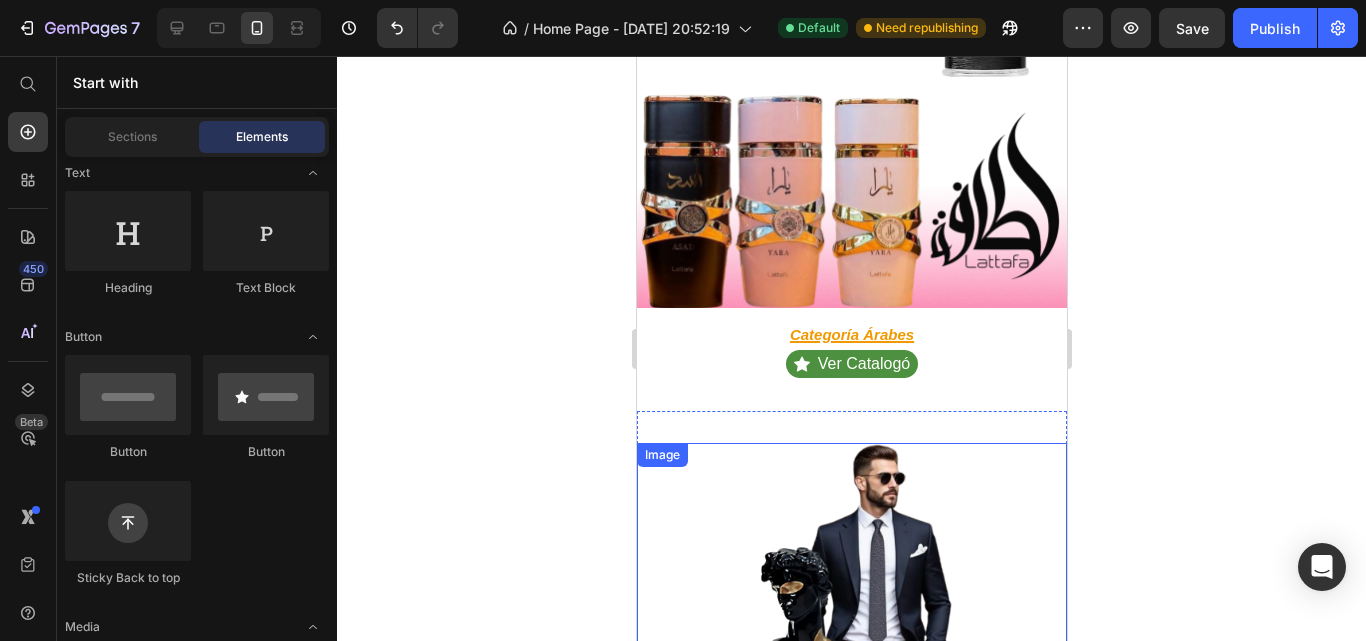 scroll, scrollTop: 2168, scrollLeft: 0, axis: vertical 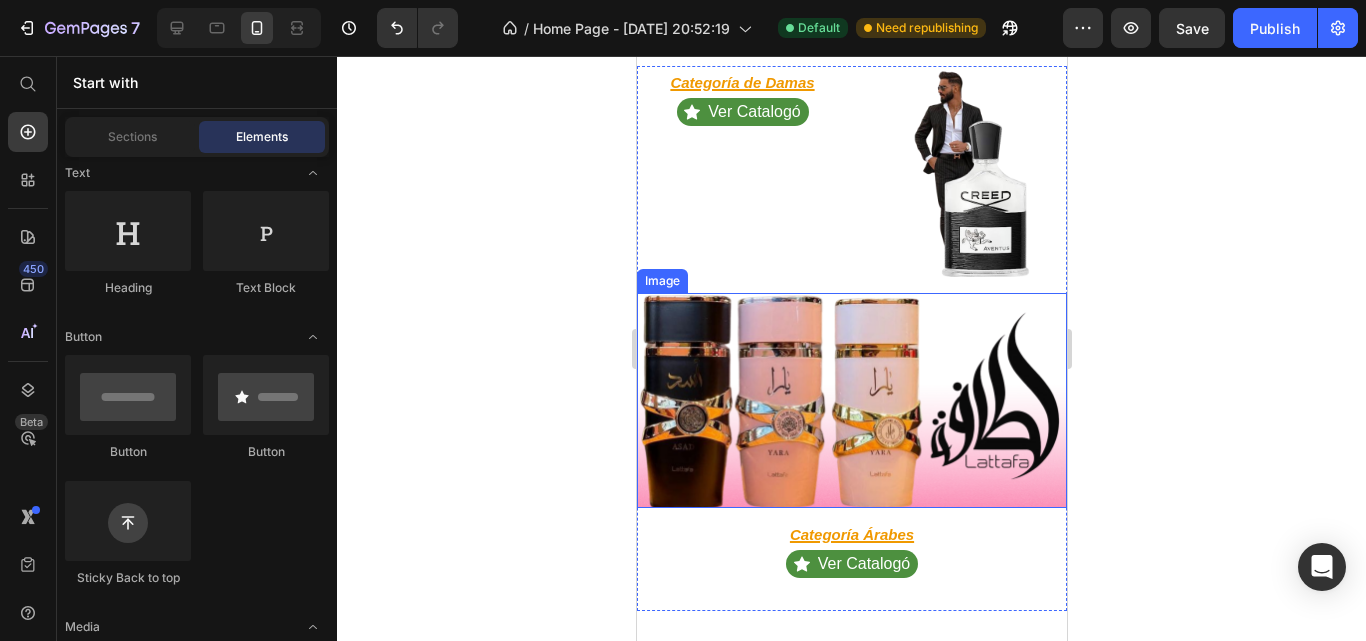 click on "Image" at bounding box center [661, 281] 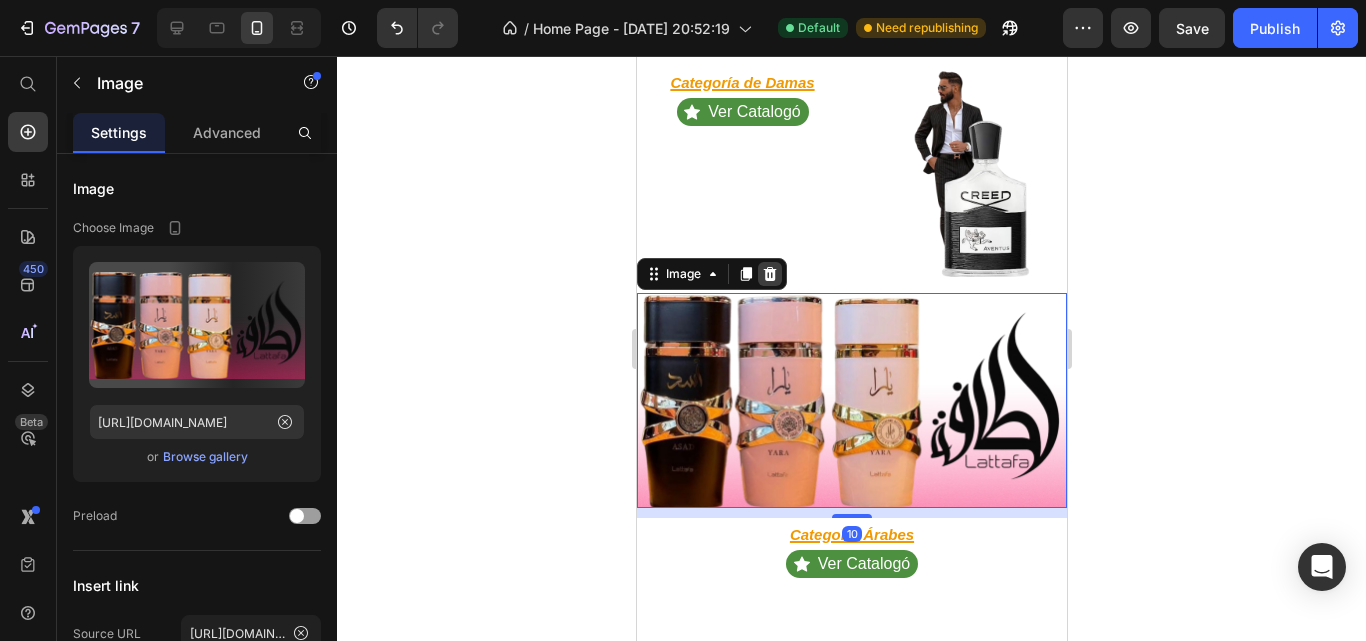 click 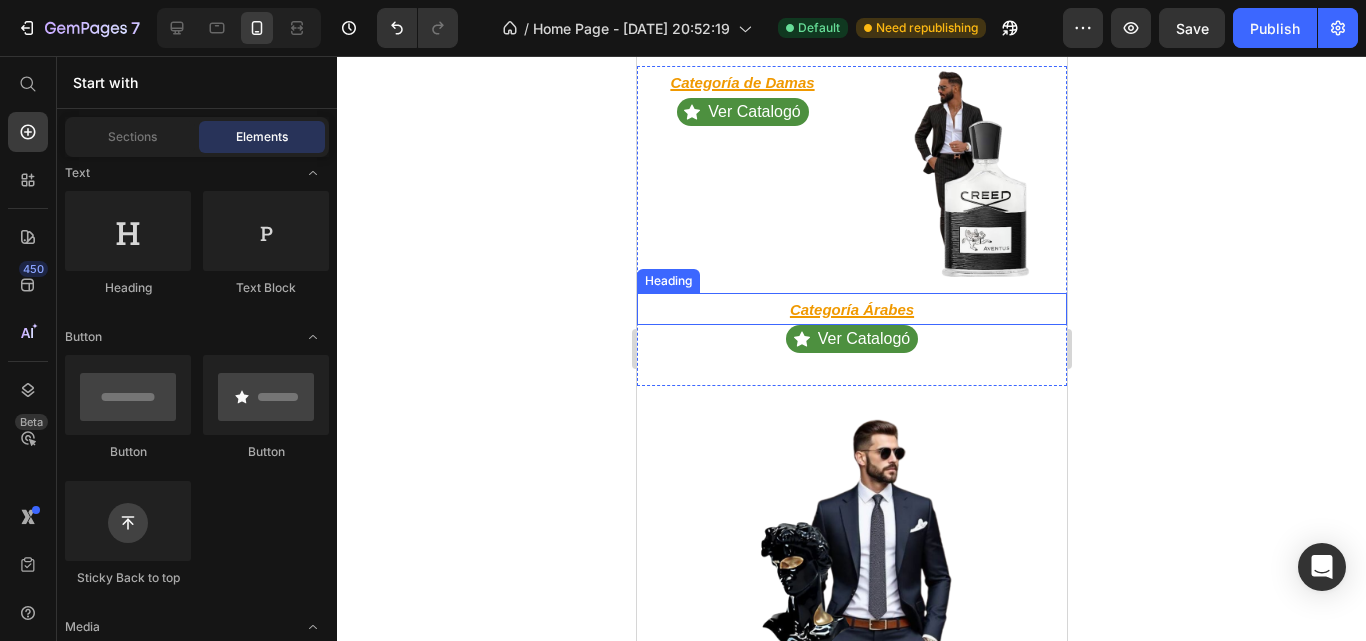 click on "Categoría Árabes" at bounding box center [851, 309] 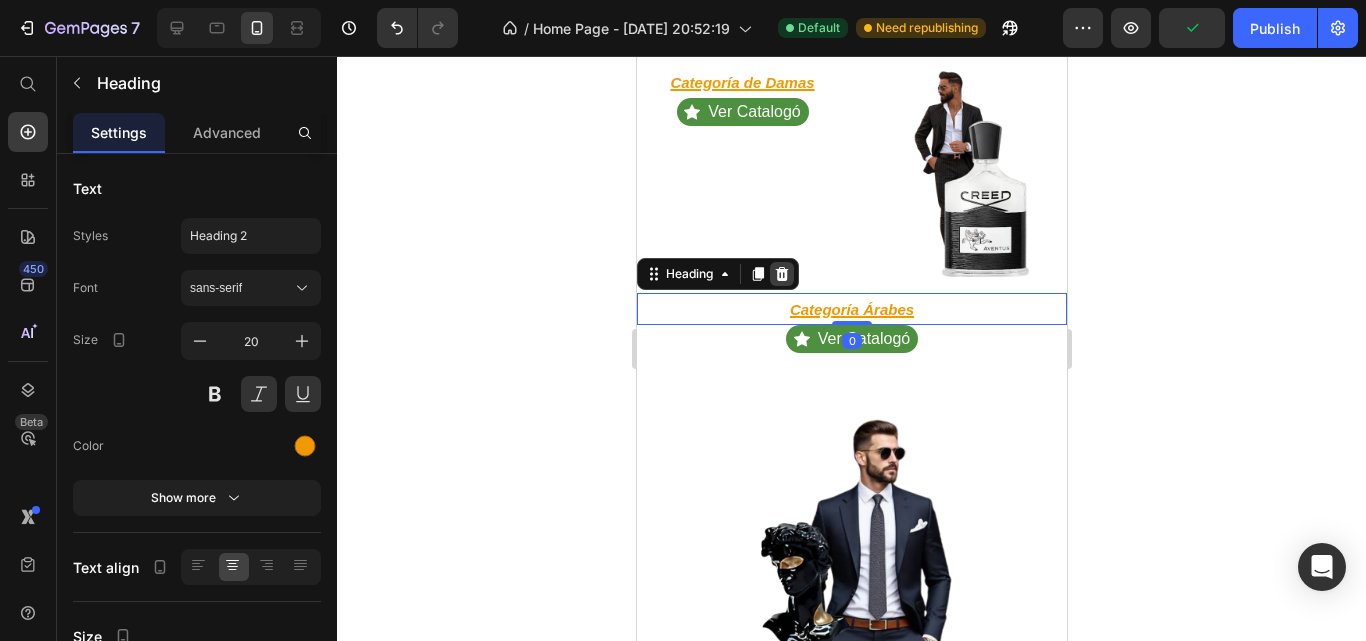 click 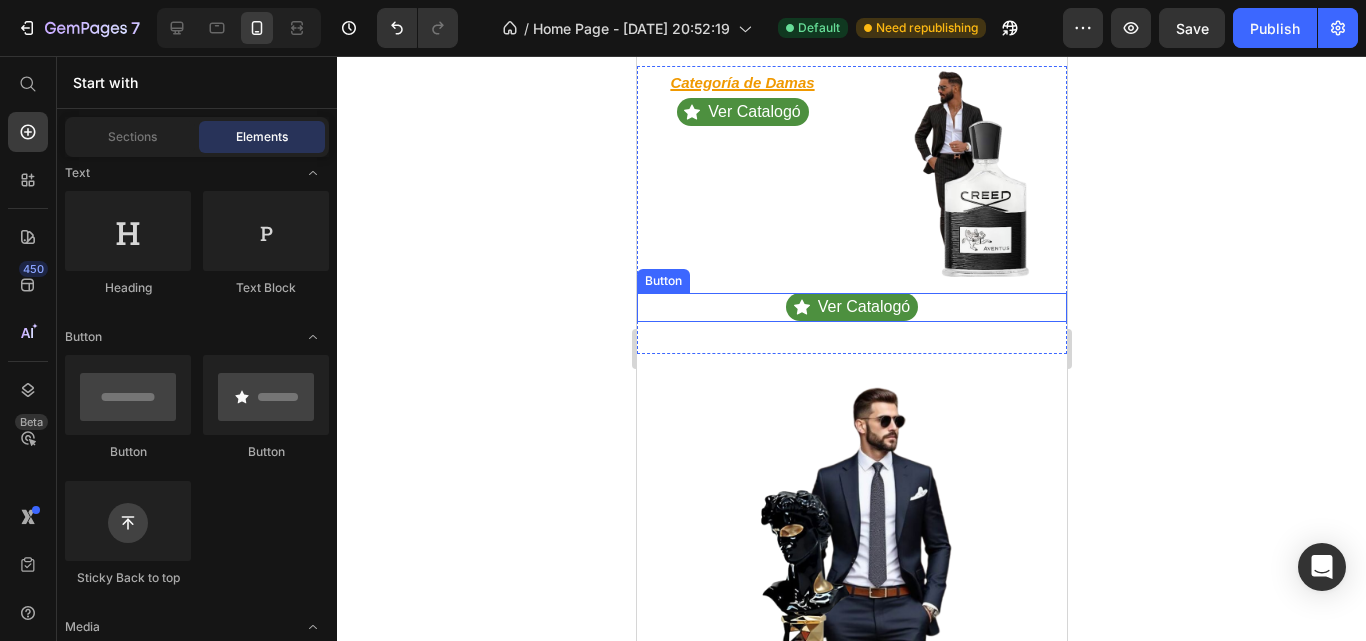 click on "ver catalogó Button" at bounding box center [851, 307] 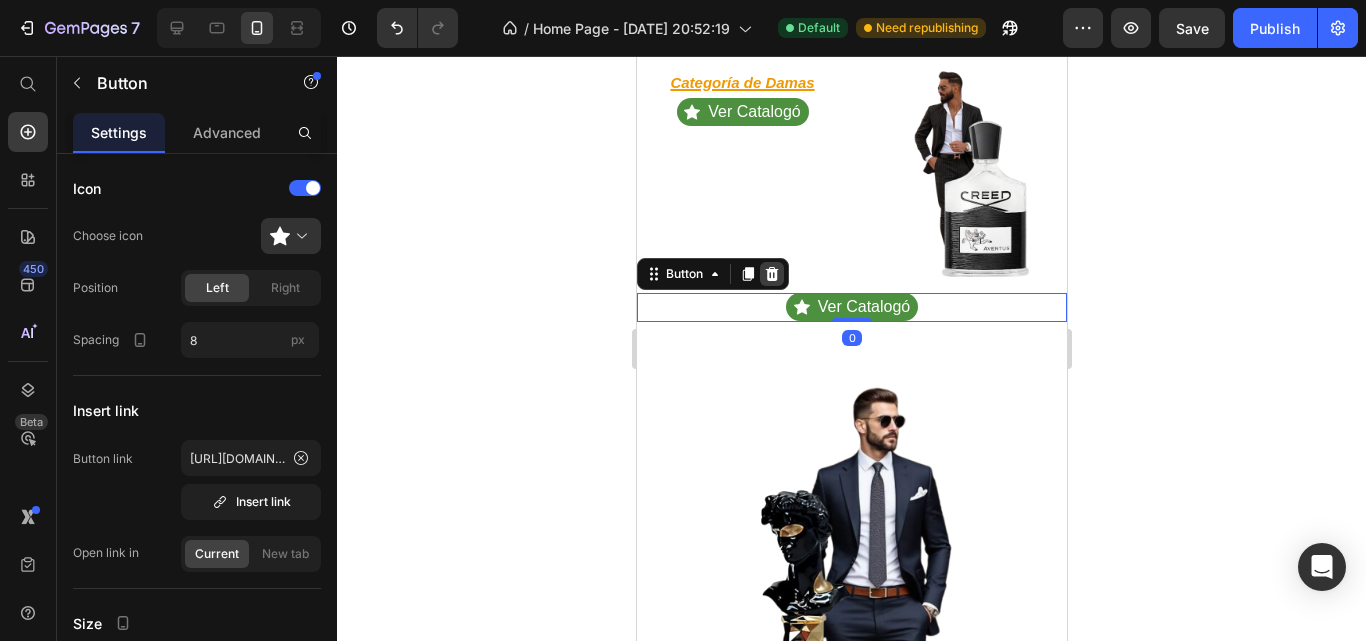 click at bounding box center (771, 274) 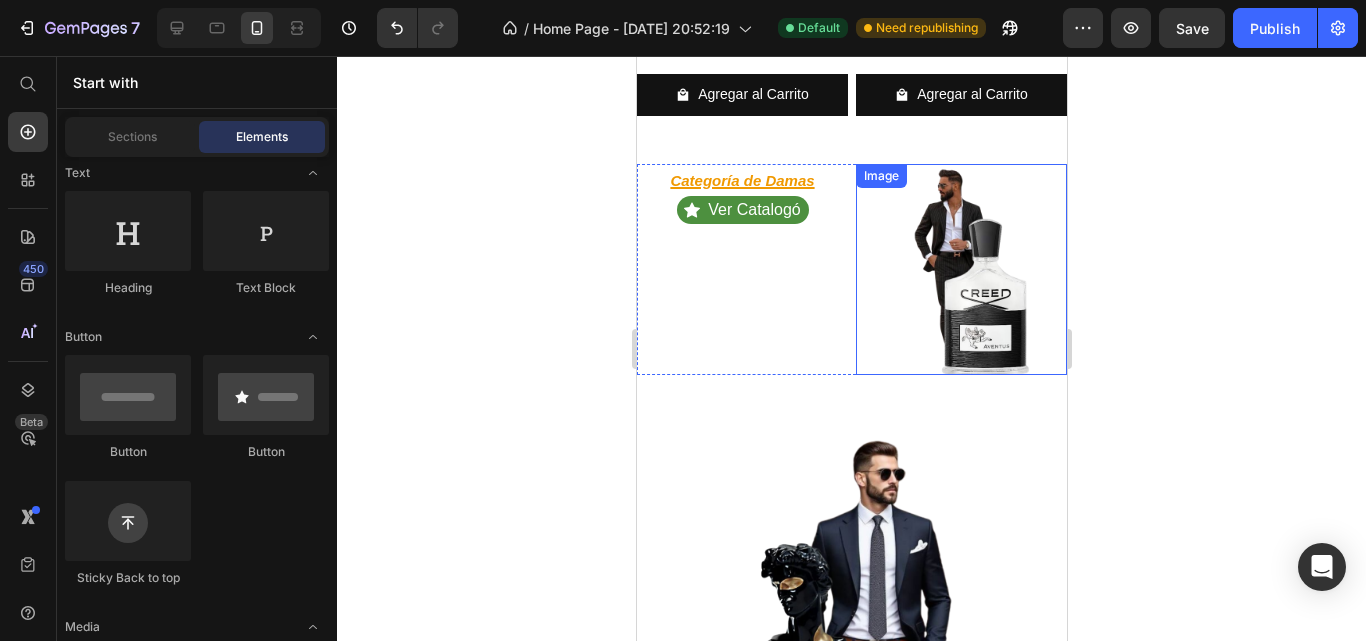 scroll, scrollTop: 2068, scrollLeft: 0, axis: vertical 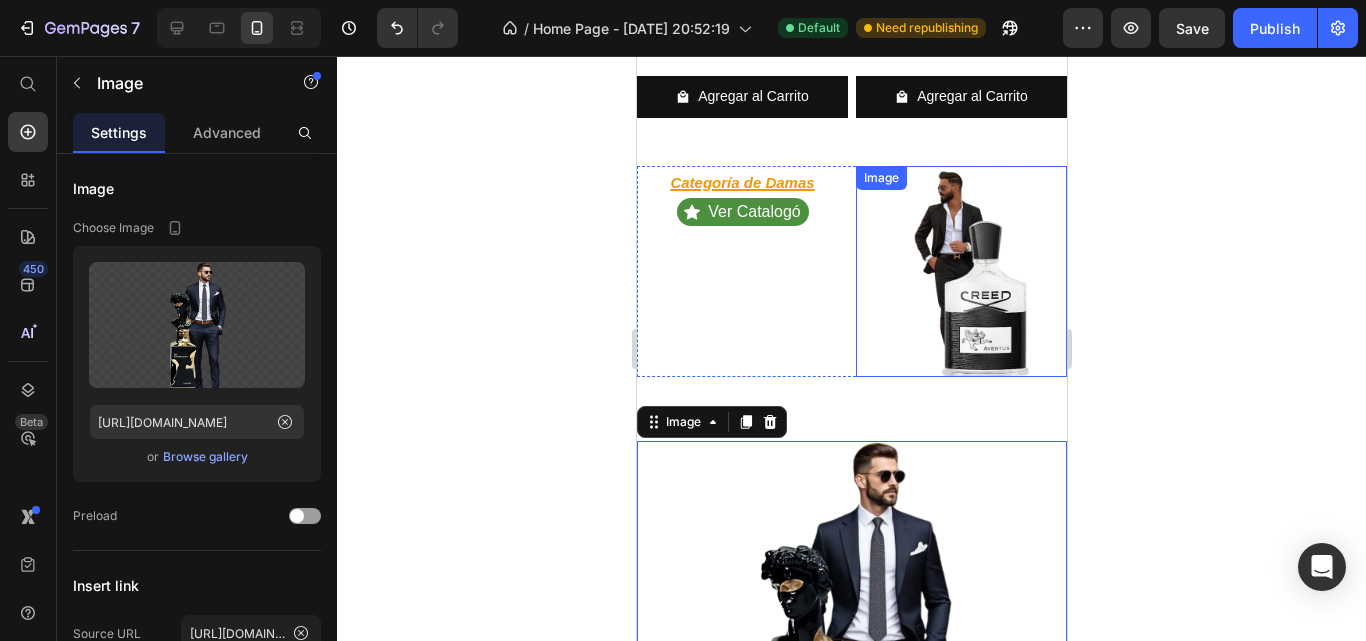 click on "Image" at bounding box center [880, 178] 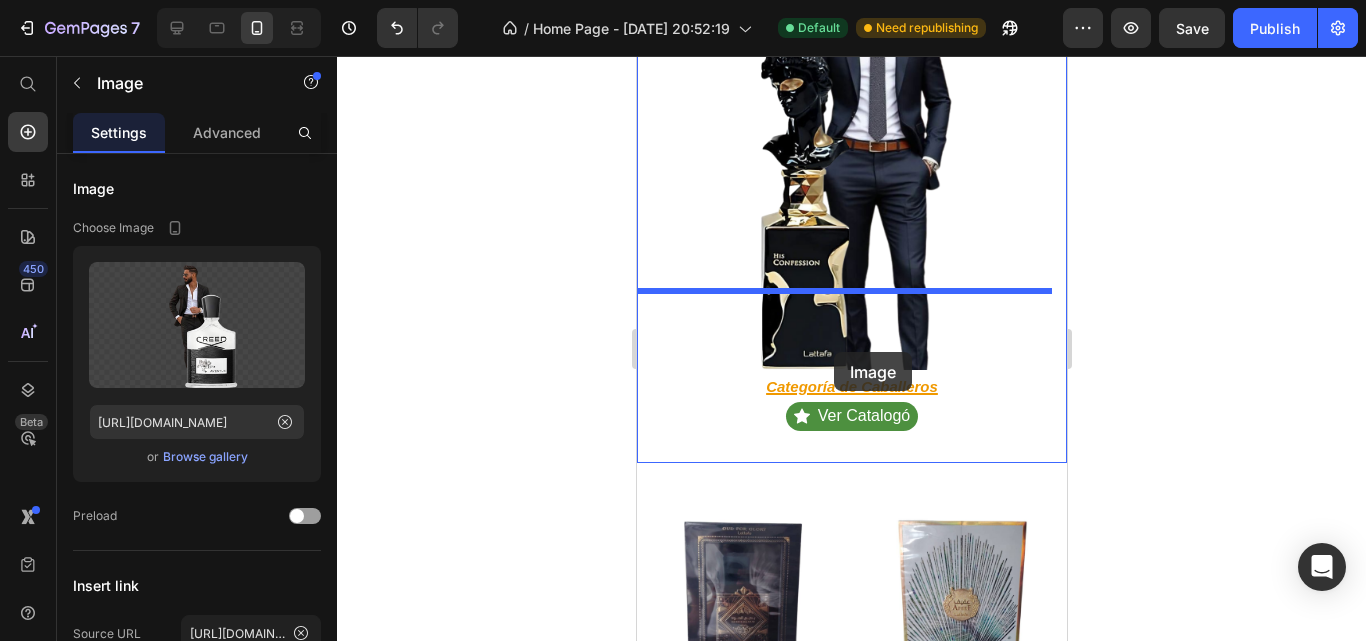 scroll, scrollTop: 2568, scrollLeft: 0, axis: vertical 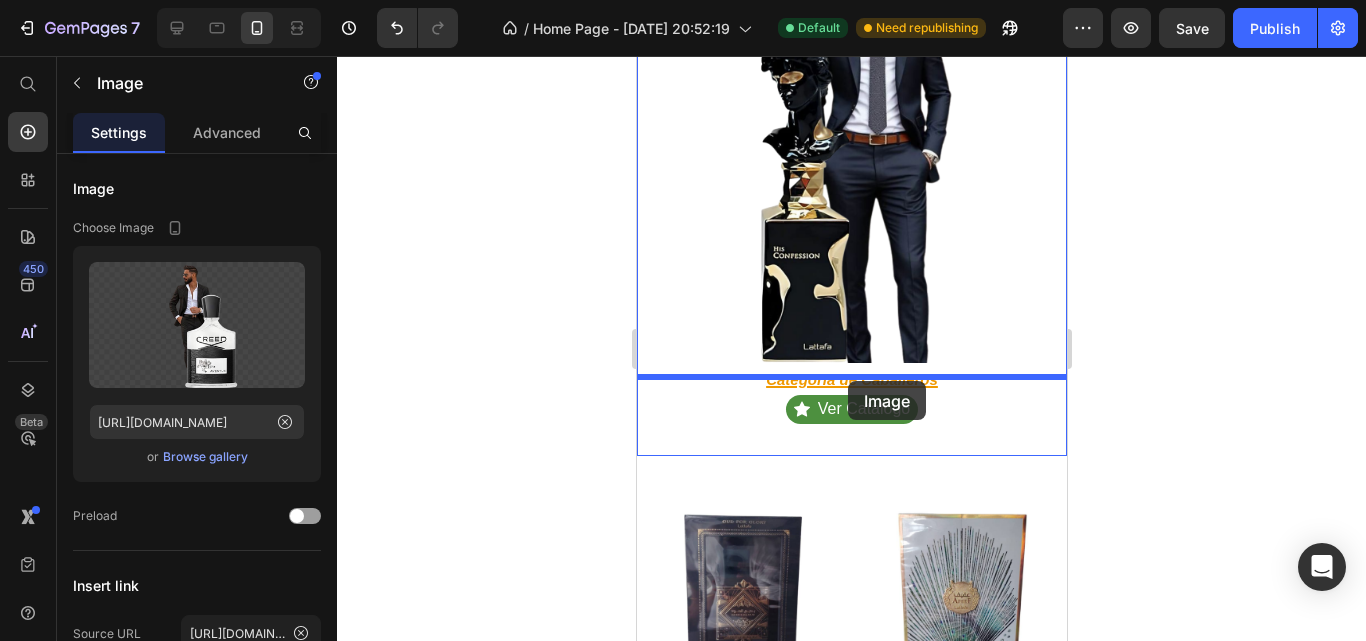 drag, startPoint x: 878, startPoint y: 127, endPoint x: 847, endPoint y: 381, distance: 255.88474 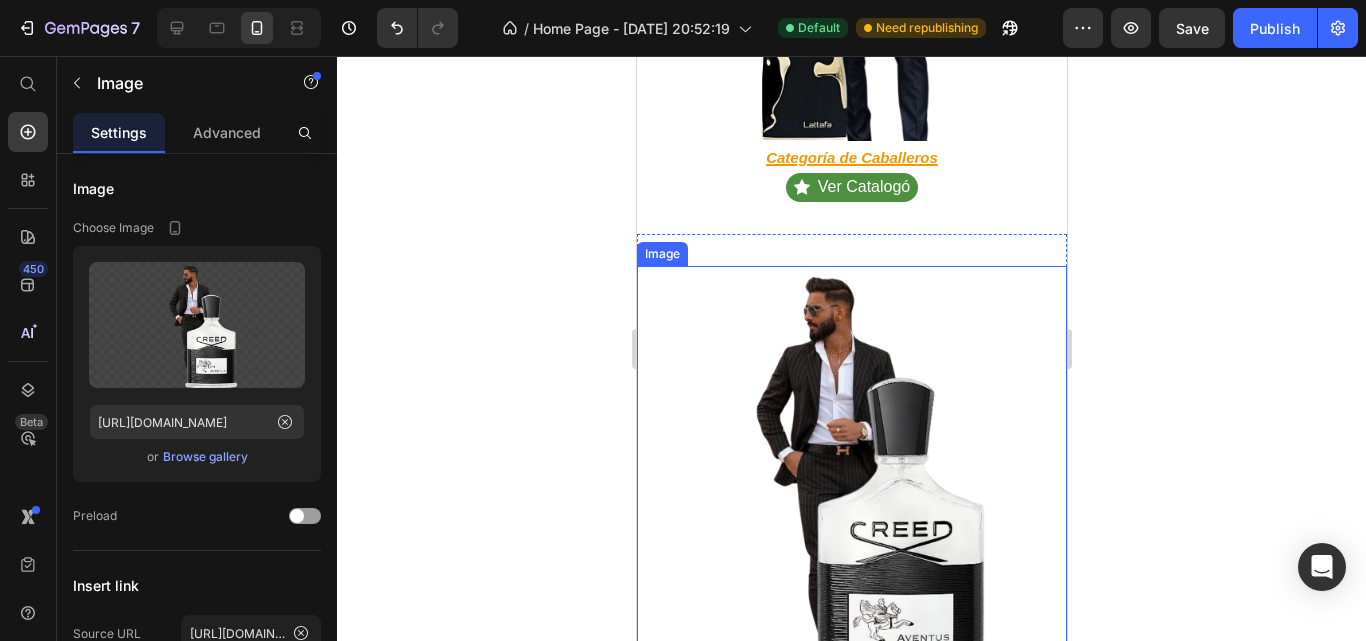 scroll, scrollTop: 2626, scrollLeft: 0, axis: vertical 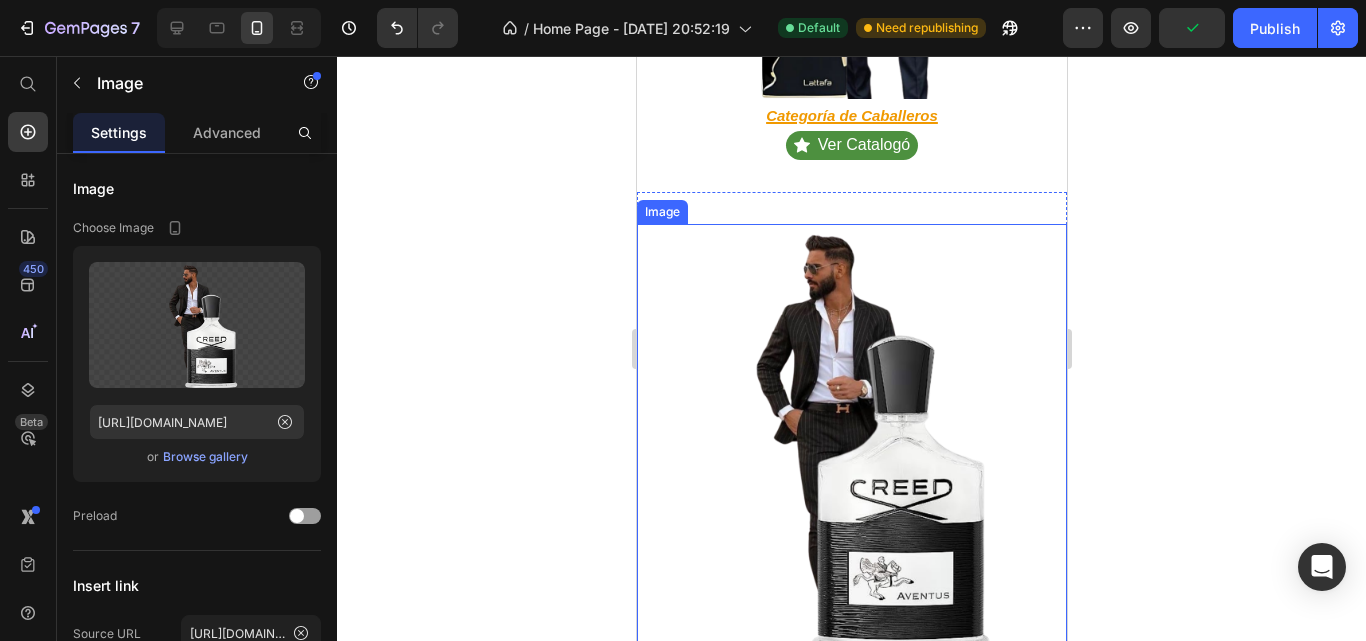 click at bounding box center [851, 439] 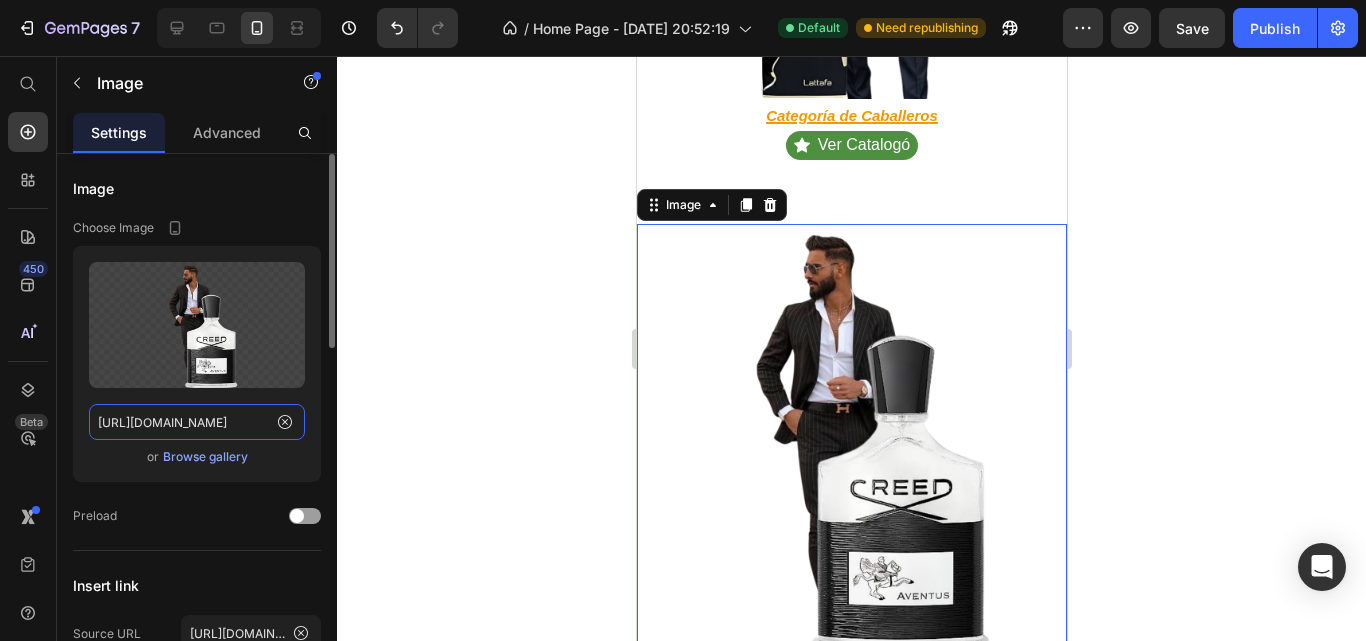 type on "[URL][DOMAIN_NAME]" 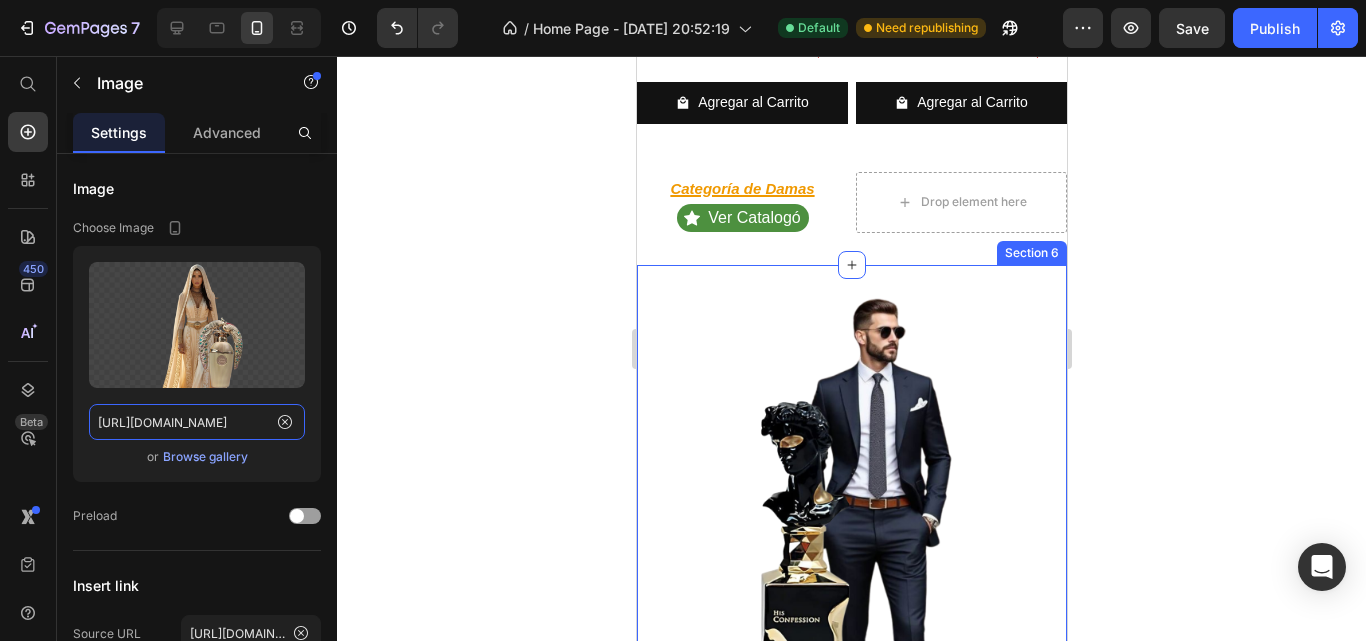 scroll, scrollTop: 2026, scrollLeft: 0, axis: vertical 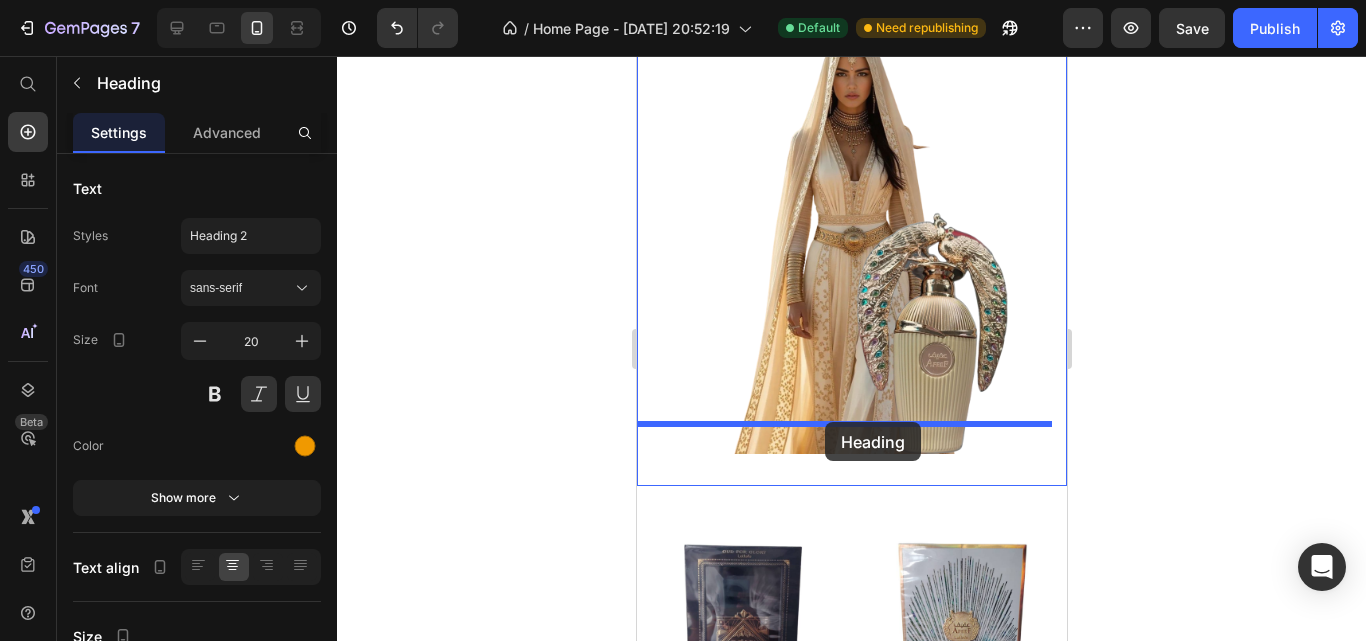 drag, startPoint x: 681, startPoint y: 139, endPoint x: 824, endPoint y: 422, distance: 317.07727 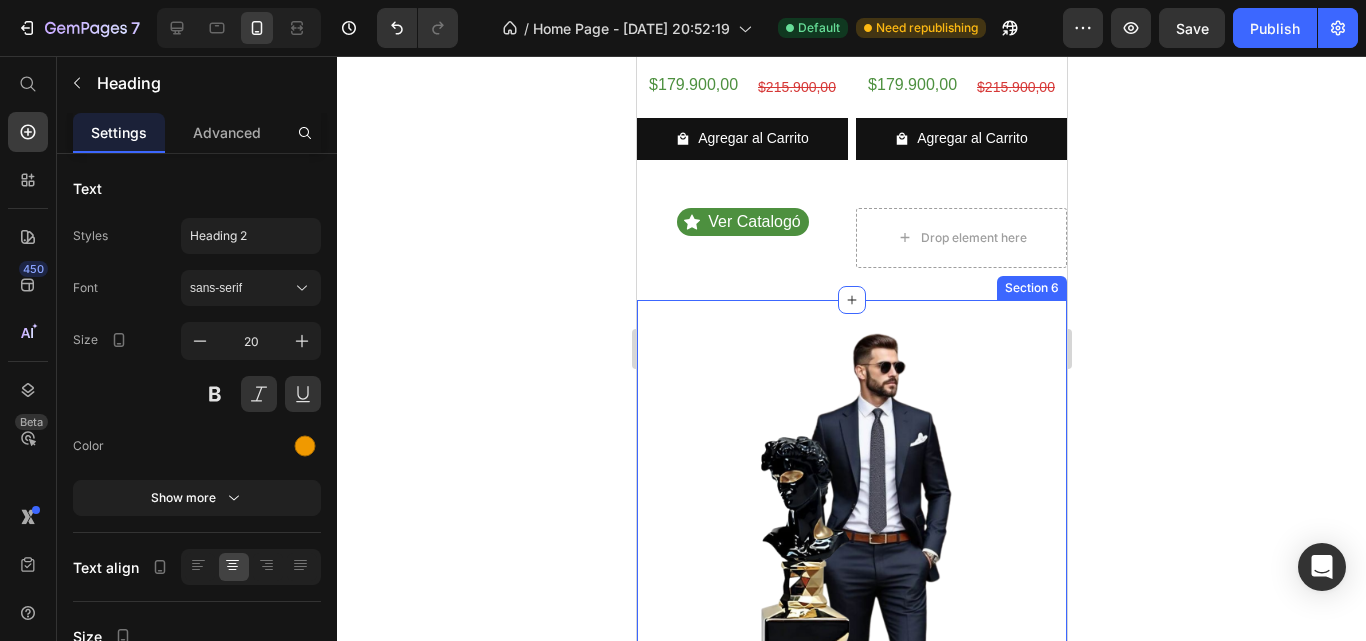 scroll, scrollTop: 2025, scrollLeft: 0, axis: vertical 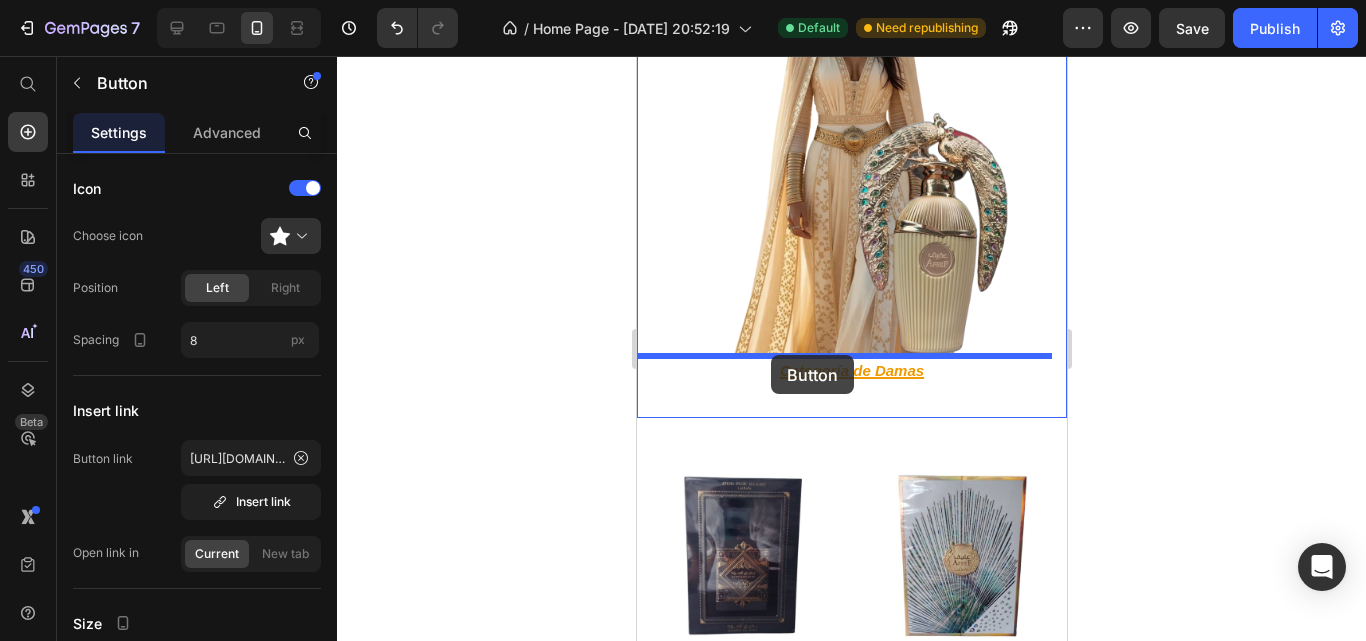 drag, startPoint x: 675, startPoint y: 154, endPoint x: 770, endPoint y: 355, distance: 222.3196 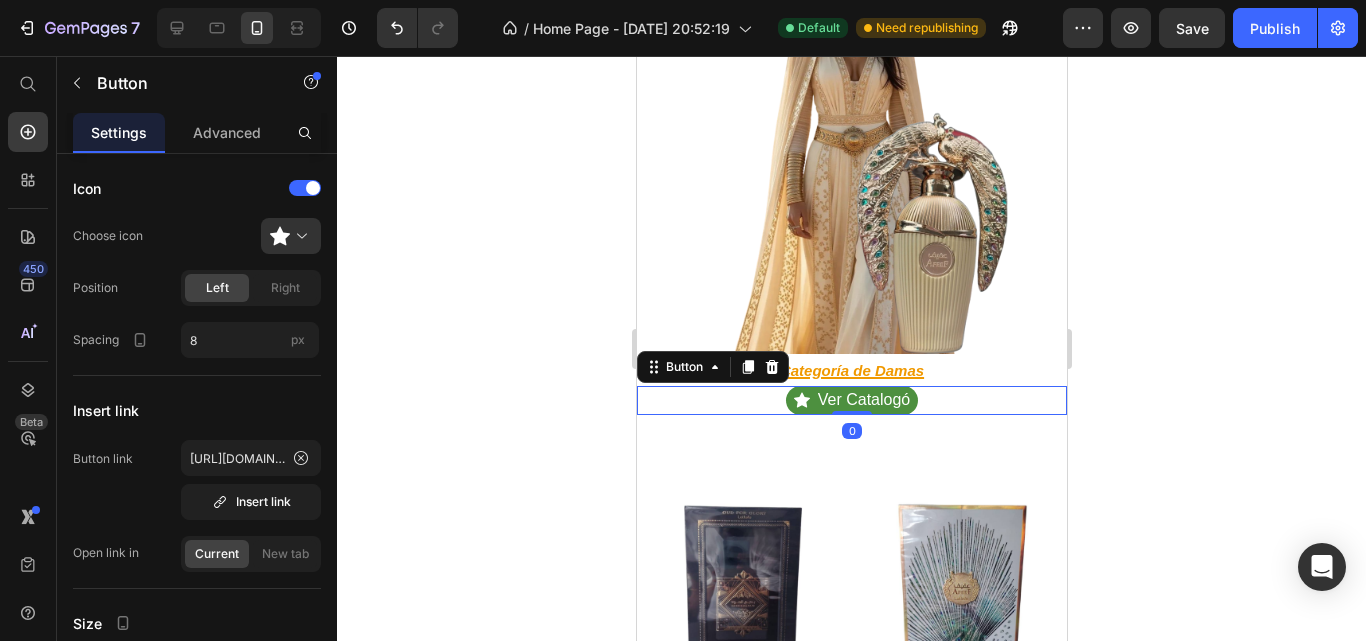 click 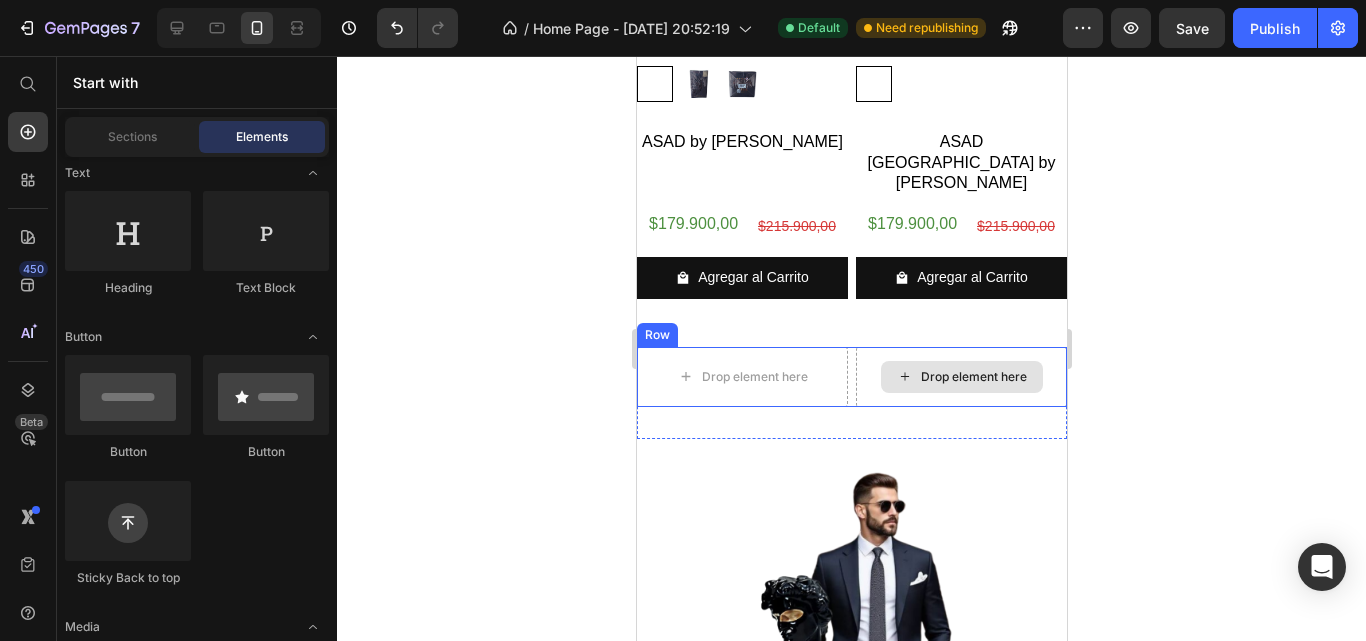 scroll, scrollTop: 1825, scrollLeft: 0, axis: vertical 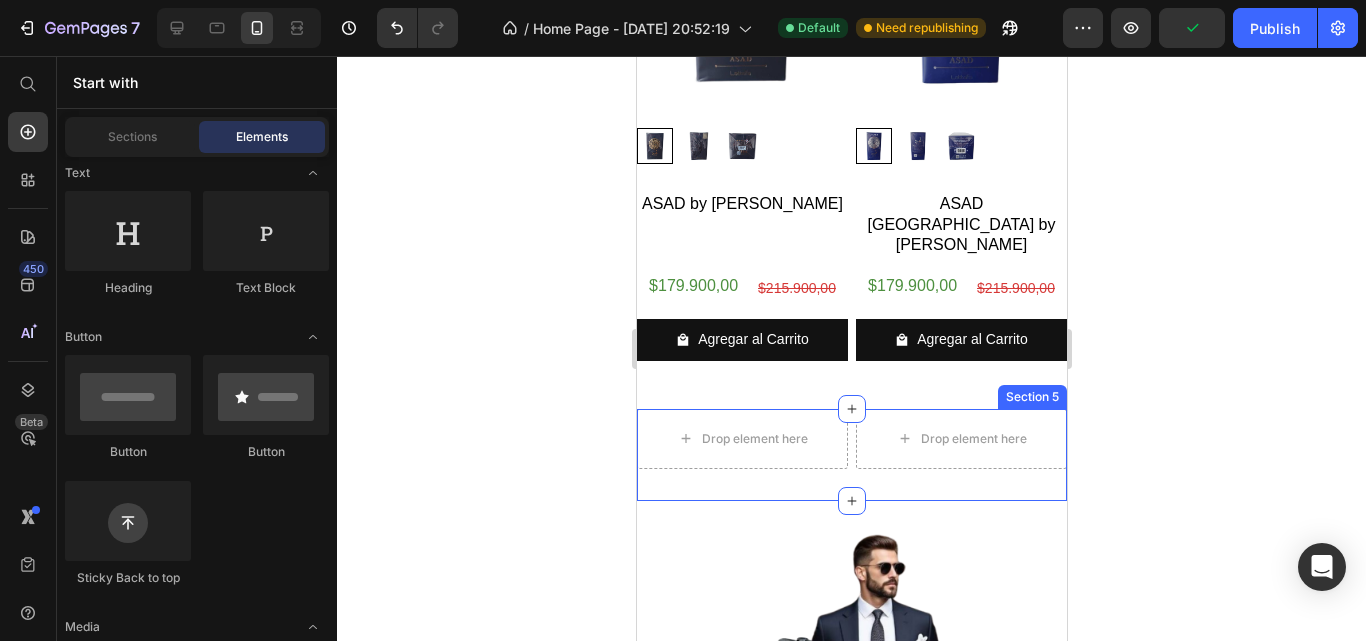 click on "Drop element here
Drop element here Row Section 5" at bounding box center (851, 455) 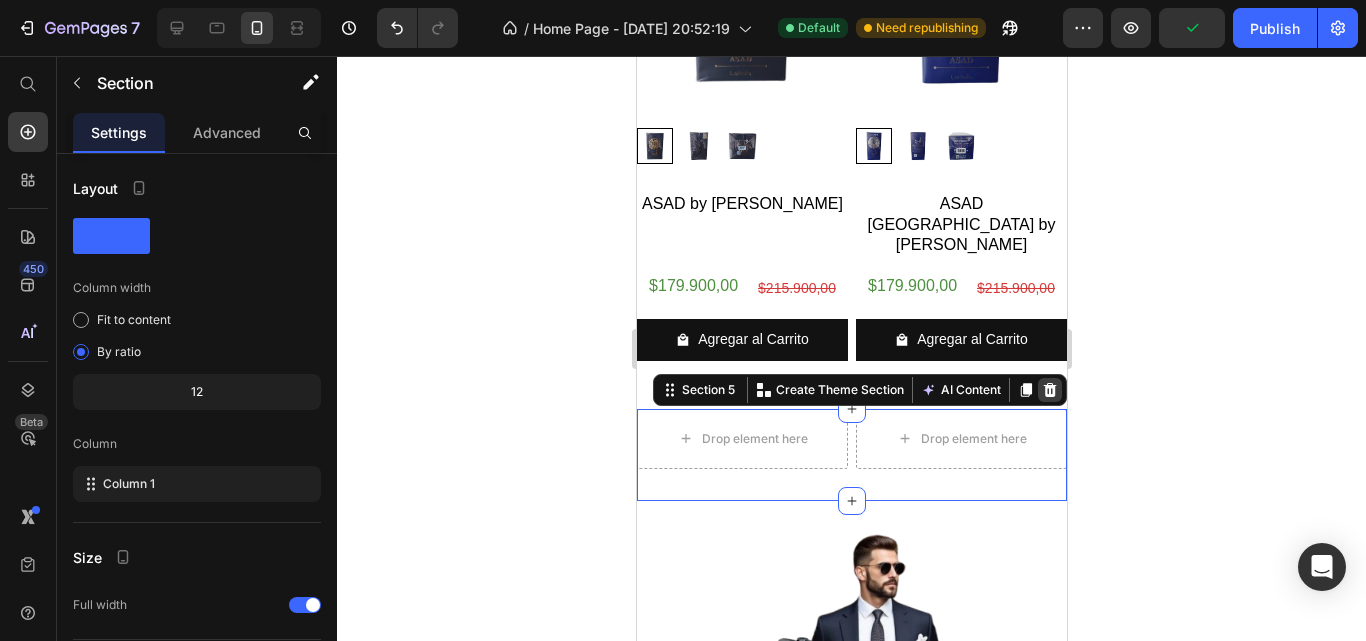 click 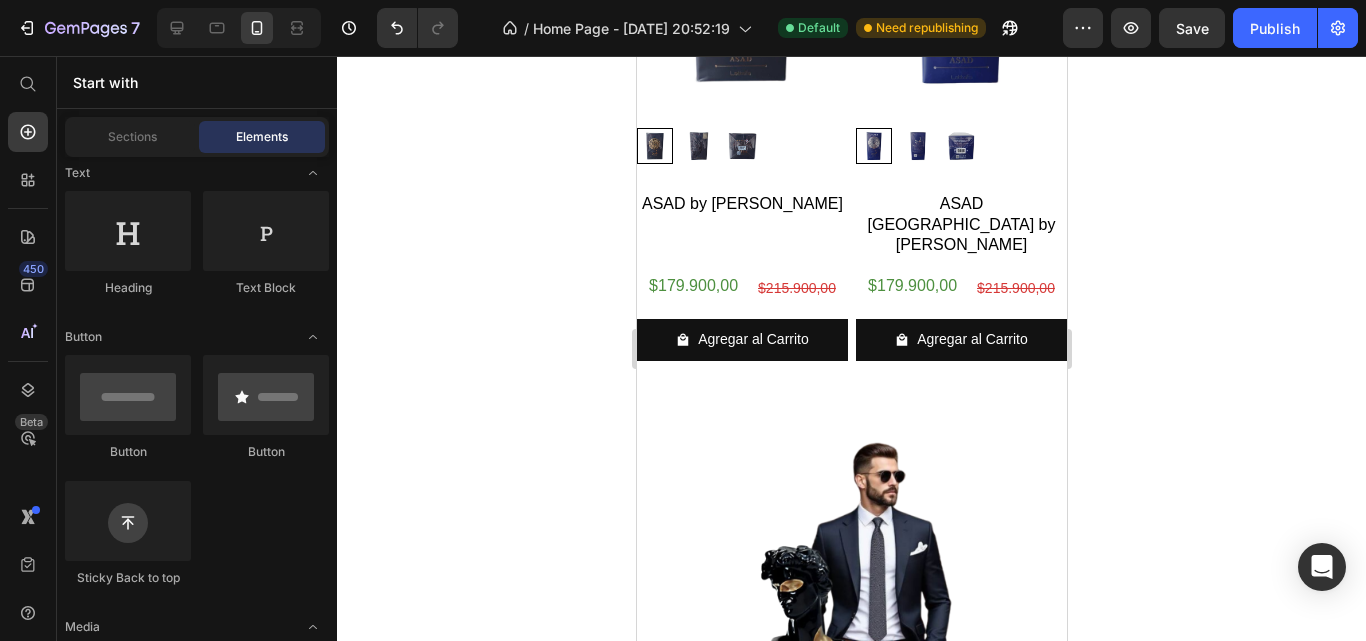 click 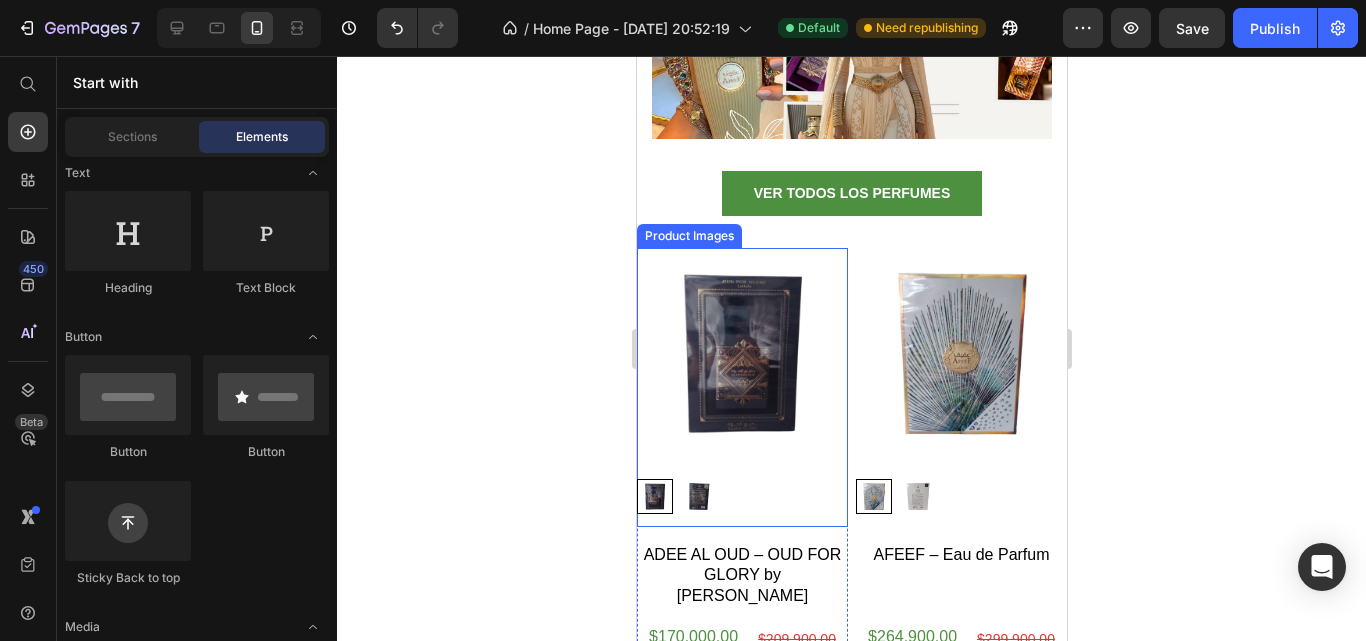 scroll, scrollTop: 508, scrollLeft: 0, axis: vertical 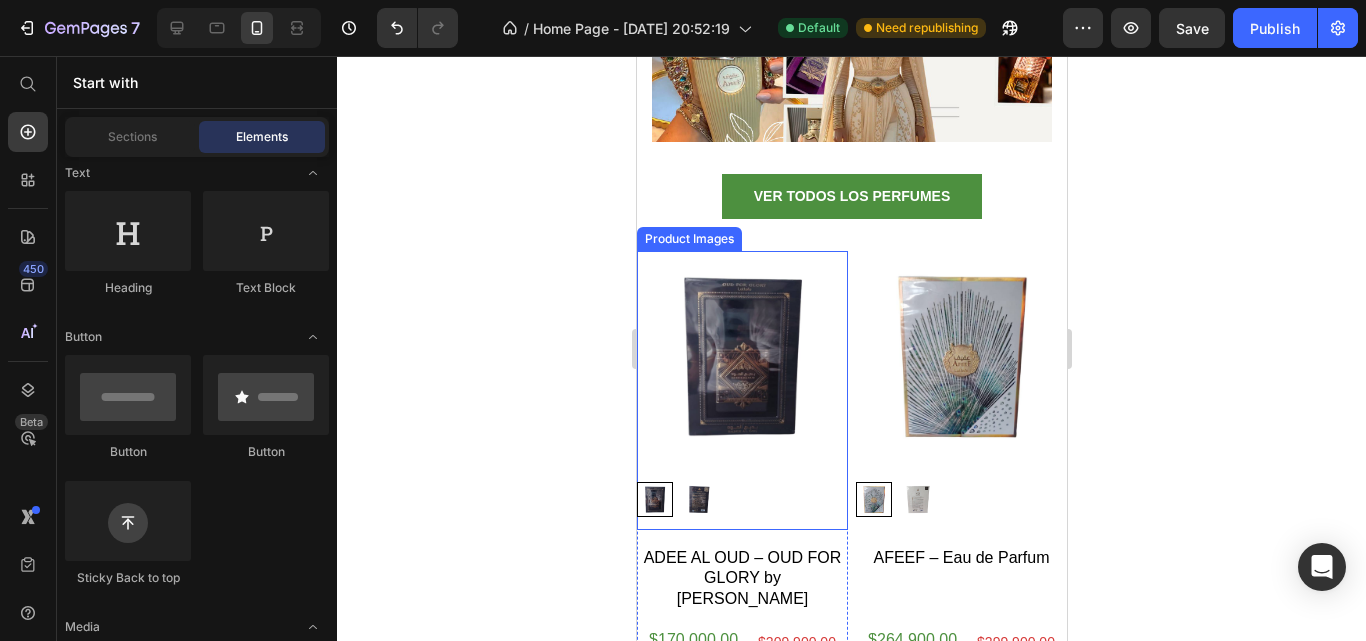 click at bounding box center (741, 356) 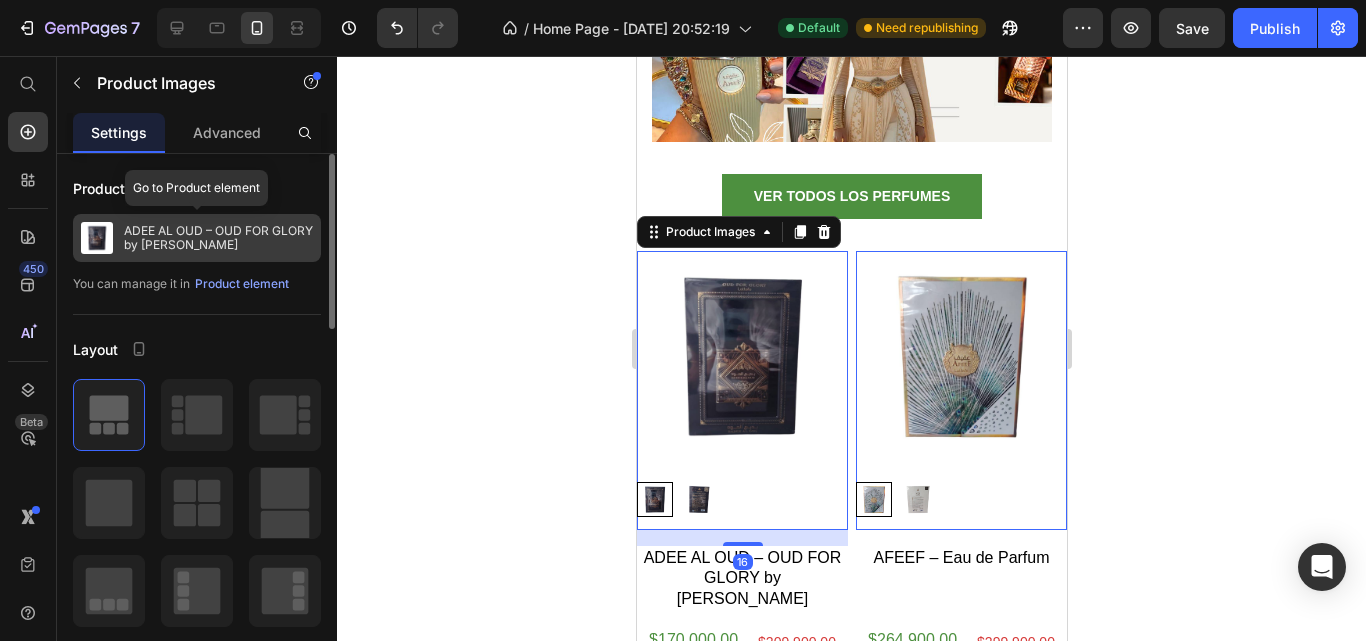 click on "ADEE AL OUD – OUD FOR GLORY by [PERSON_NAME]" at bounding box center (218, 238) 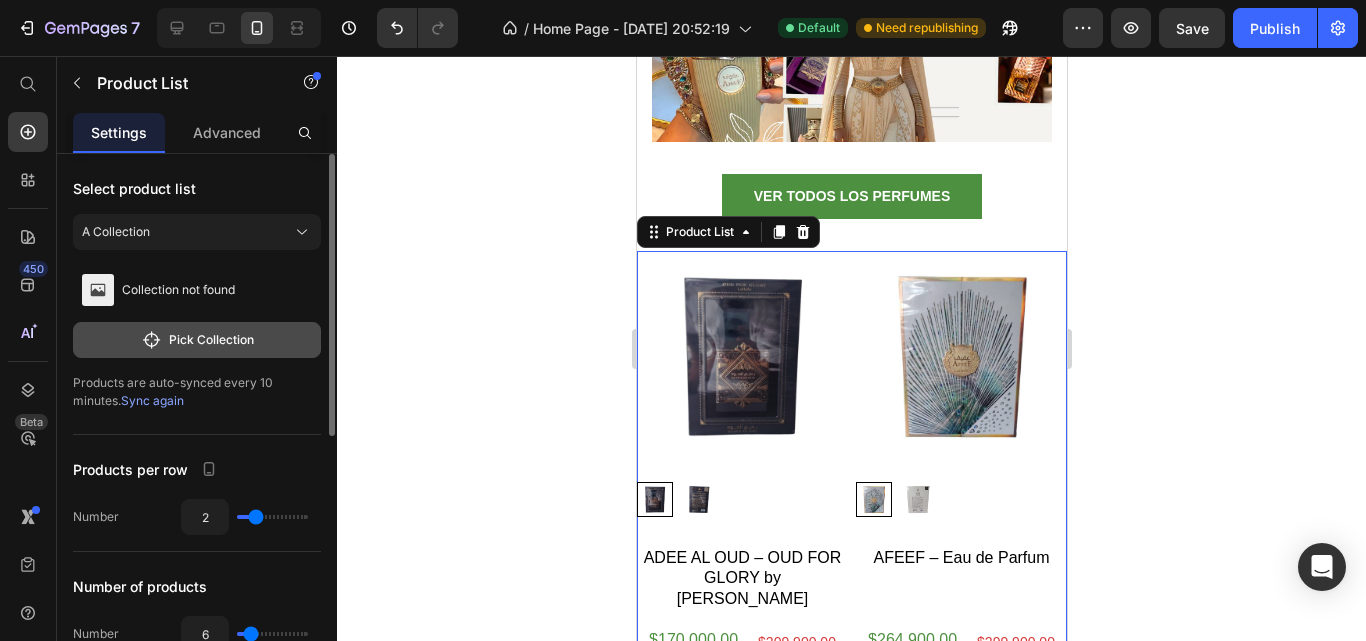 click on "Pick Collection" 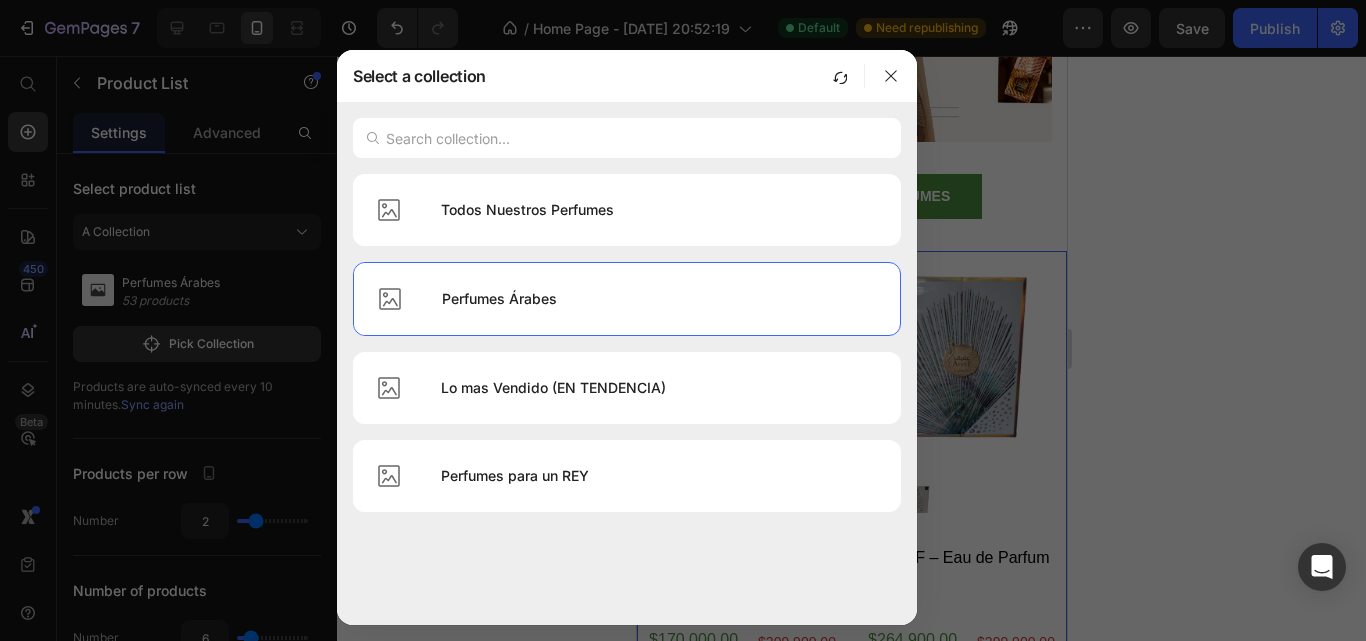 click at bounding box center (683, 320) 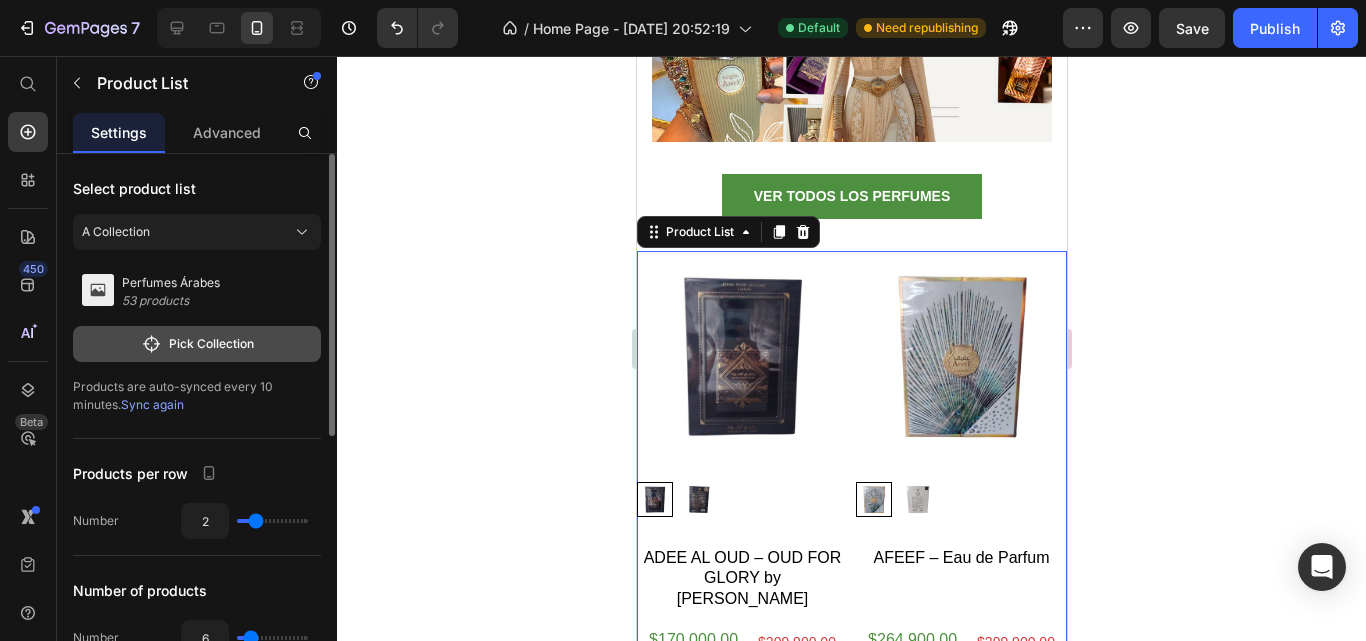 click on "Pick Collection" at bounding box center [197, 344] 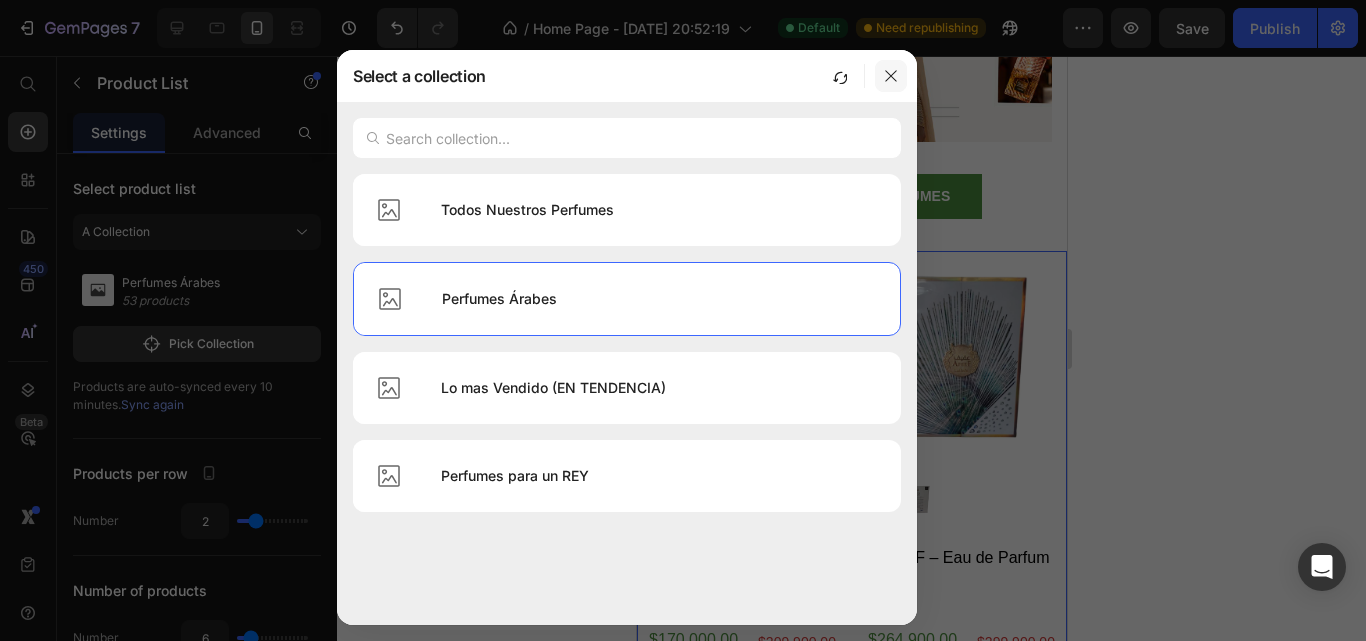 click 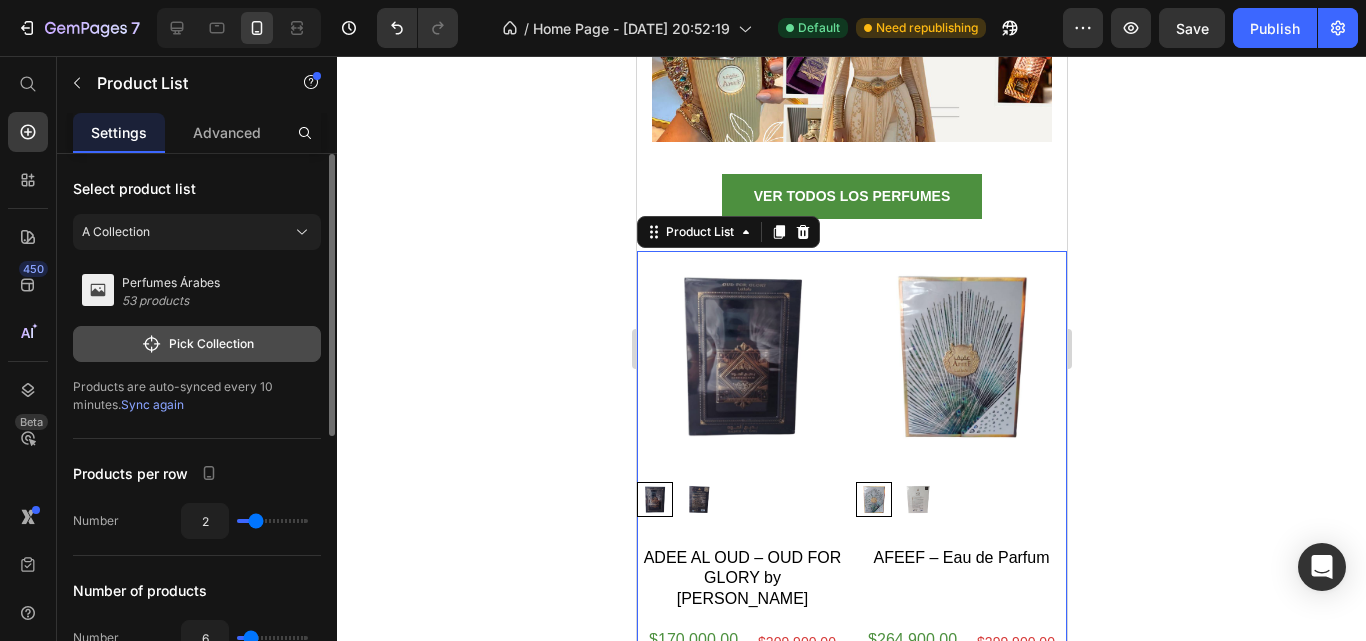 click on "Pick Collection" at bounding box center [197, 344] 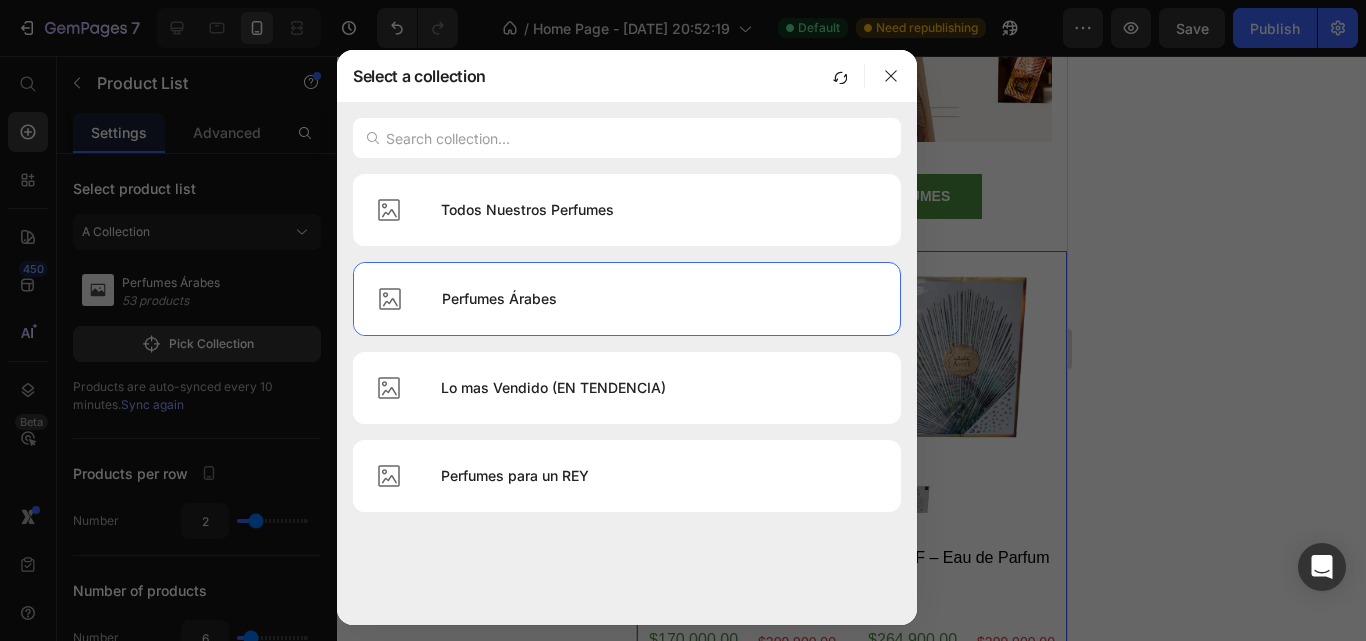 click 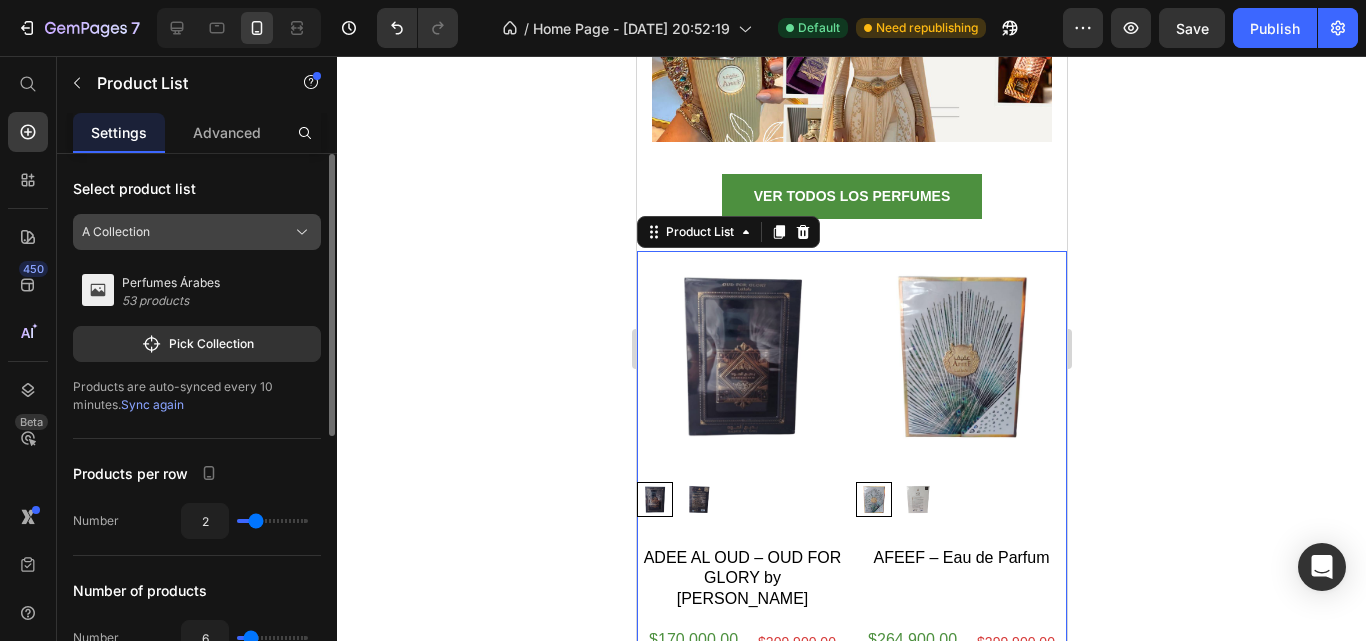 click 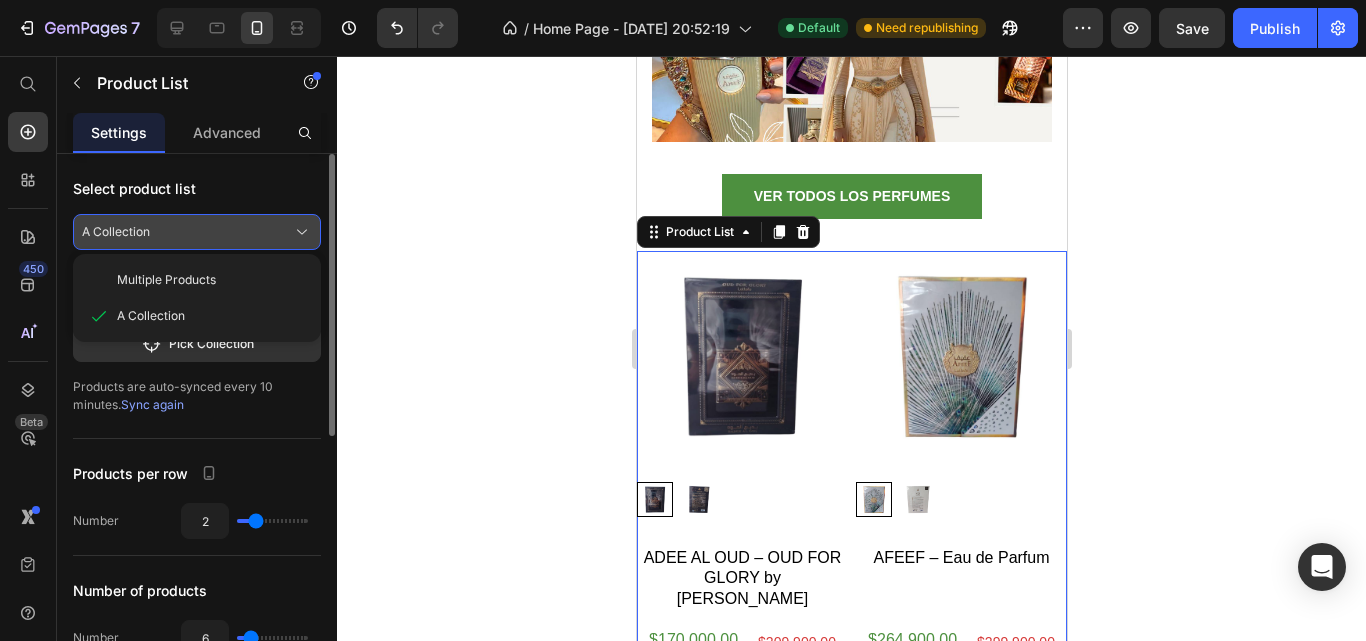 click 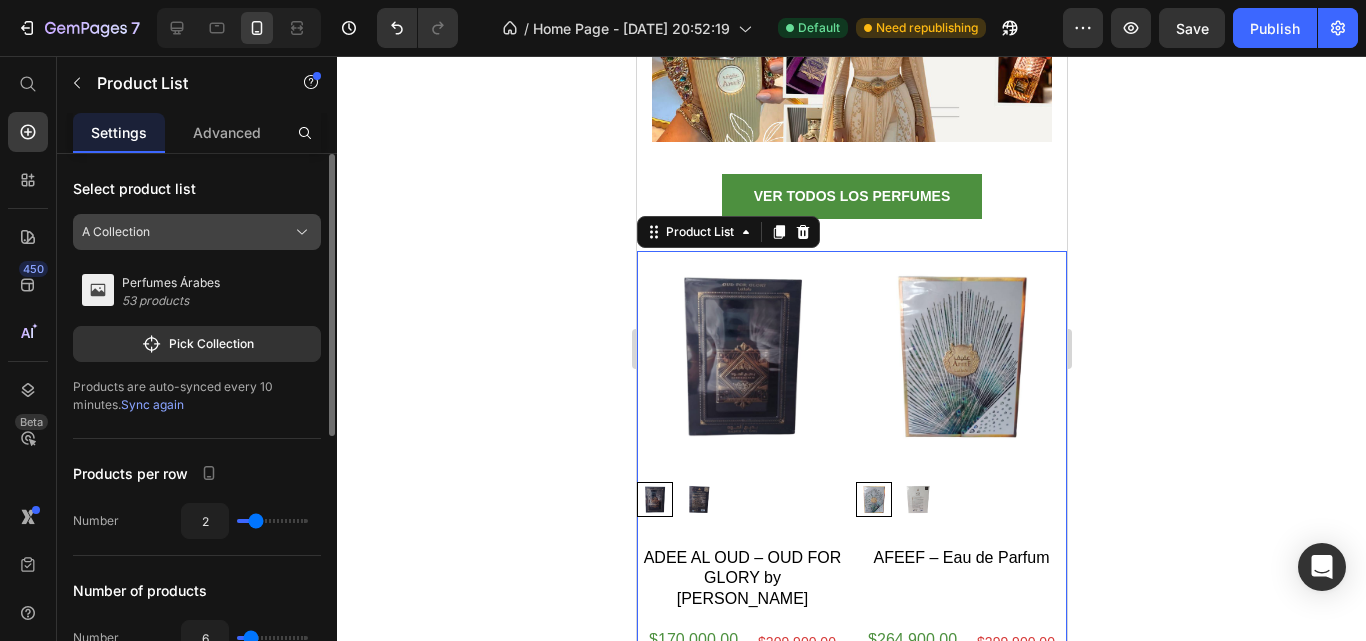 click 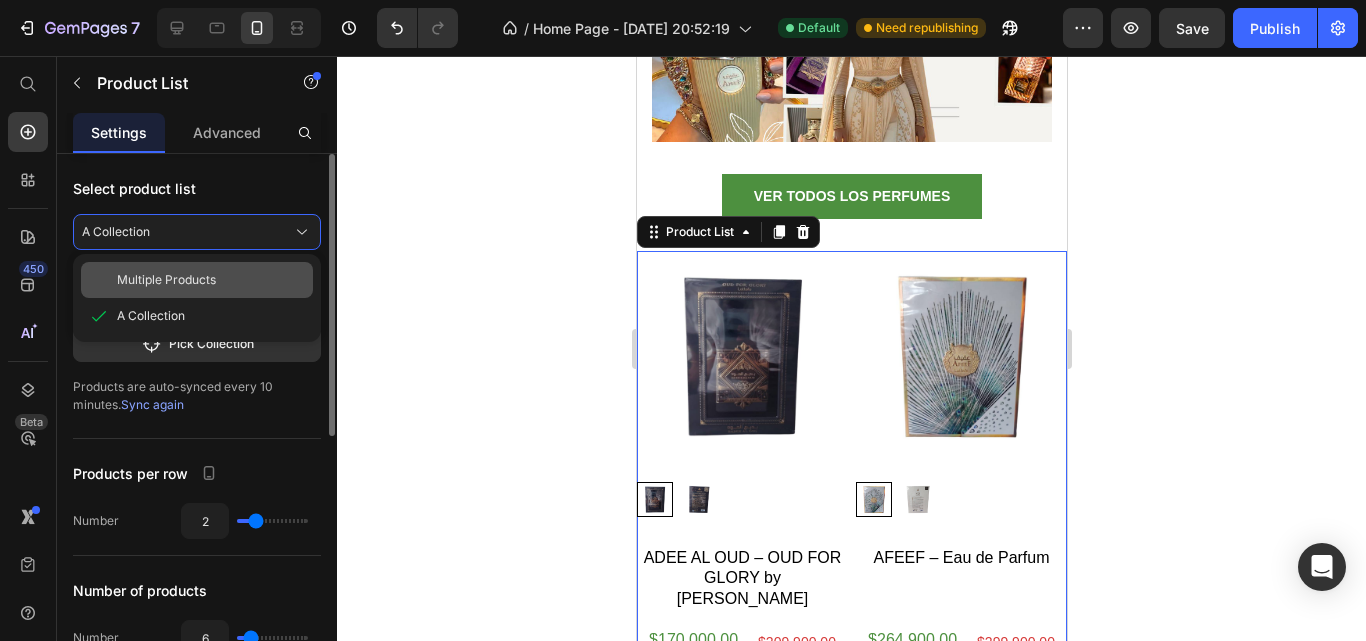 click on "Multiple Products" at bounding box center [211, 280] 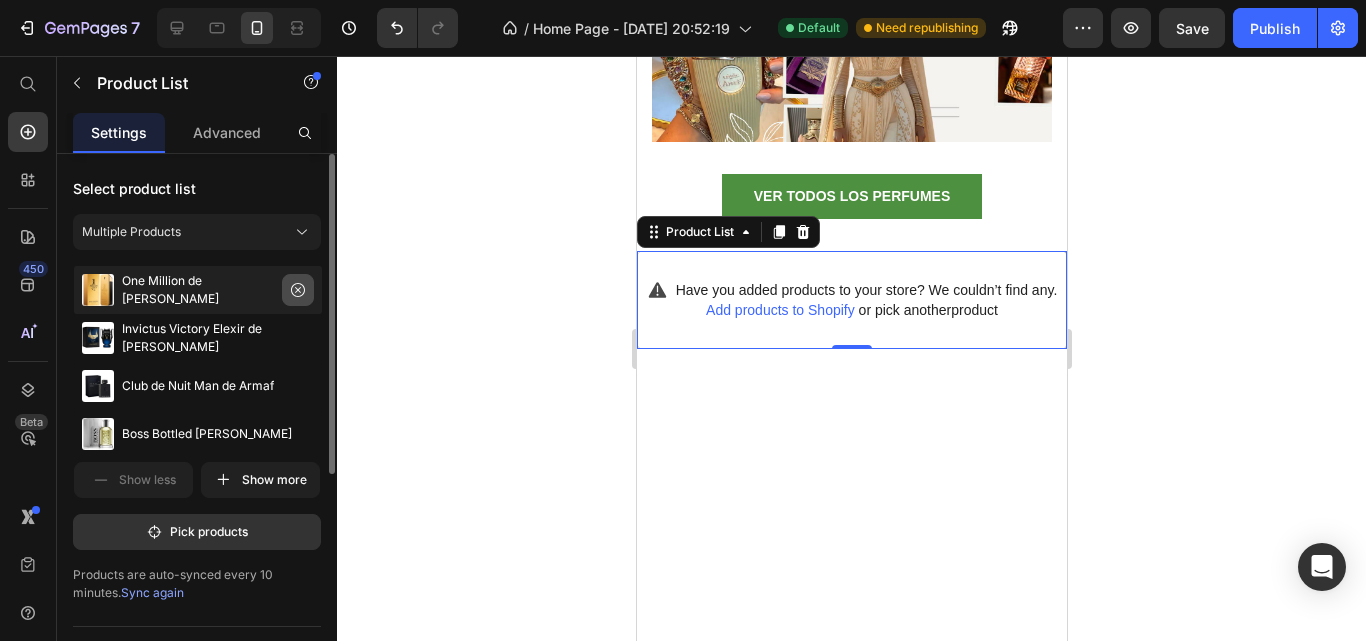 click 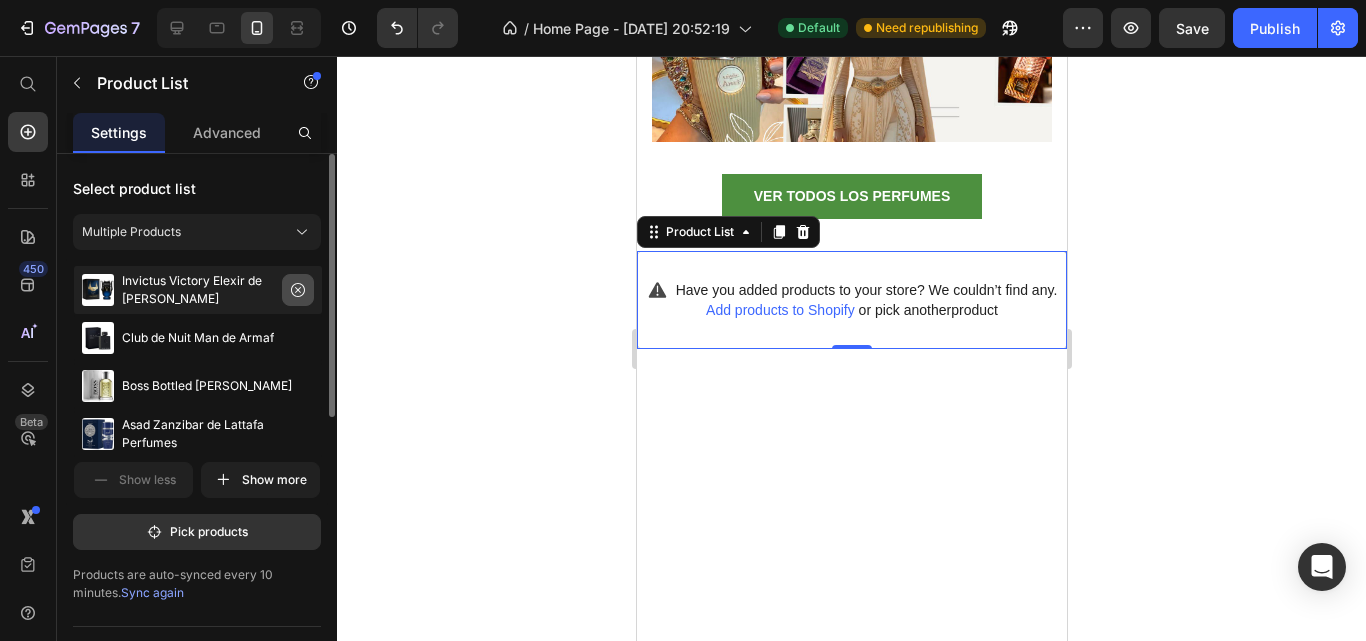 click 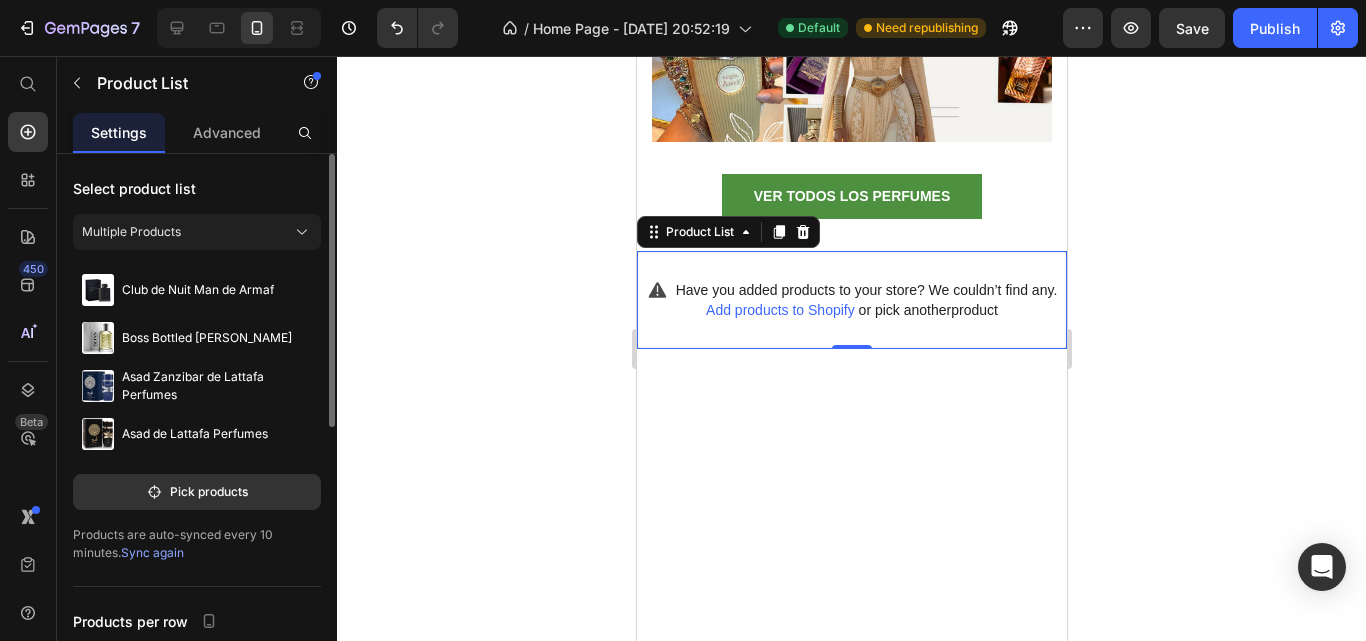 click 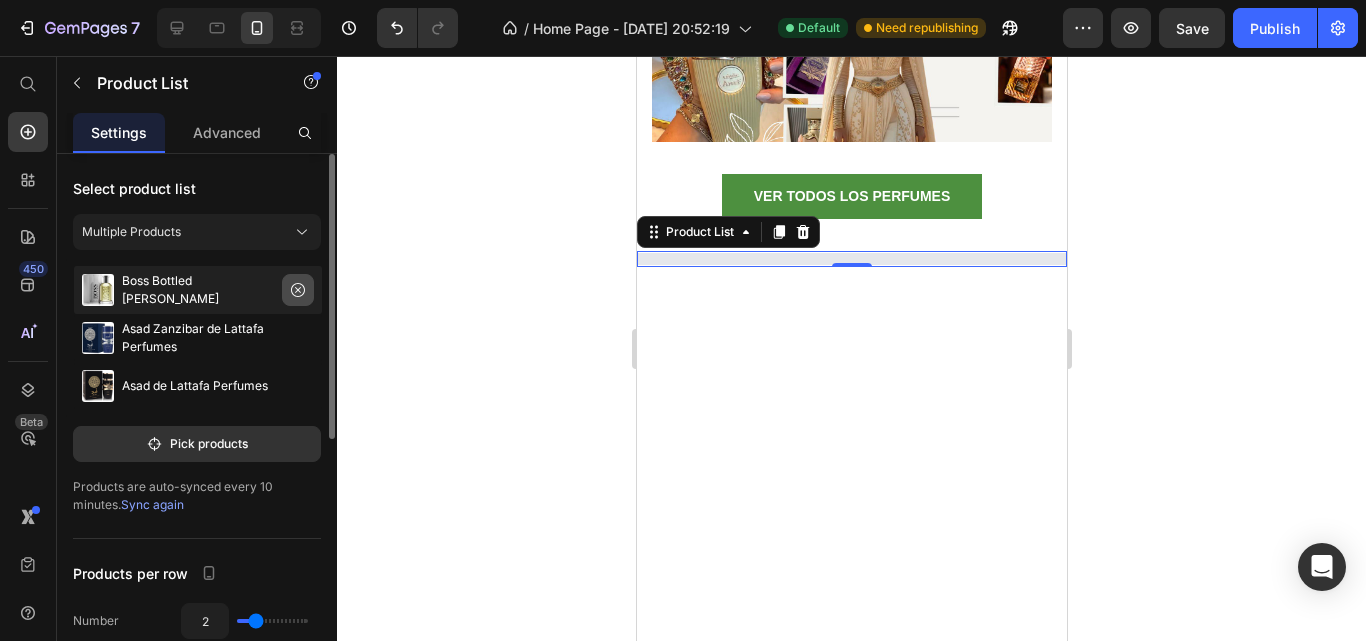click 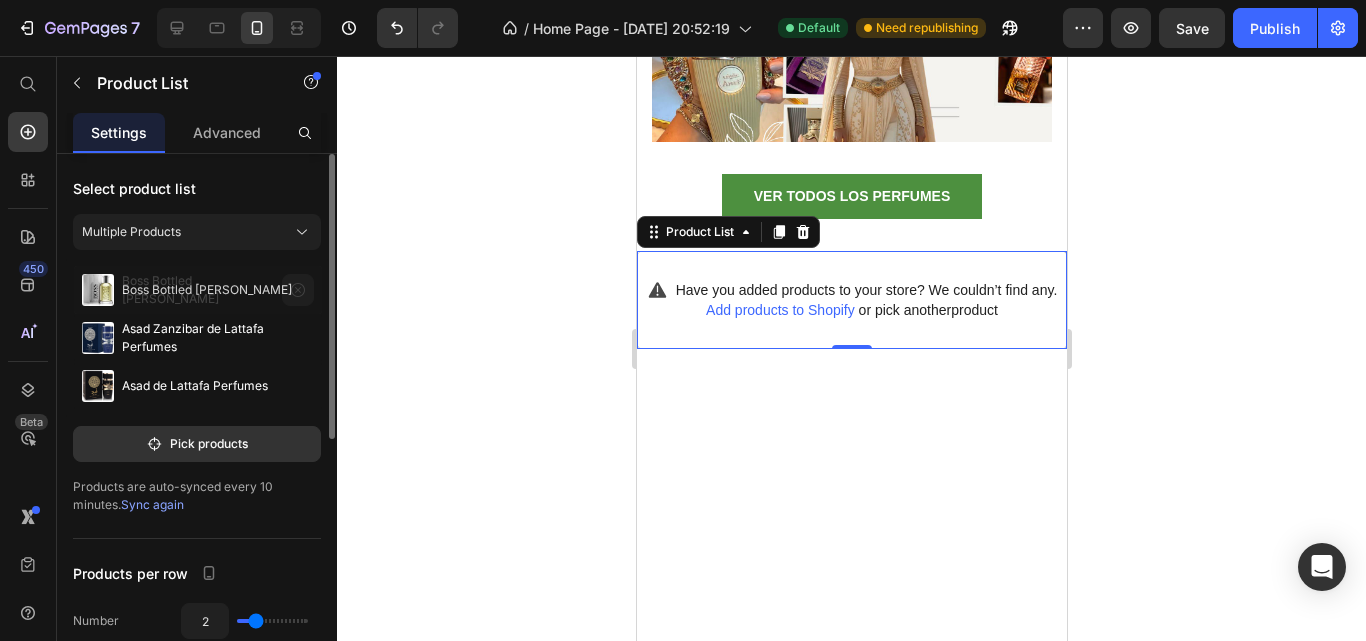 click 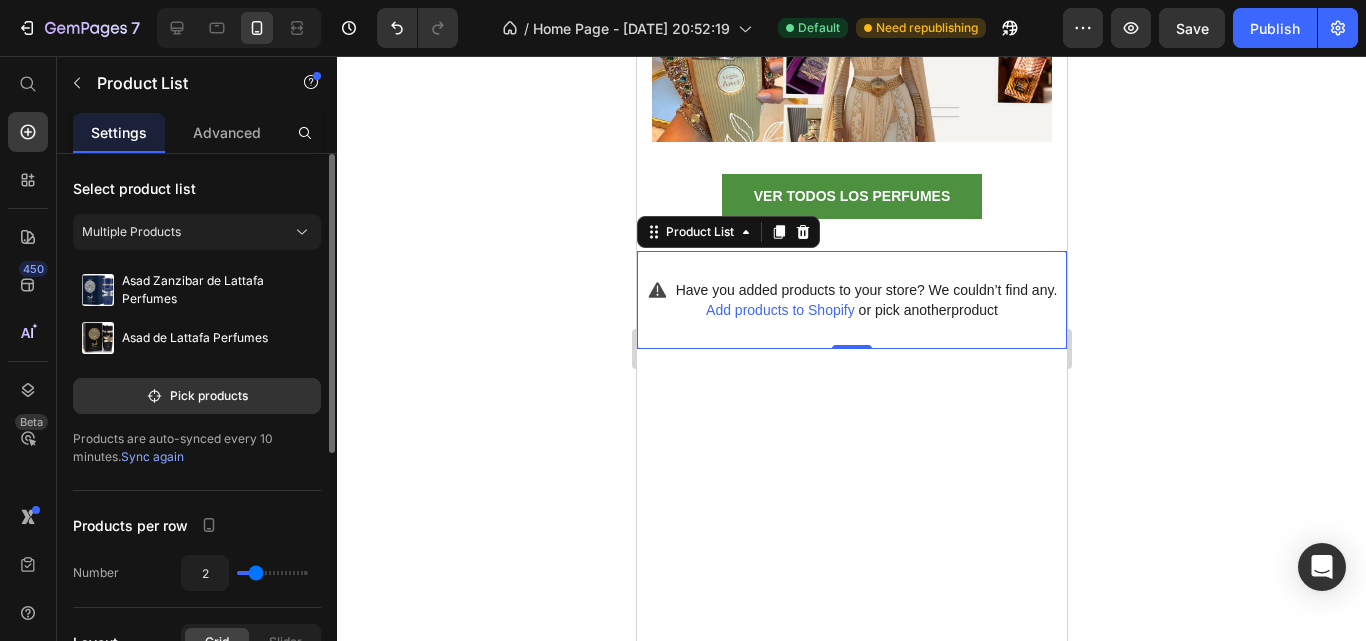 click 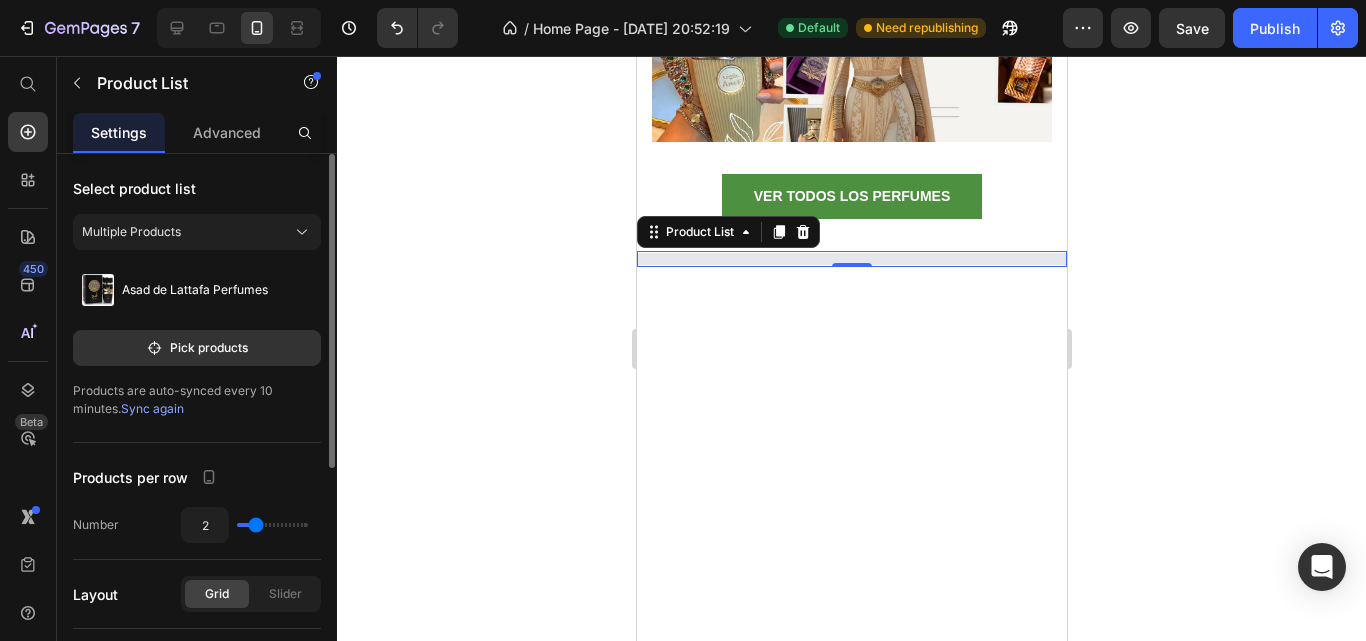 click on "Asad de Lattafa Perfumes" 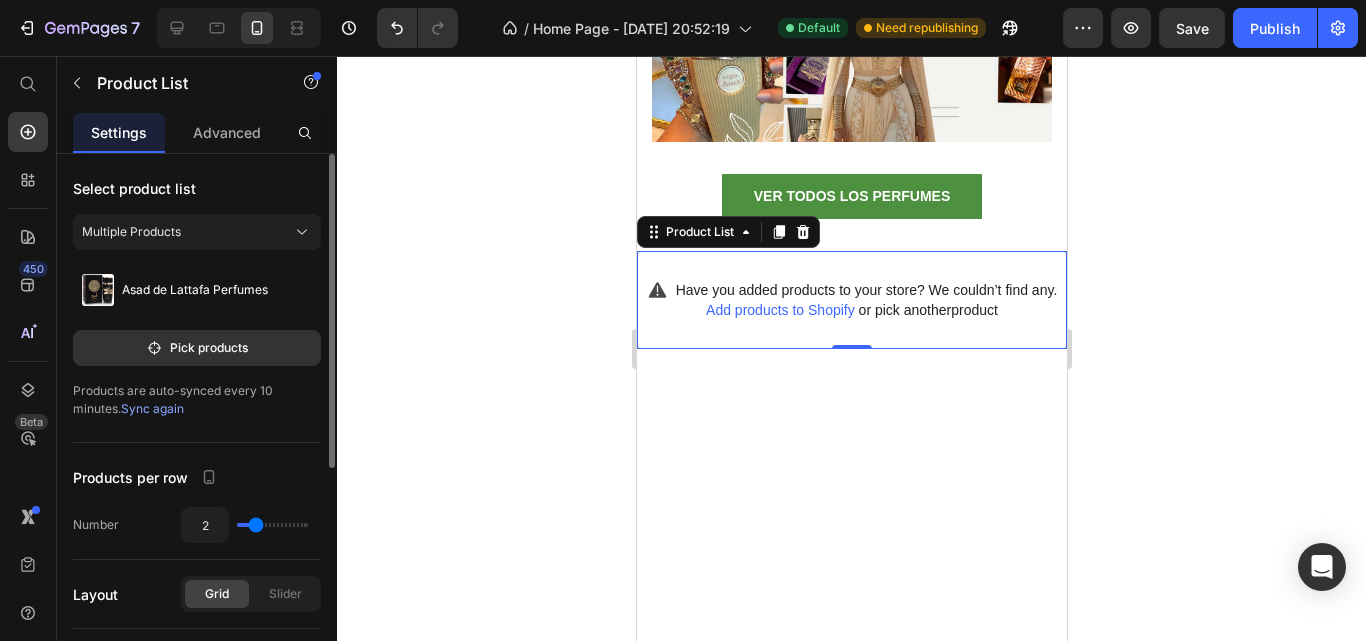 click on "Asad de Lattafa Perfumes" 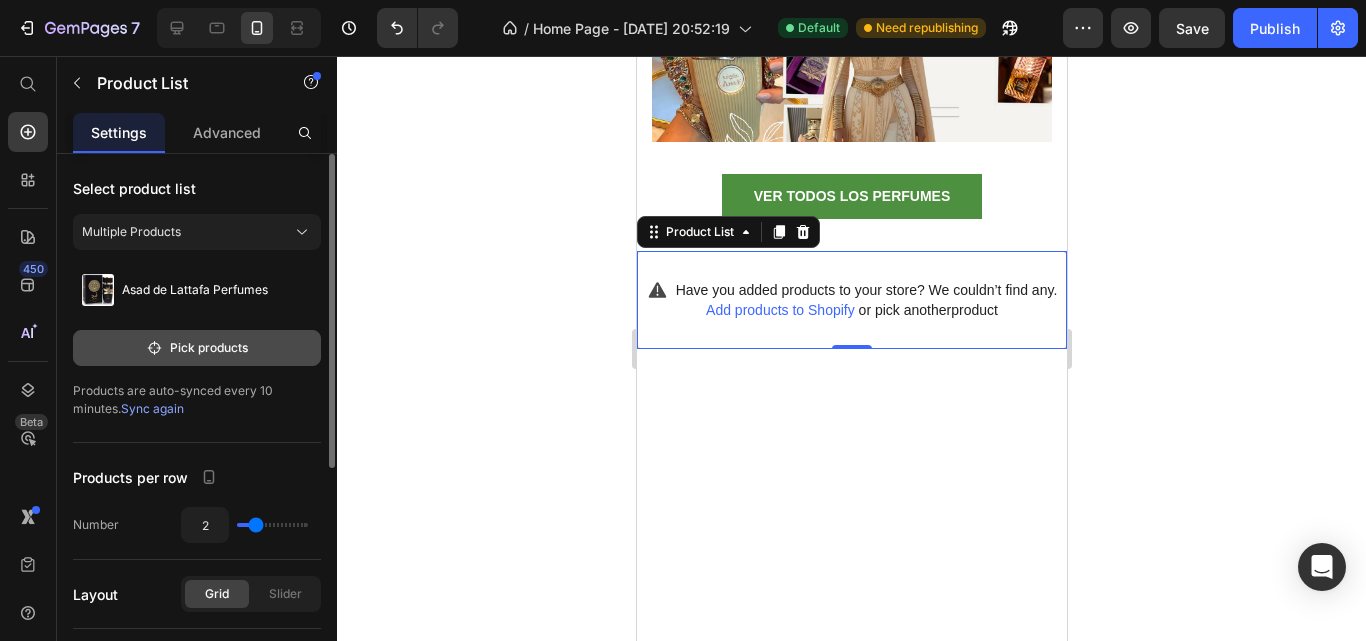 click on "Pick products" at bounding box center (197, 348) 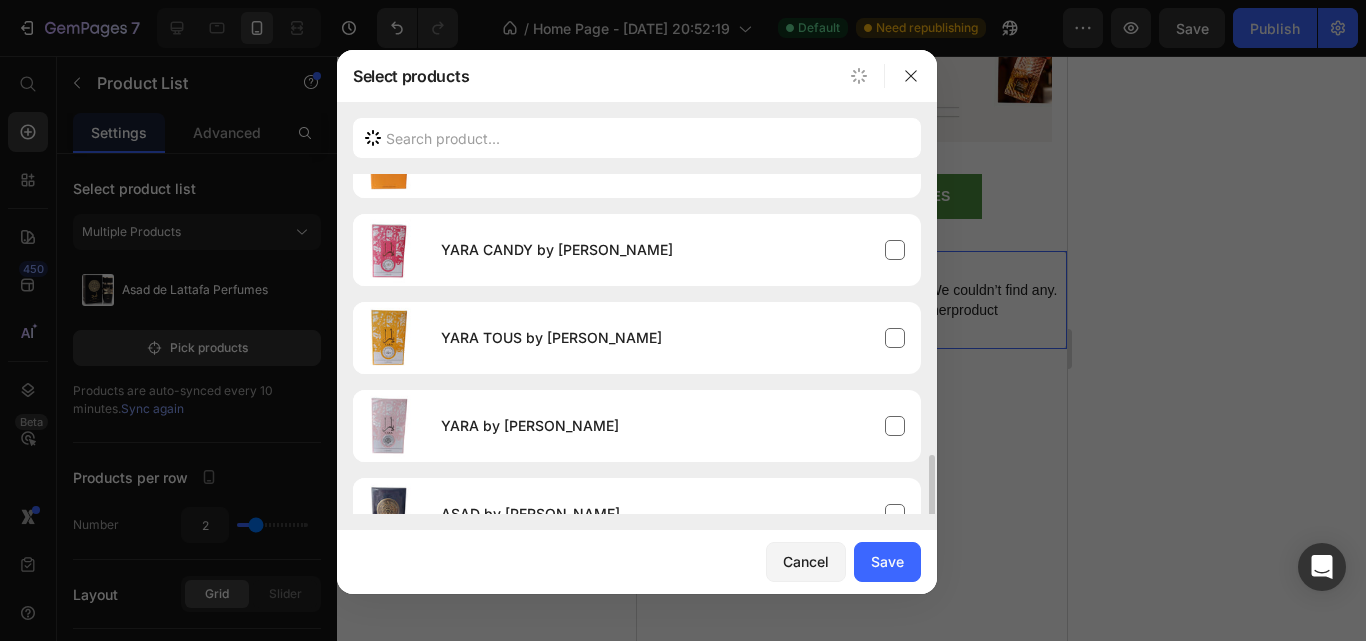 scroll, scrollTop: 500, scrollLeft: 0, axis: vertical 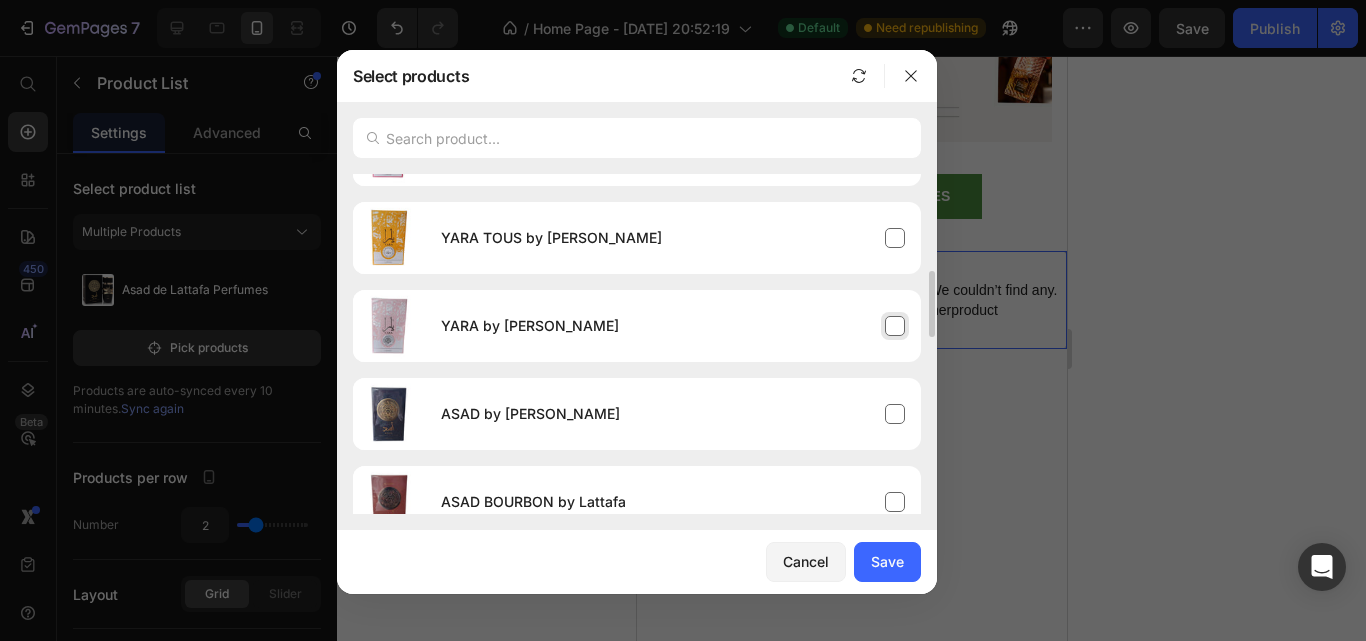 click on "YARA by [PERSON_NAME]" at bounding box center (673, 326) 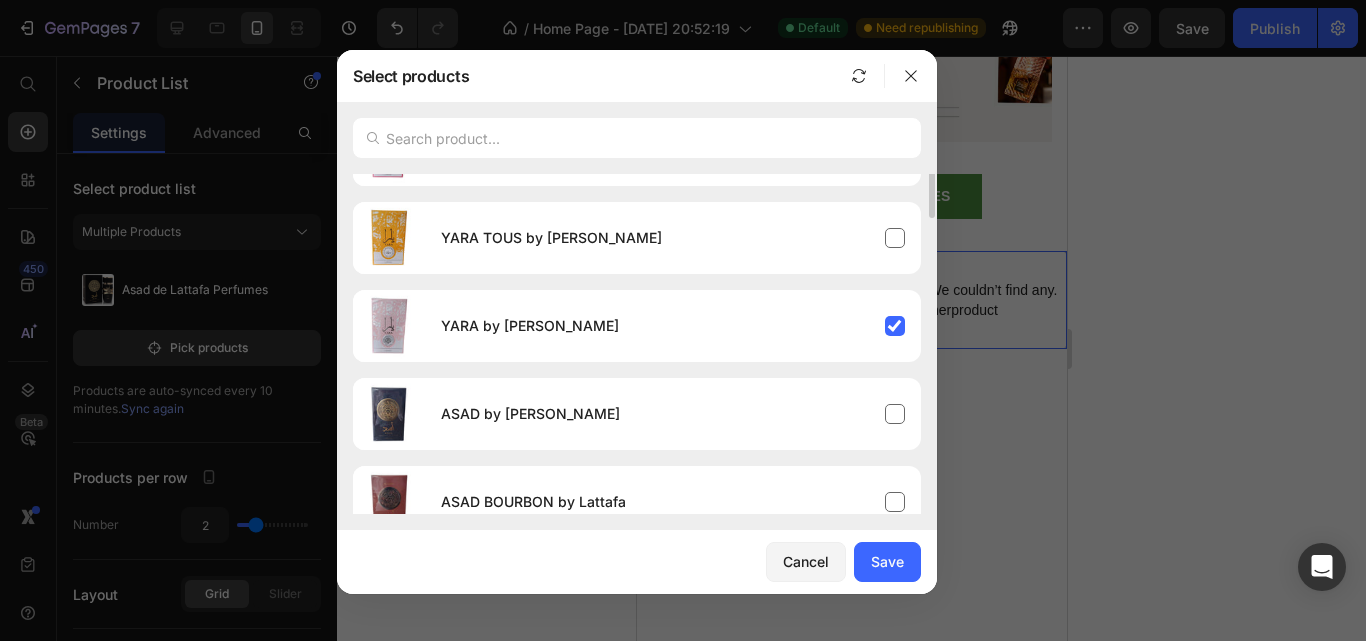 scroll, scrollTop: 400, scrollLeft: 0, axis: vertical 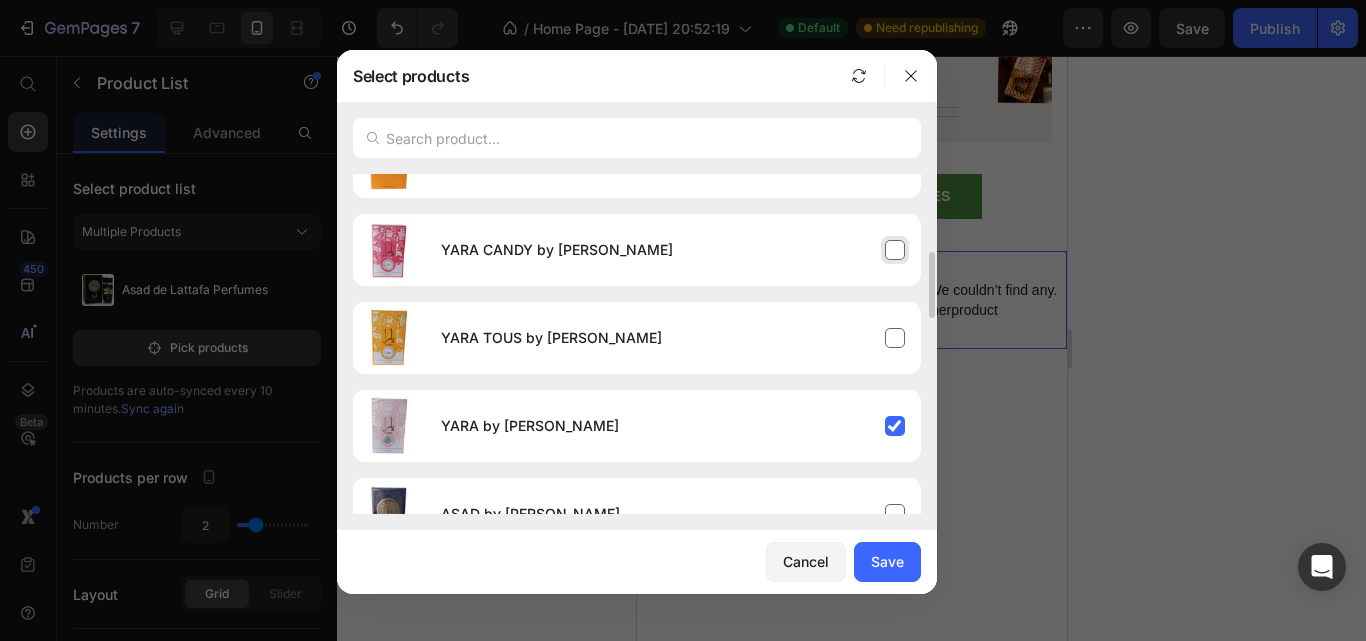 click on "YARA CANDY by [PERSON_NAME]" at bounding box center (673, 250) 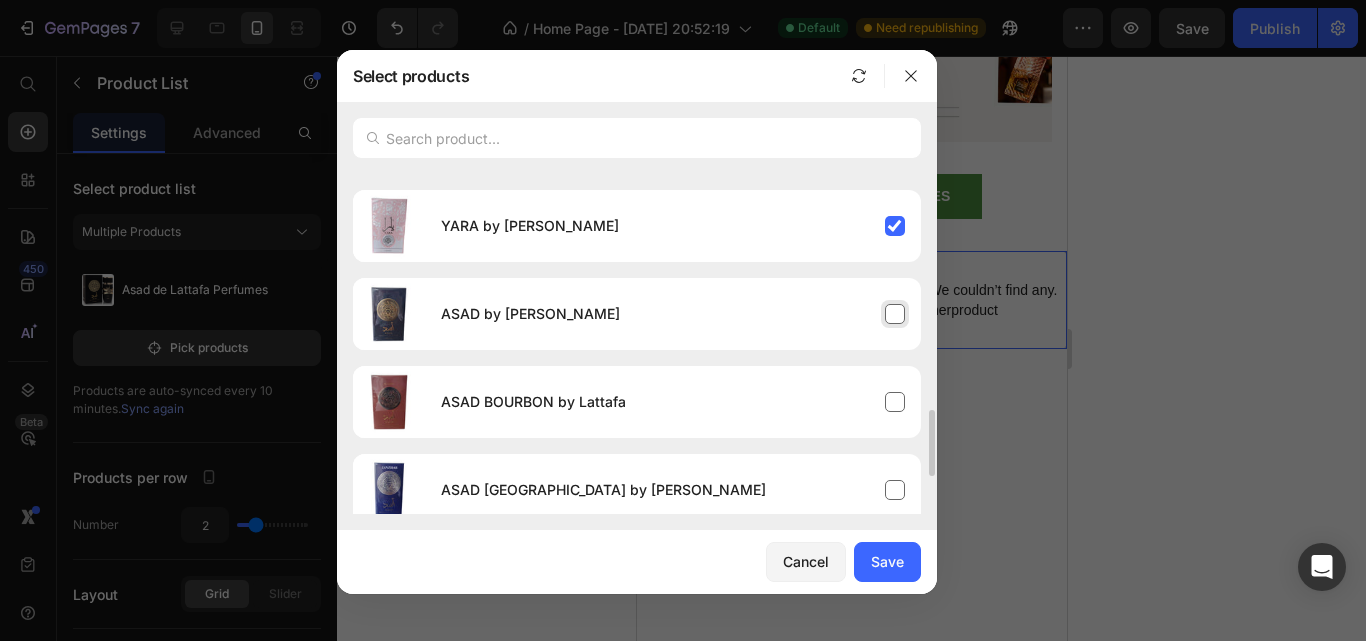 scroll, scrollTop: 700, scrollLeft: 0, axis: vertical 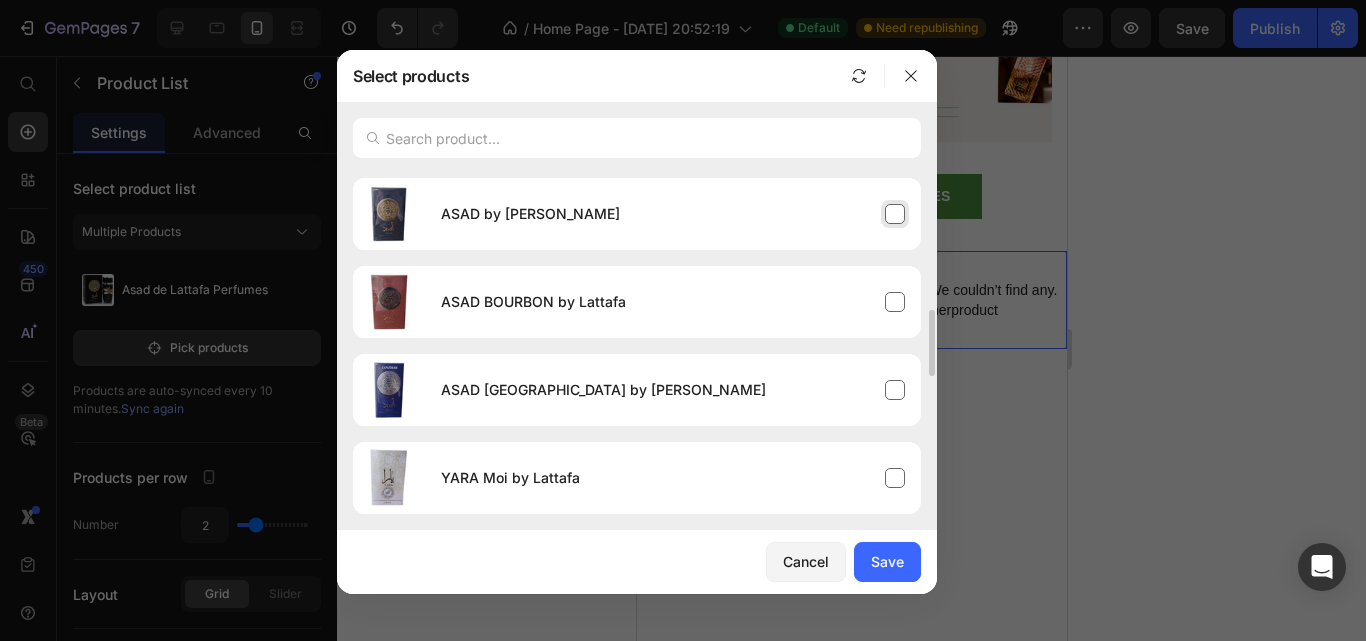 click on "ASAD by [PERSON_NAME]" at bounding box center [673, 214] 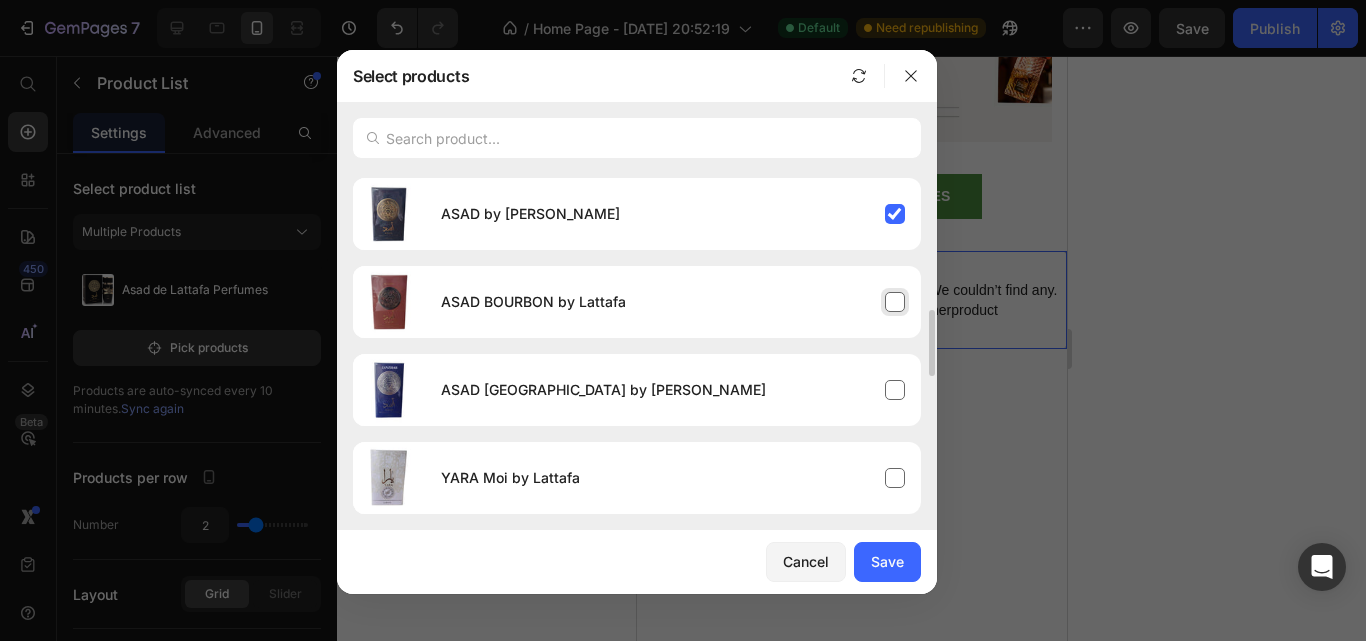 click on "ASAD BOURBON by Lattafa" at bounding box center (673, 302) 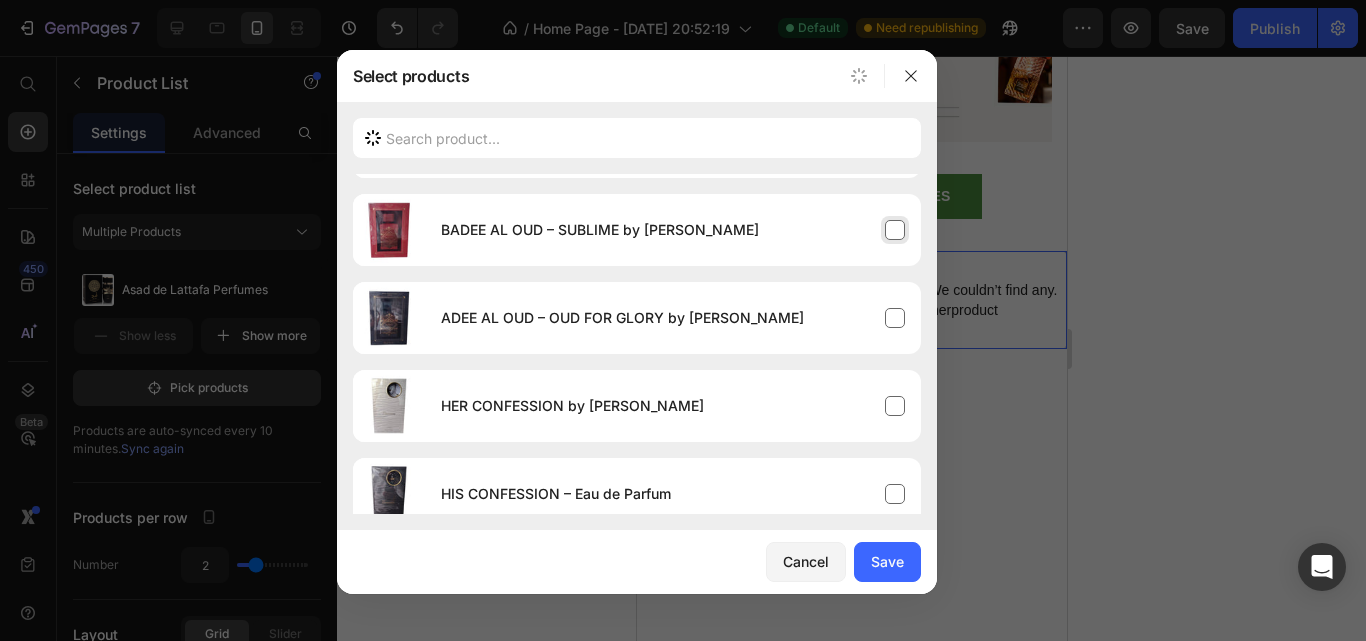 scroll, scrollTop: 1400, scrollLeft: 0, axis: vertical 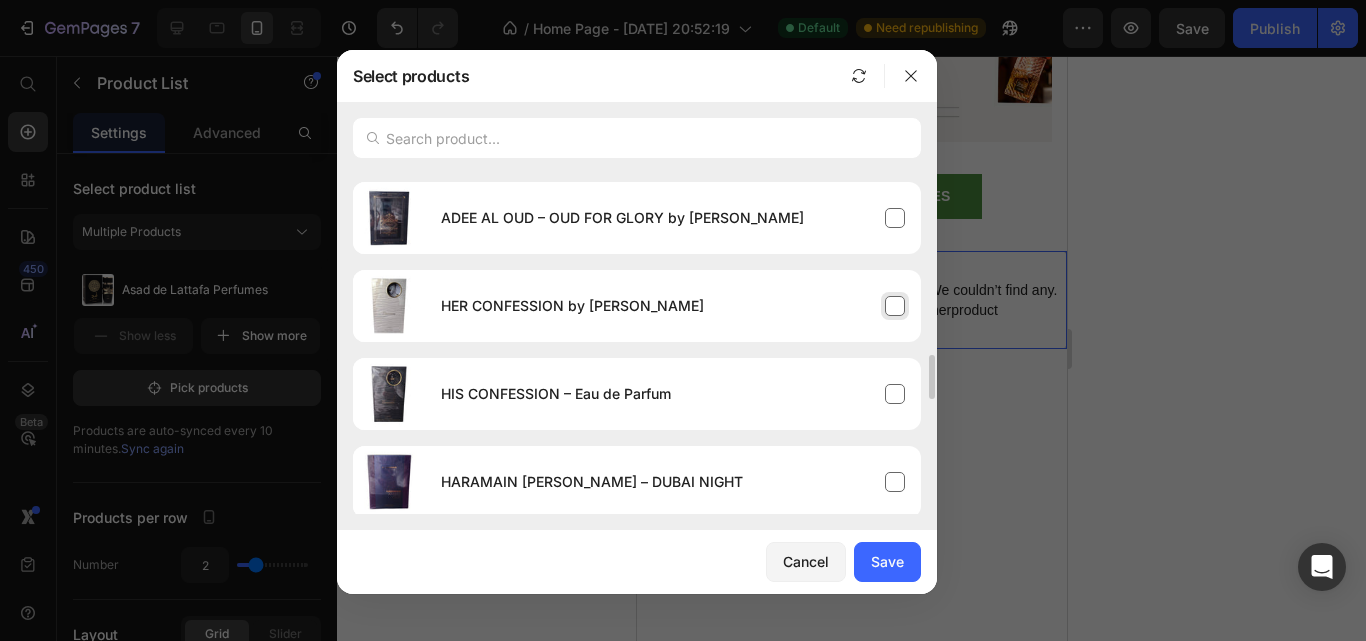click on "HER CONFESSION by [PERSON_NAME]" at bounding box center (673, 306) 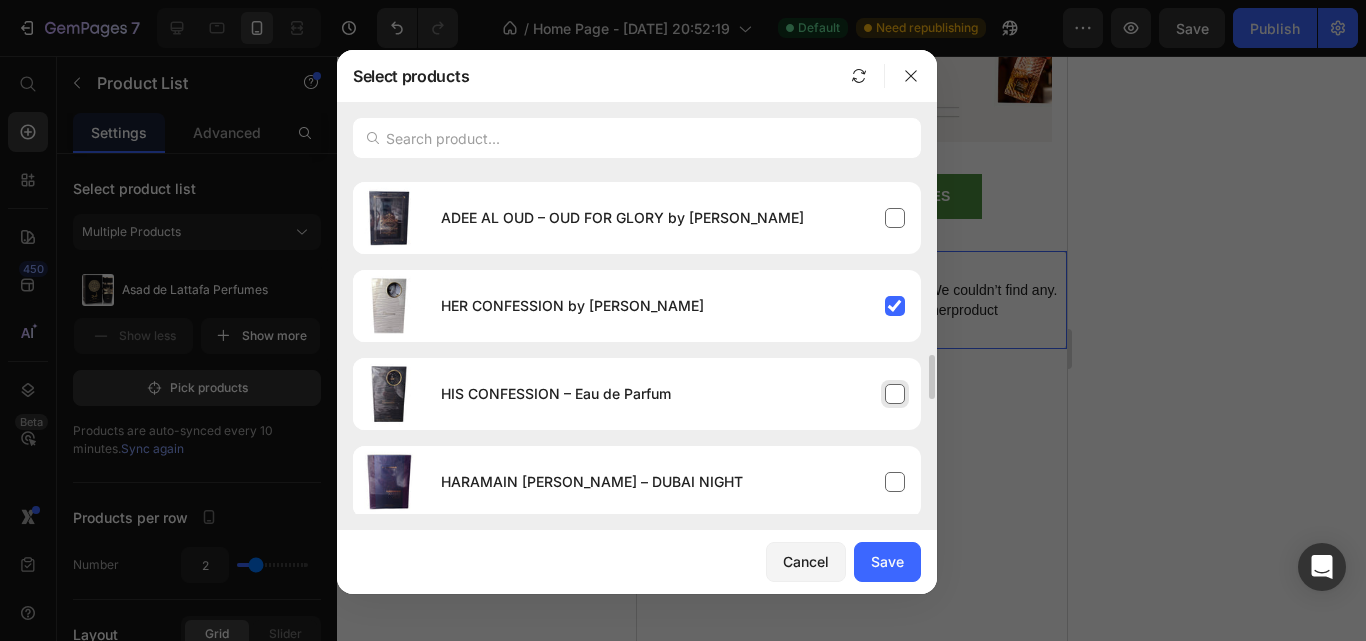 click on "HIS CONFESSION – Eau de Parfum" at bounding box center [673, 394] 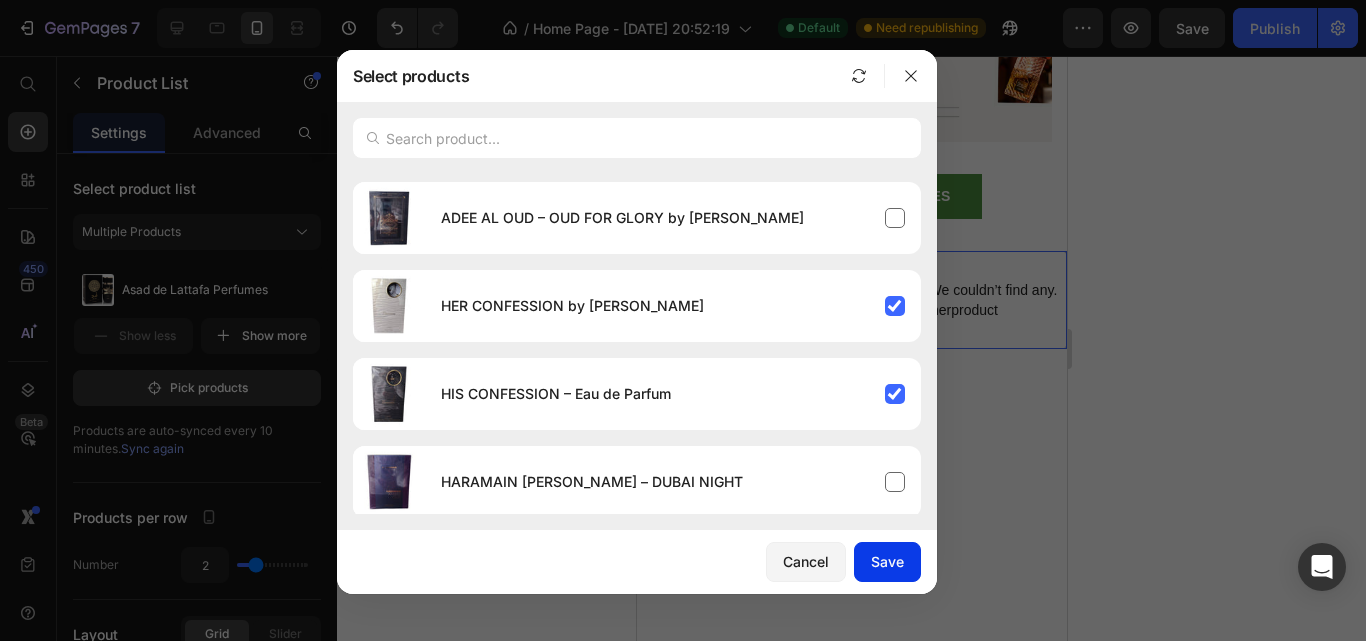 click on "Save" at bounding box center [887, 561] 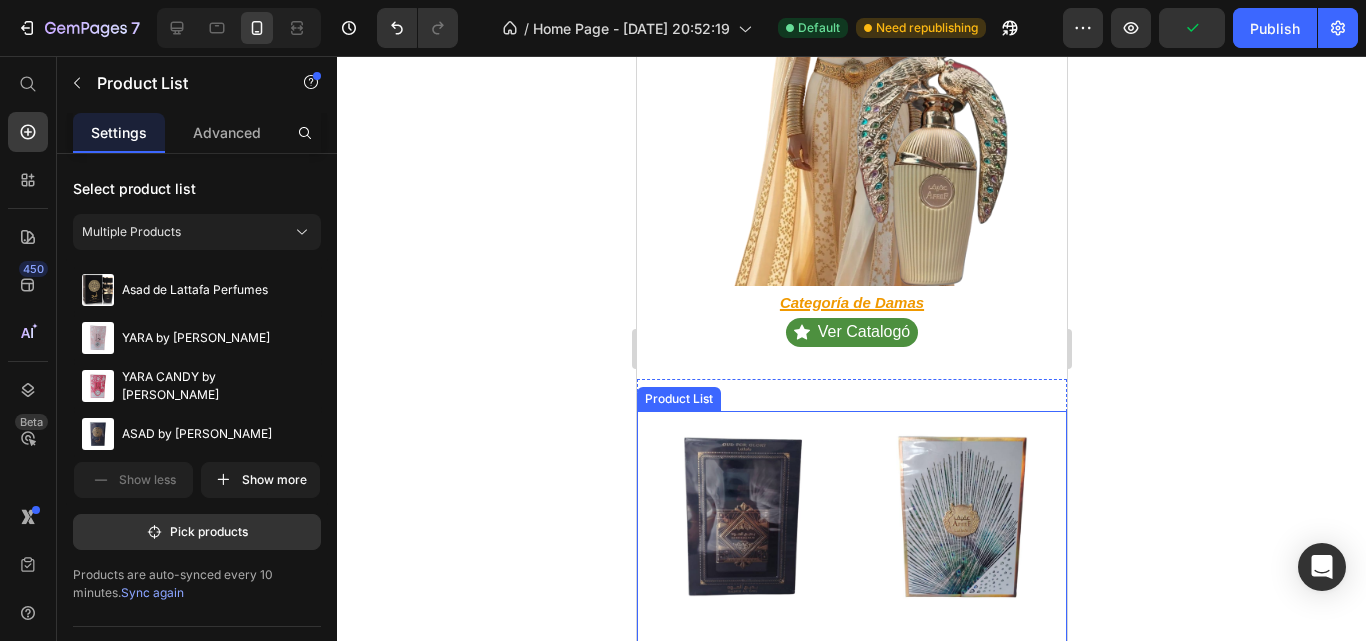 scroll, scrollTop: 3008, scrollLeft: 0, axis: vertical 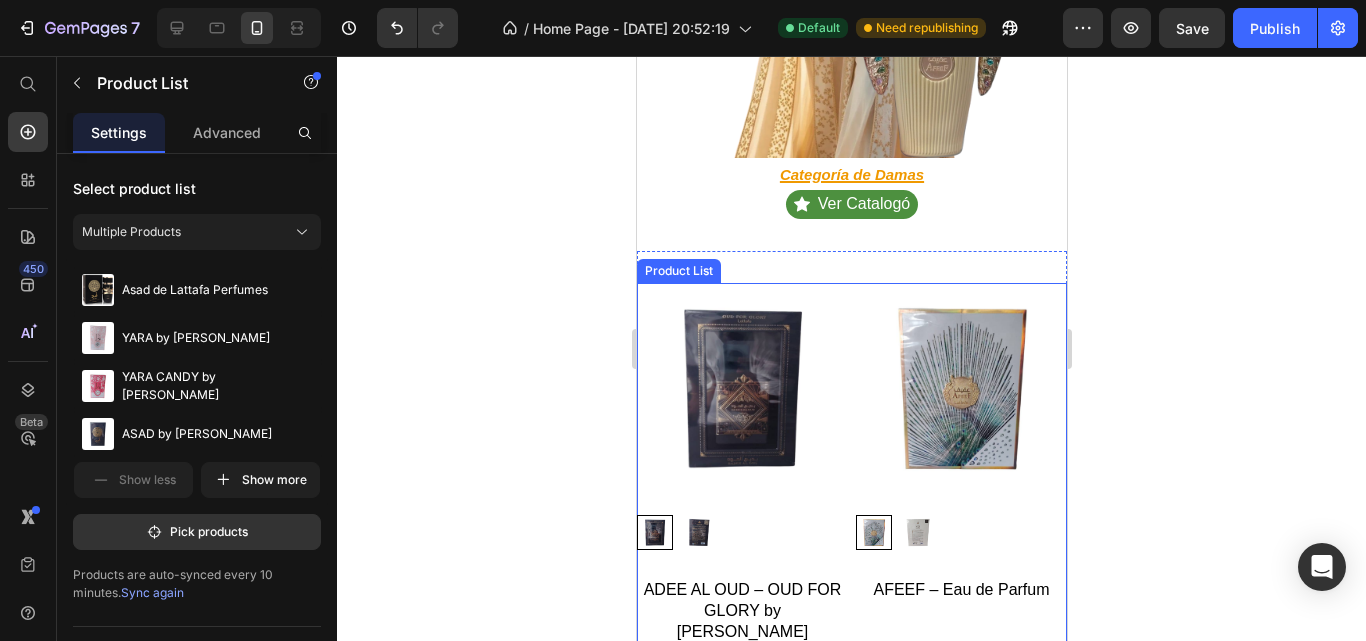 click on "Product Images ADEE AL OUD – OUD FOR GLORY by Lattafa Product Title $170.000,00 Product Price $209.900,00 Product Price Row Agregar al Carrito Product Cart Button Row Product Images AFEEF – Eau de Parfum Product Title $264.900,00 Product Price $299.900,00 Product Price Row Agregar al Carrito Product Cart Button Row Product Images AMBER ROUGE – ORIENTICA Product Title $329.900,00 Product Price $415.900,00 Product Price Row Agregar al Carrito Product Cart Button Row Product Images ASAD BOURBON by Lattafa Product Title $179.900,00 Product Price $215.900,00 Product Price Row Agregar al Carrito Product Cart Button Row" at bounding box center (851, 760) 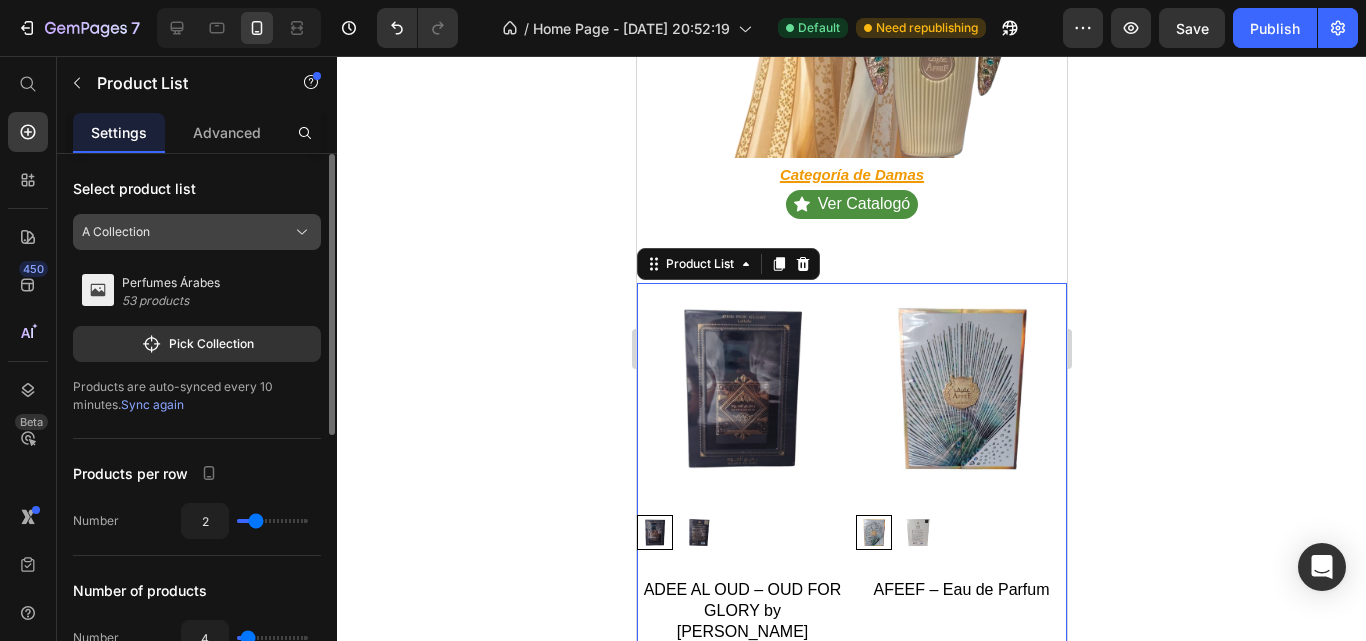 click on "A Collection" at bounding box center [197, 232] 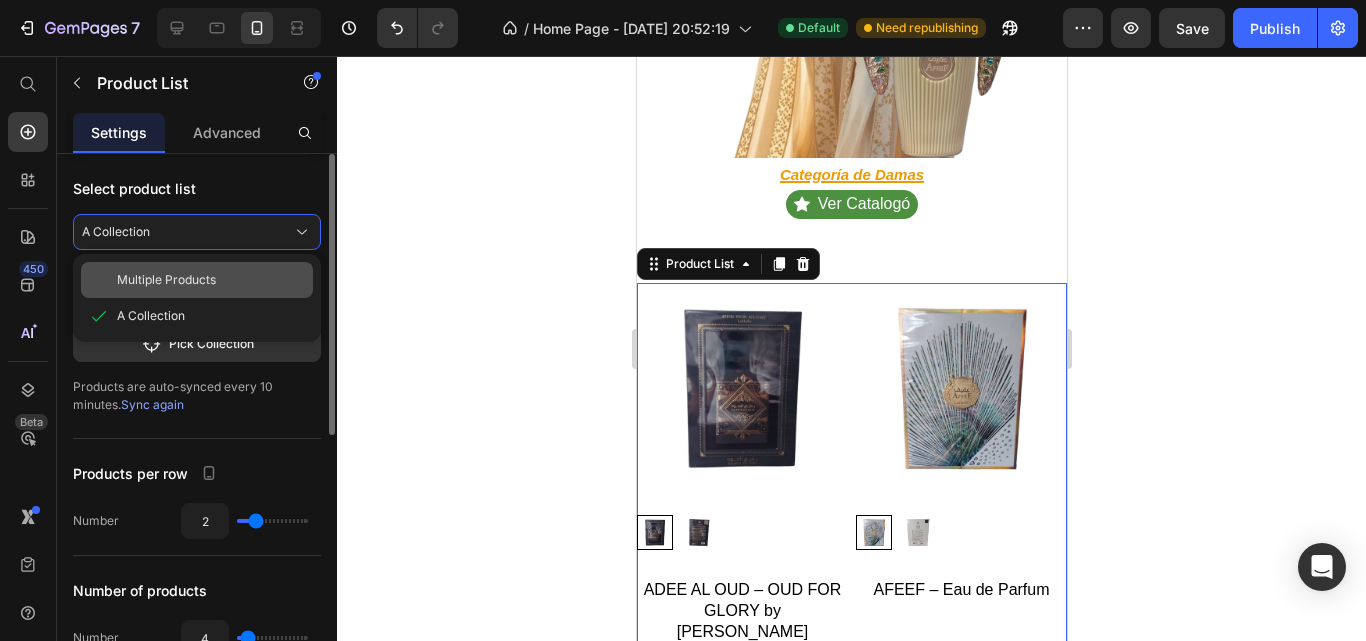 click on "Multiple Products" at bounding box center [211, 280] 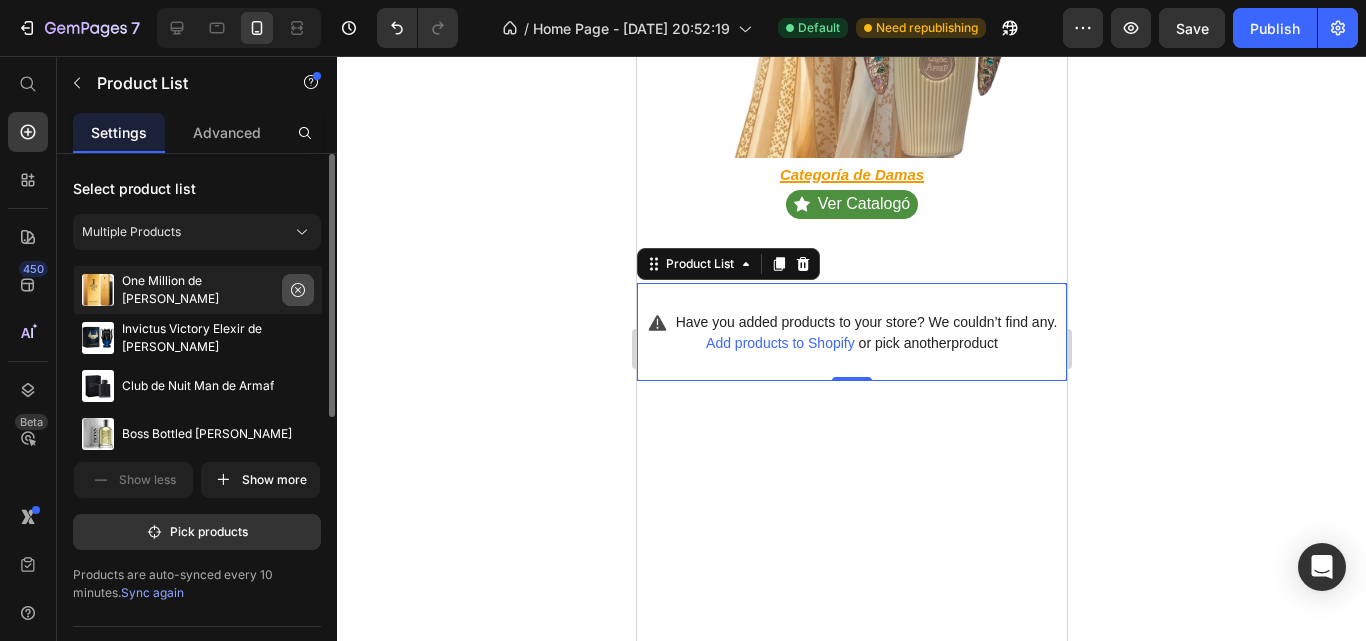 click at bounding box center [298, 290] 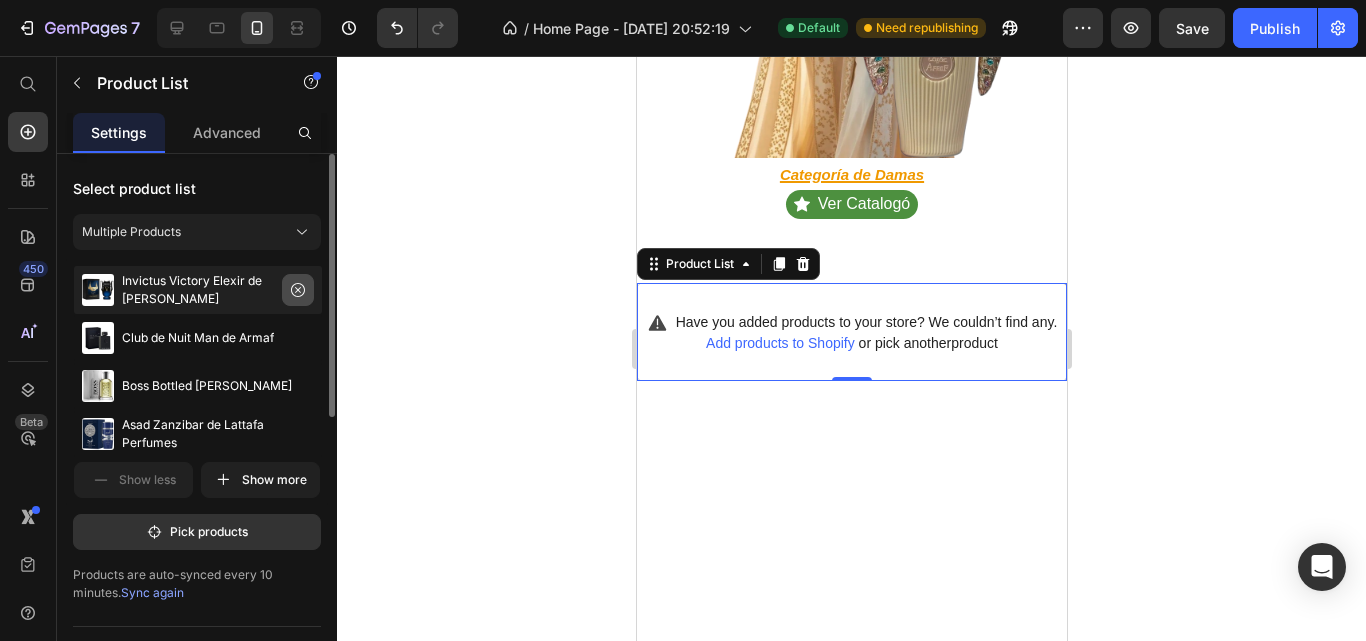 click at bounding box center [298, 290] 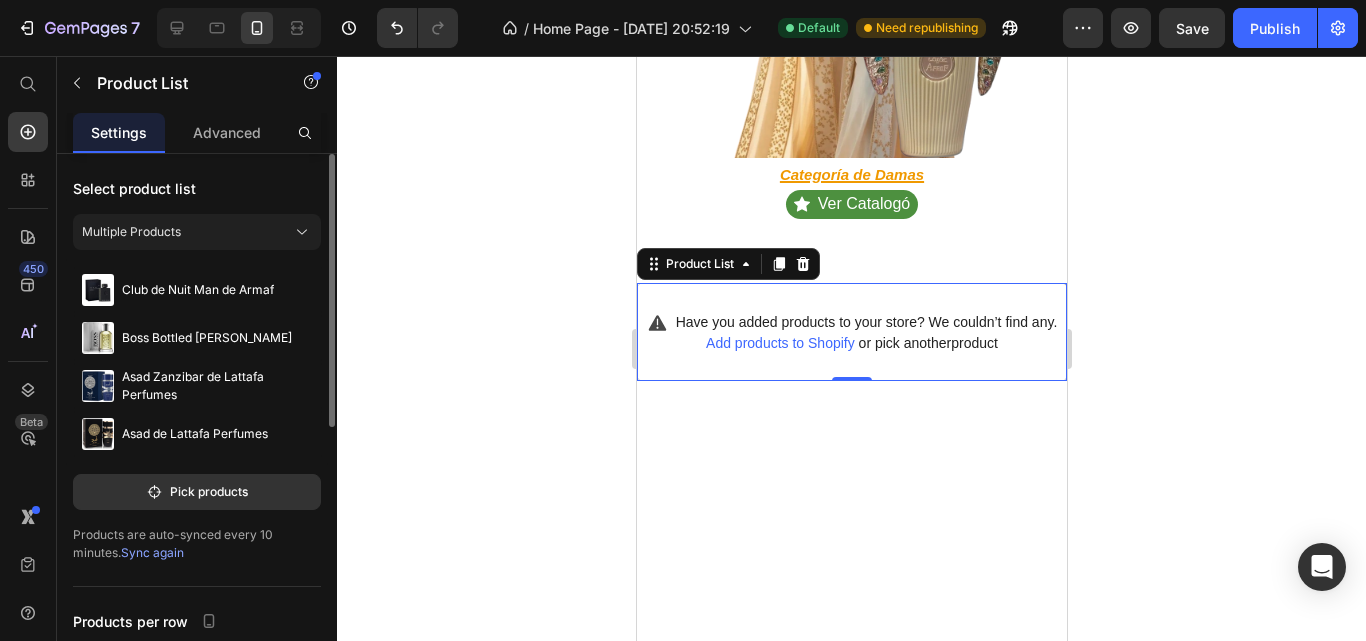 click at bounding box center (0, 0) 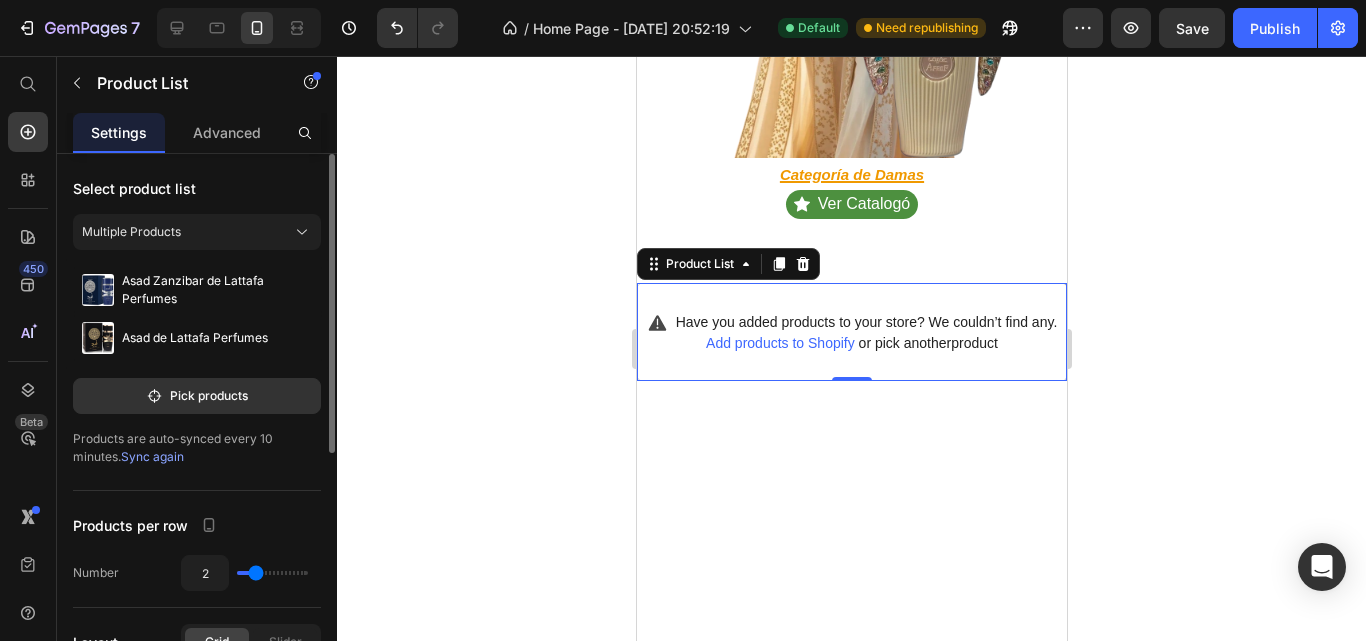 click at bounding box center [0, 0] 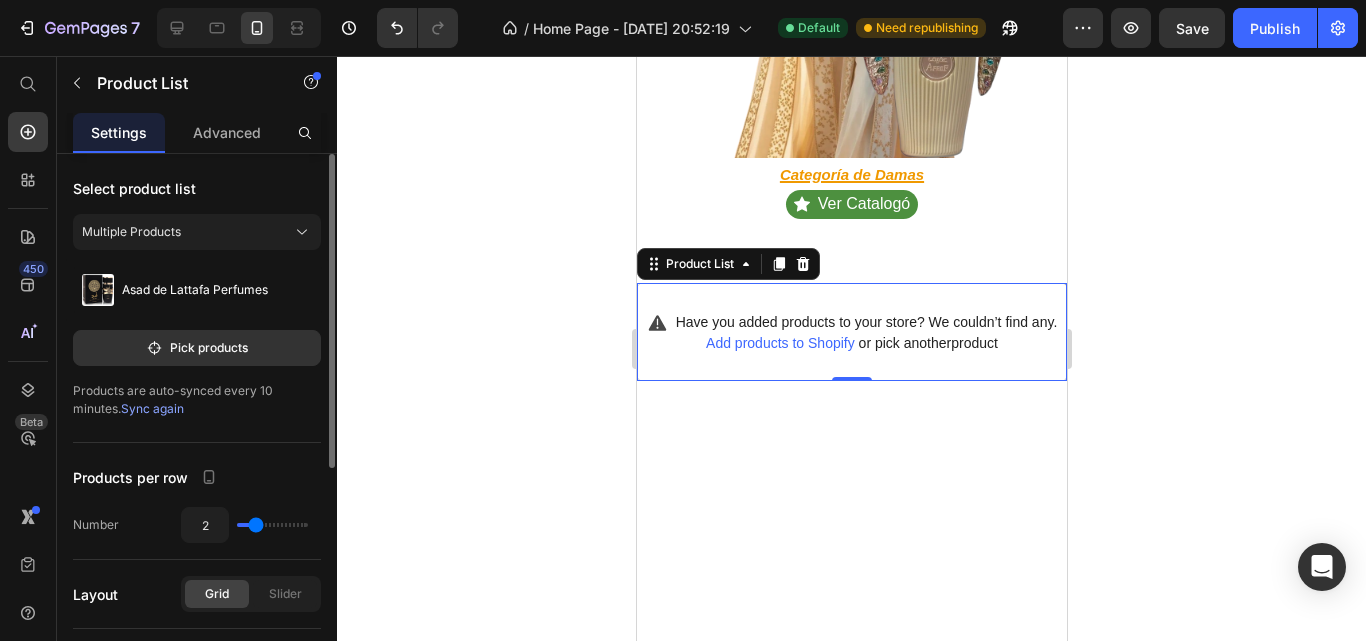 click on "Asad de Lattafa Perfumes" 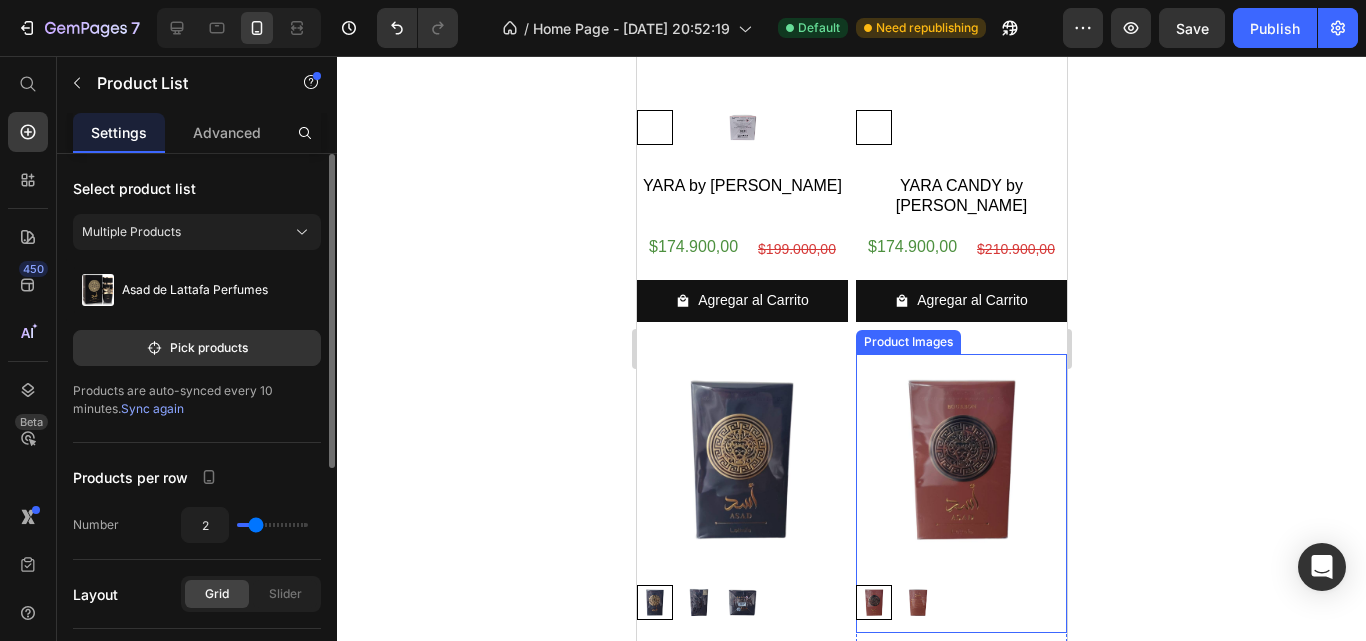 scroll, scrollTop: 1073, scrollLeft: 0, axis: vertical 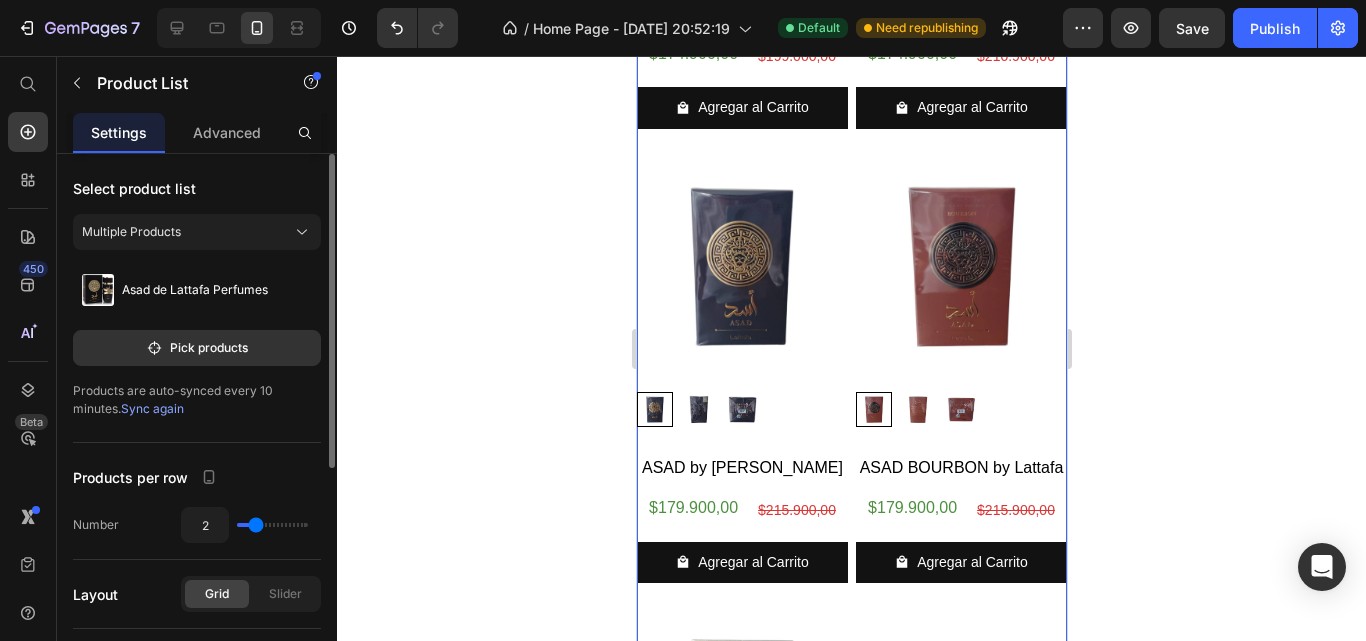 click on "Product Images YARA by Lattafa Product Title $174.900,00 Product Price $199.000,00 Product Price Row Agregar al Carrito Product Cart Button Row Product Images YARA CANDY by Lattafa Product Title $174.900,00 Product Price $210.900,00 Product Price Row Agregar al Carrito Product Cart Button Row Product Images ASAD by Lattafa Product Title $179.900,00 Product Price $215.900,00 Product Price Row Agregar al Carrito Product Cart Button Row Product Images ASAD BOURBON by Lattafa Product Title $179.900,00 Product Price $215.900,00 Product Price Row Agregar al Carrito Product Cart Button Row Product Images HER CONFESSION by Lattafa Product Title $234.900,00 Product Price $289.900,00 Product Price Row Agregar al Carrito Product Cart Button Row Product Images HIS CONFESSION – Eau de Parfum Product Title $234.900,00 Product Price $289.900,00 Product Price Row Agregar al Carrito Product Cart Button Row" at bounding box center [851, 380] 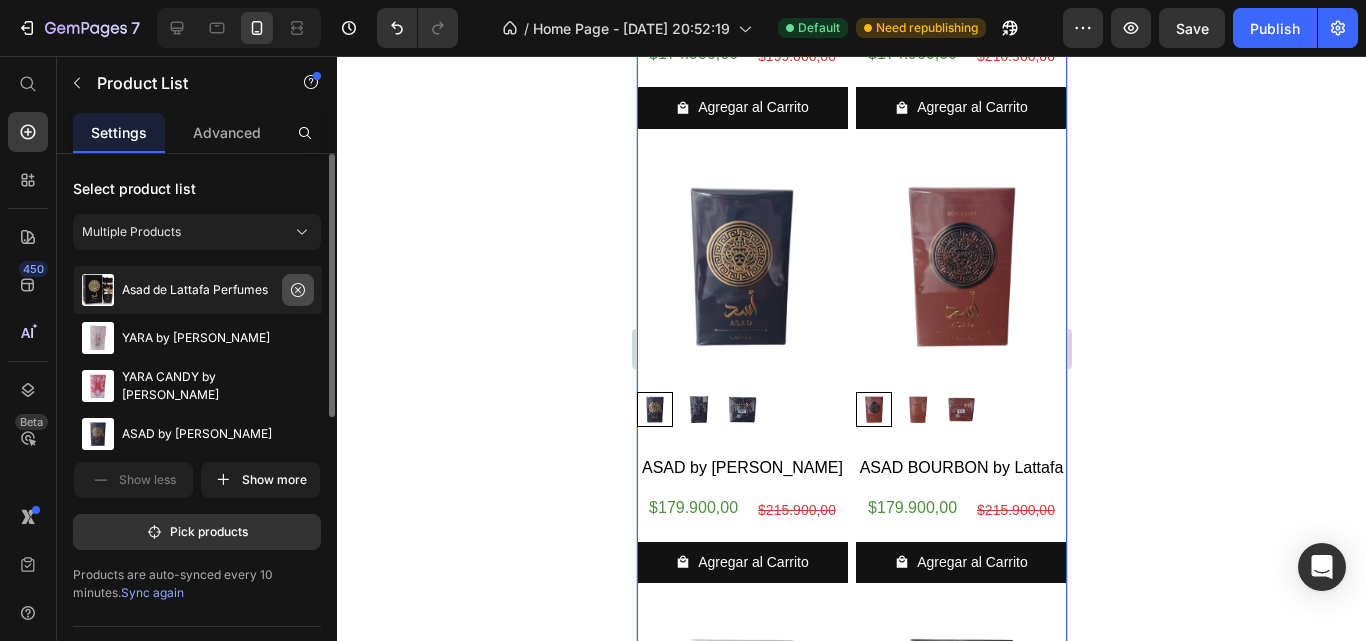 click 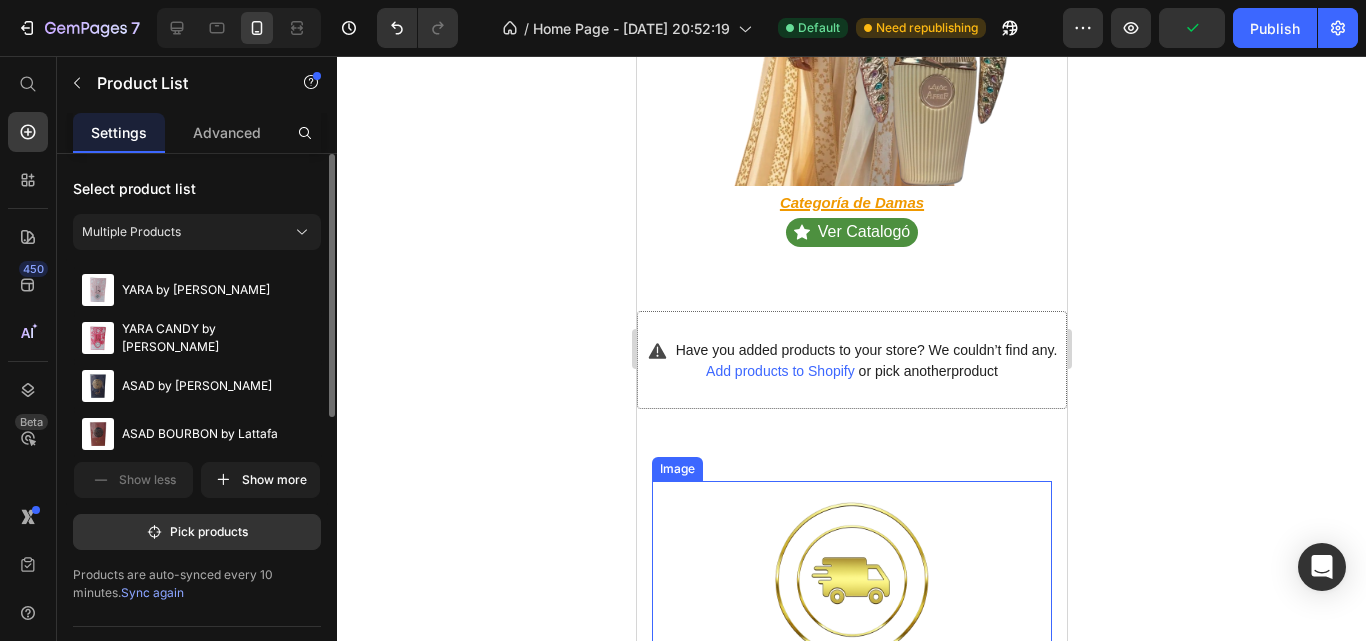 scroll, scrollTop: 2973, scrollLeft: 0, axis: vertical 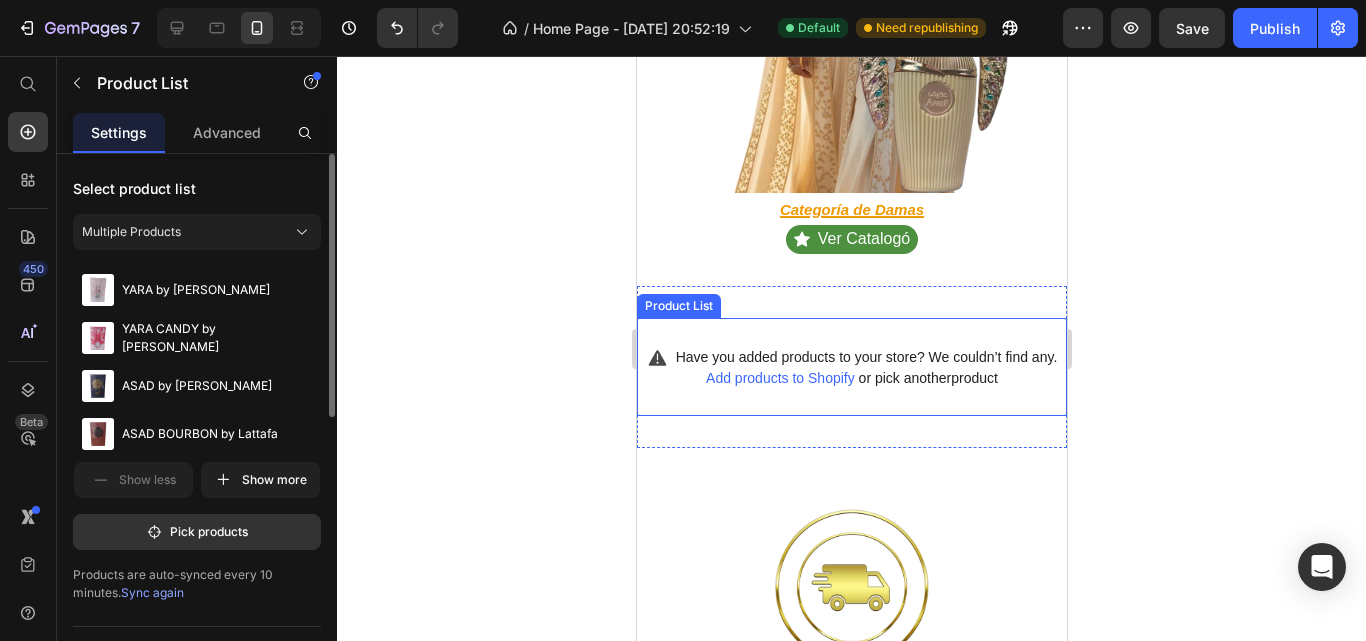 click on "Have you added products to your store? We couldn’t find any." at bounding box center [866, 357] 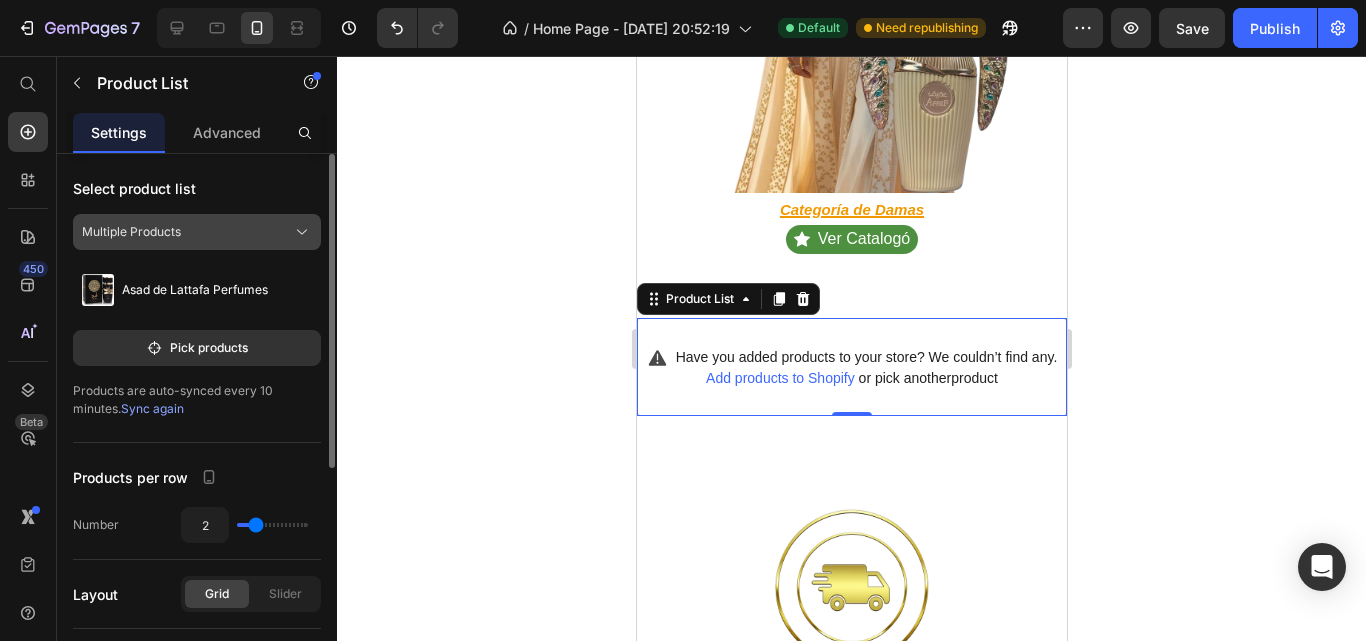 click on "Multiple Products" 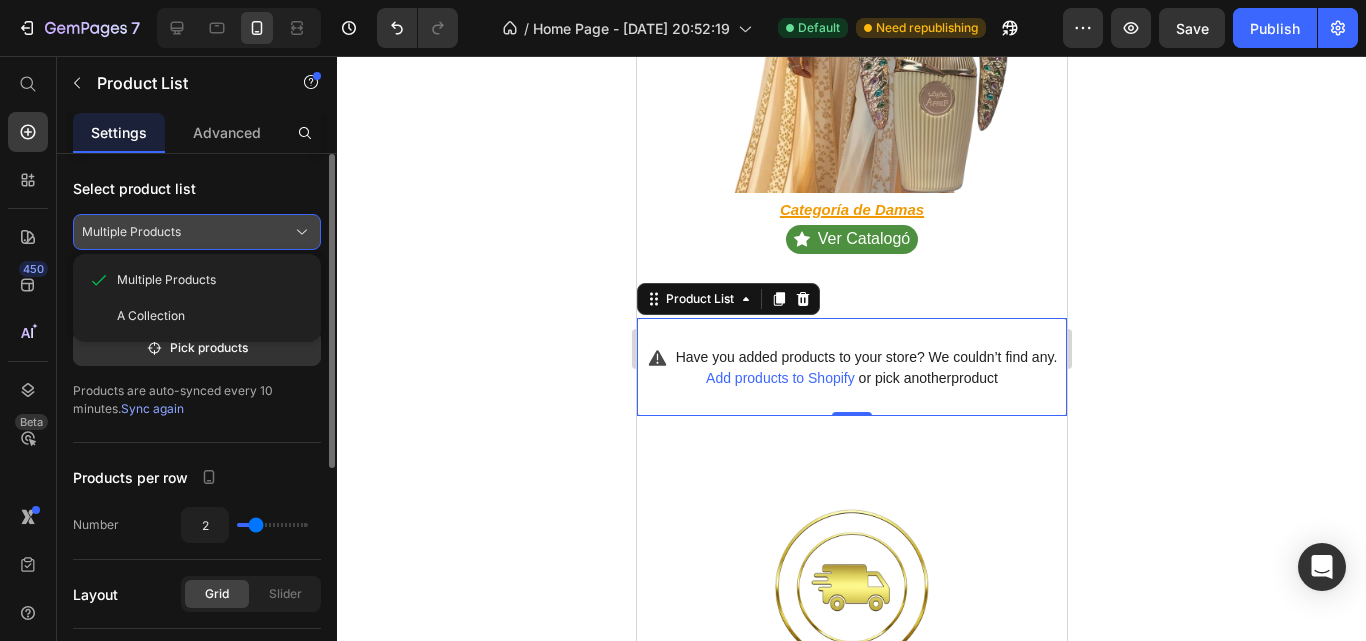 click on "Multiple Products" 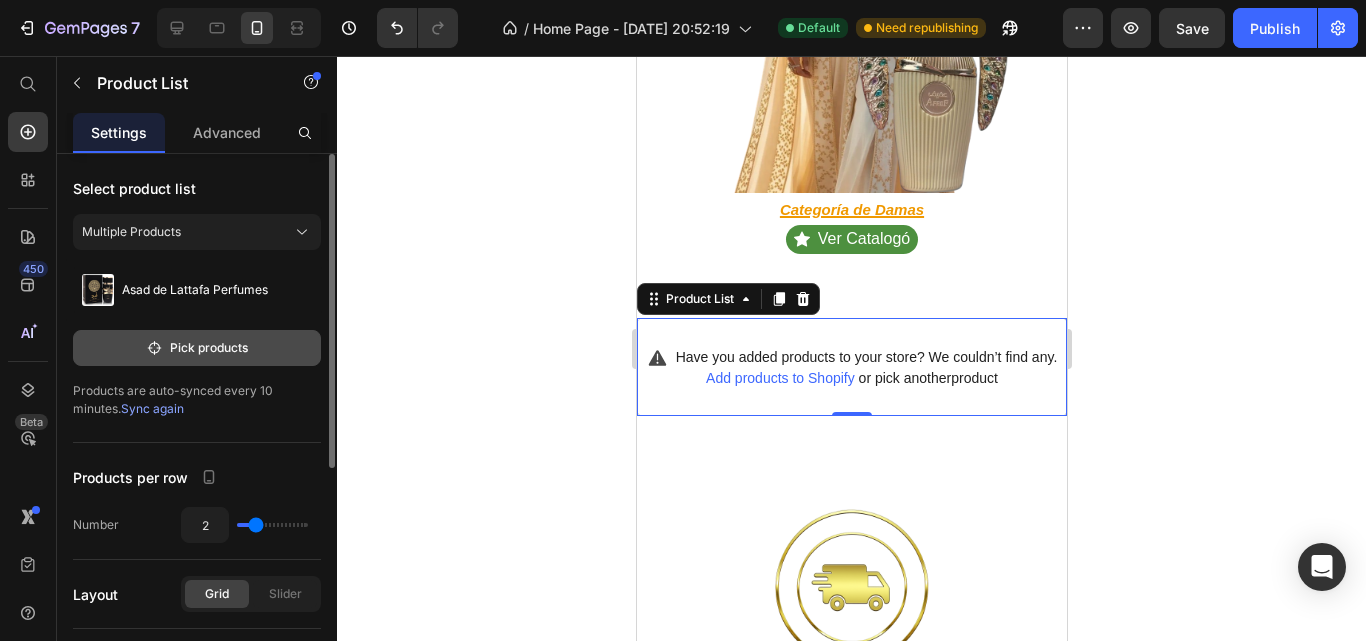 click on "Pick products" at bounding box center [197, 348] 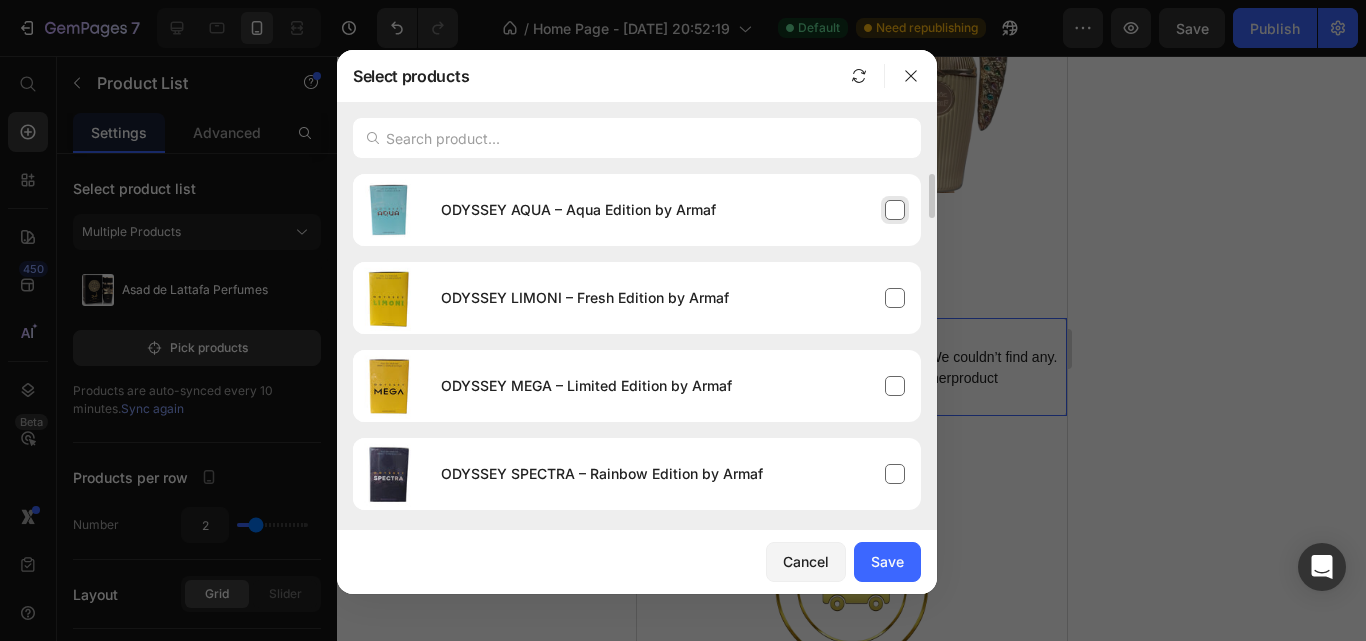 click on "ODYSSEY AQUA – Aqua Edition by Armaf" at bounding box center [673, 210] 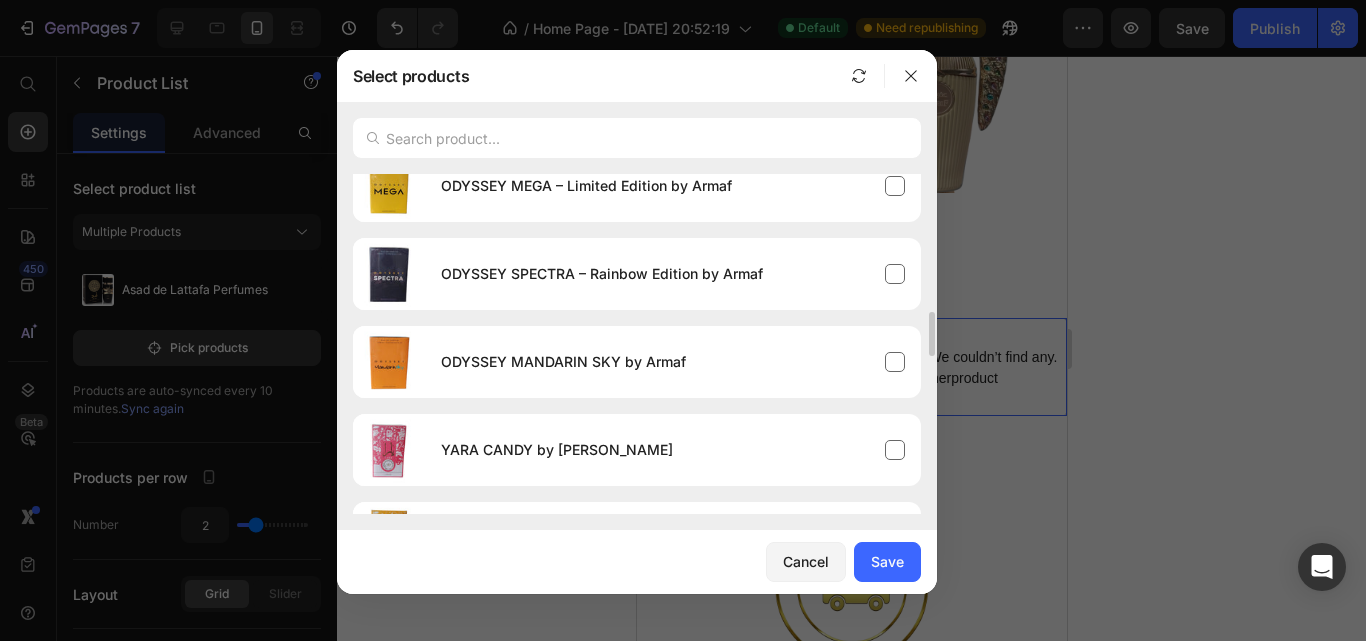 scroll, scrollTop: 300, scrollLeft: 0, axis: vertical 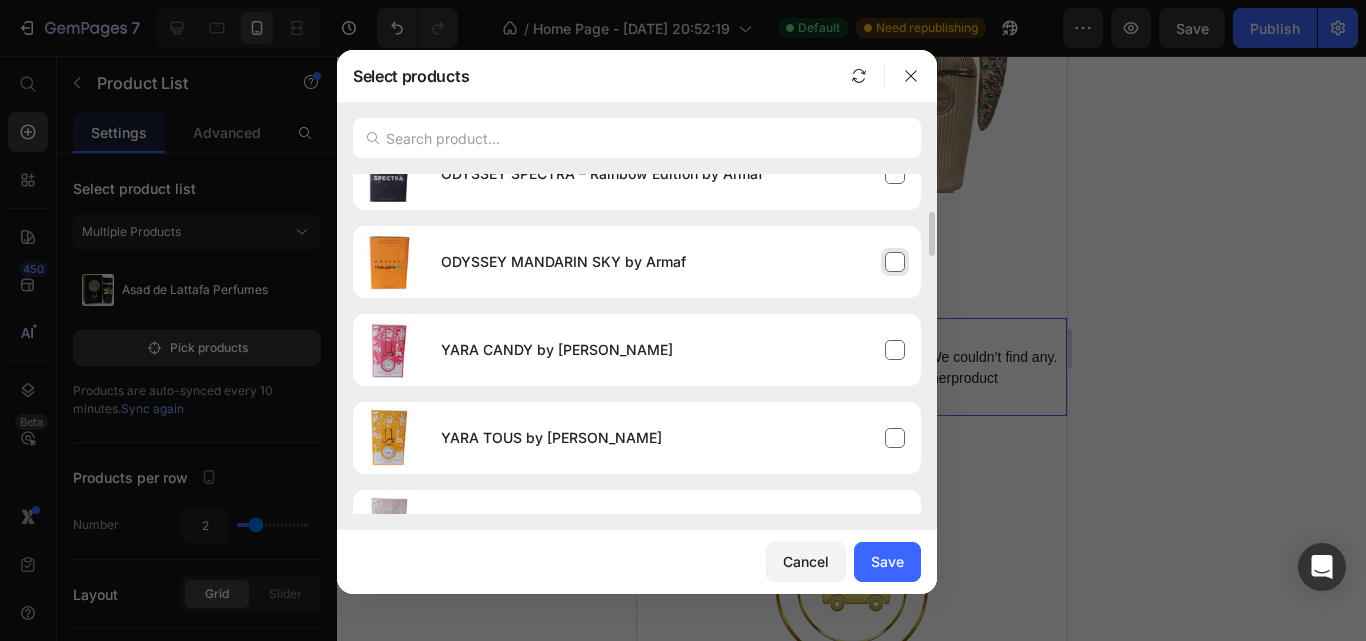 click on "ODYSSEY MANDARIN SKY by Armaf" at bounding box center [673, 262] 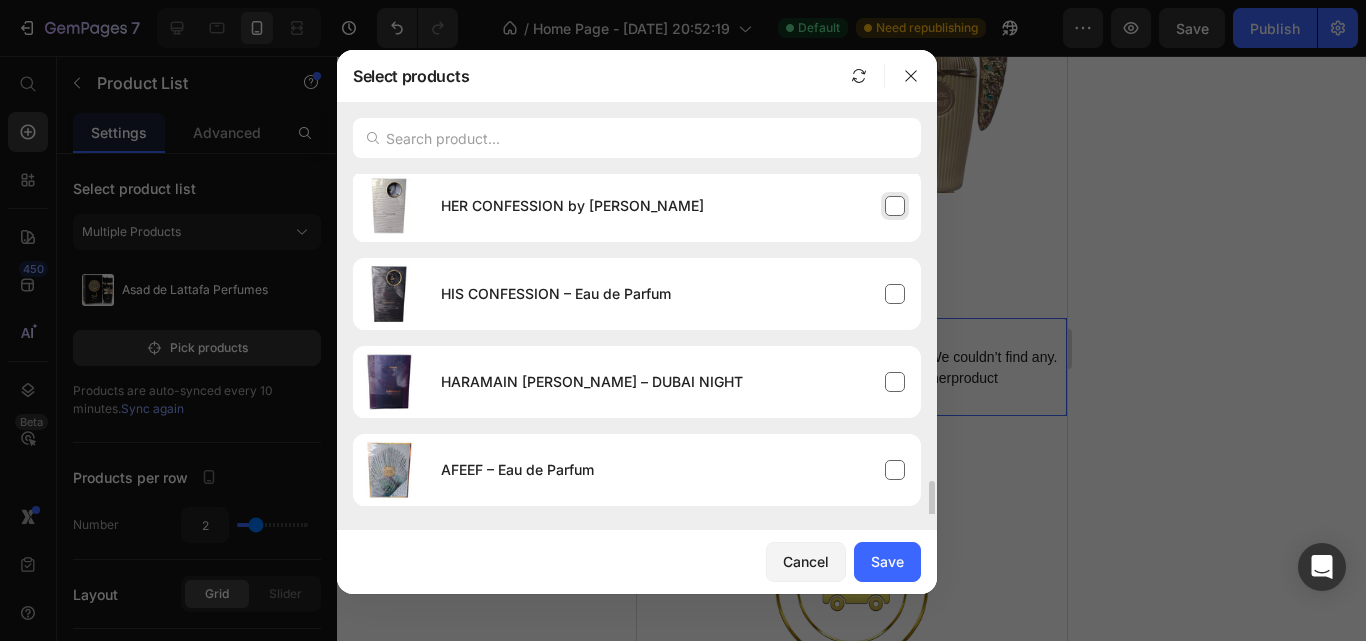 scroll, scrollTop: 1600, scrollLeft: 0, axis: vertical 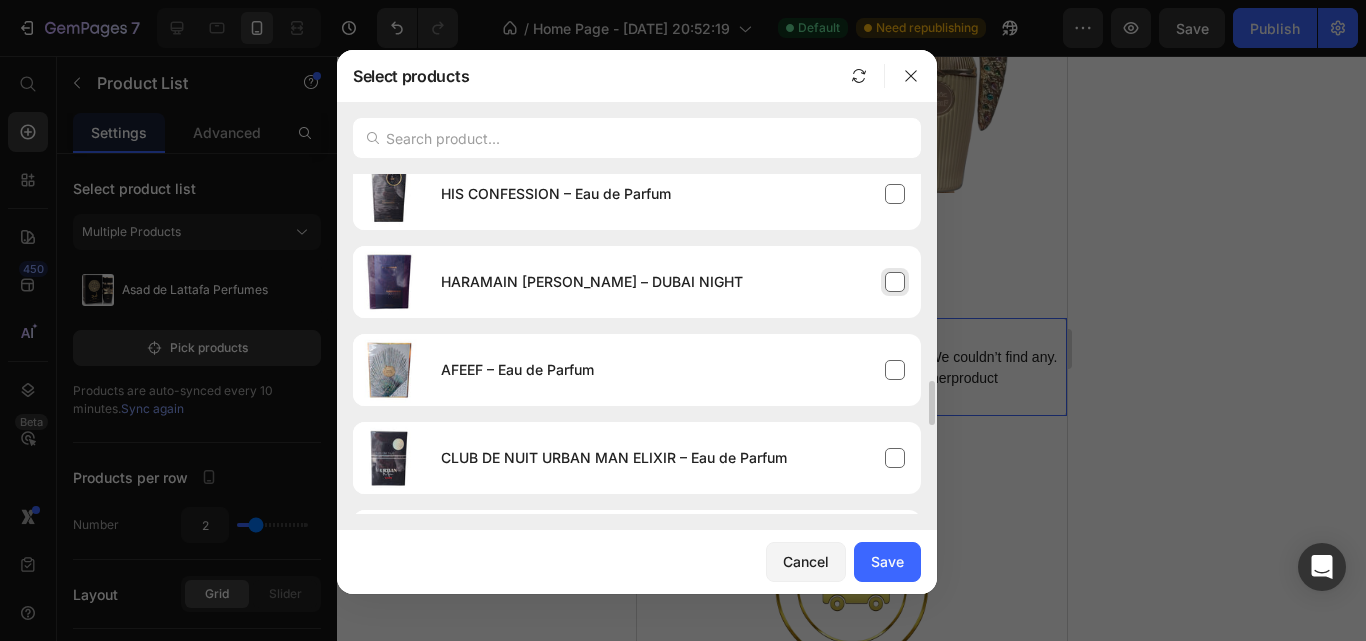 click on "HARAMAIN [PERSON_NAME] – DUBAI NIGHT" at bounding box center (673, 282) 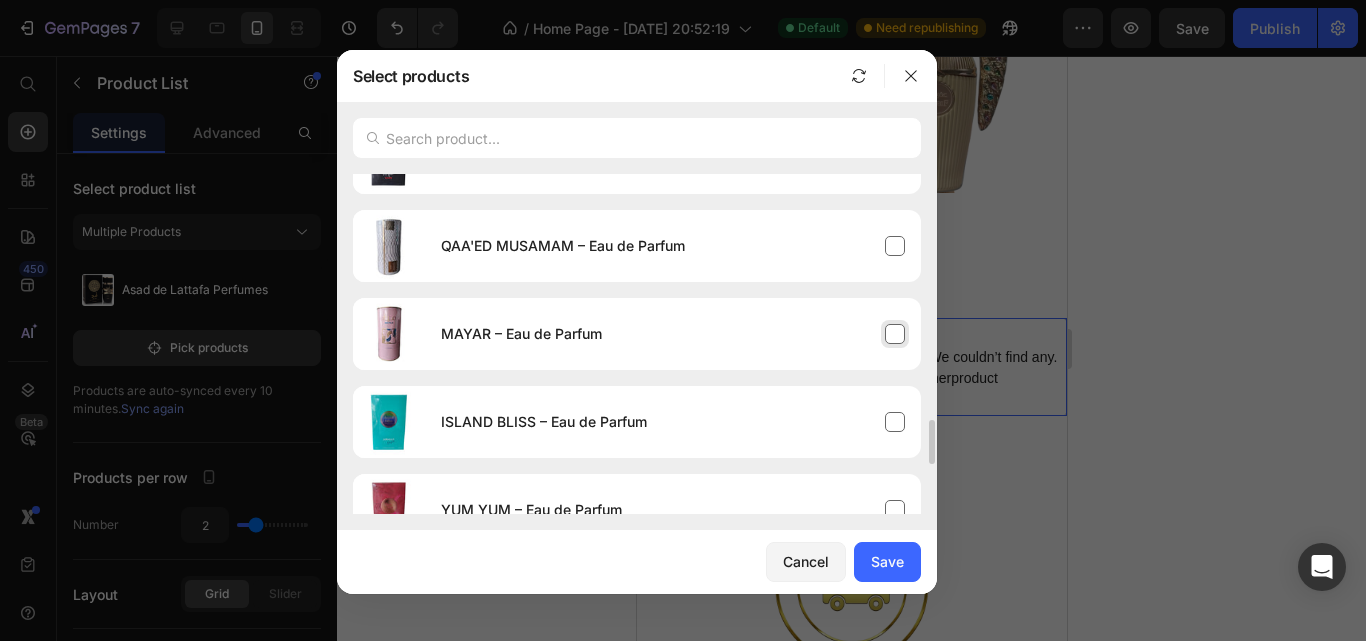 scroll, scrollTop: 2000, scrollLeft: 0, axis: vertical 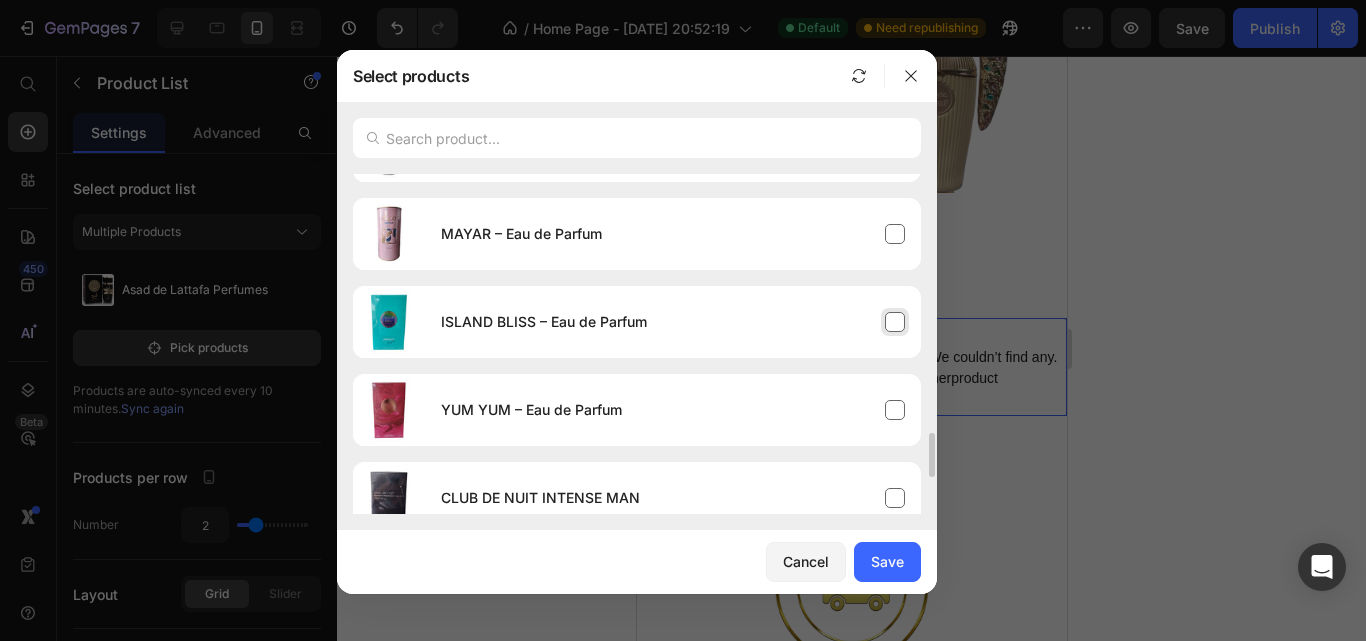 click on "ISLAND BLISS – Eau de Parfum" at bounding box center (673, 322) 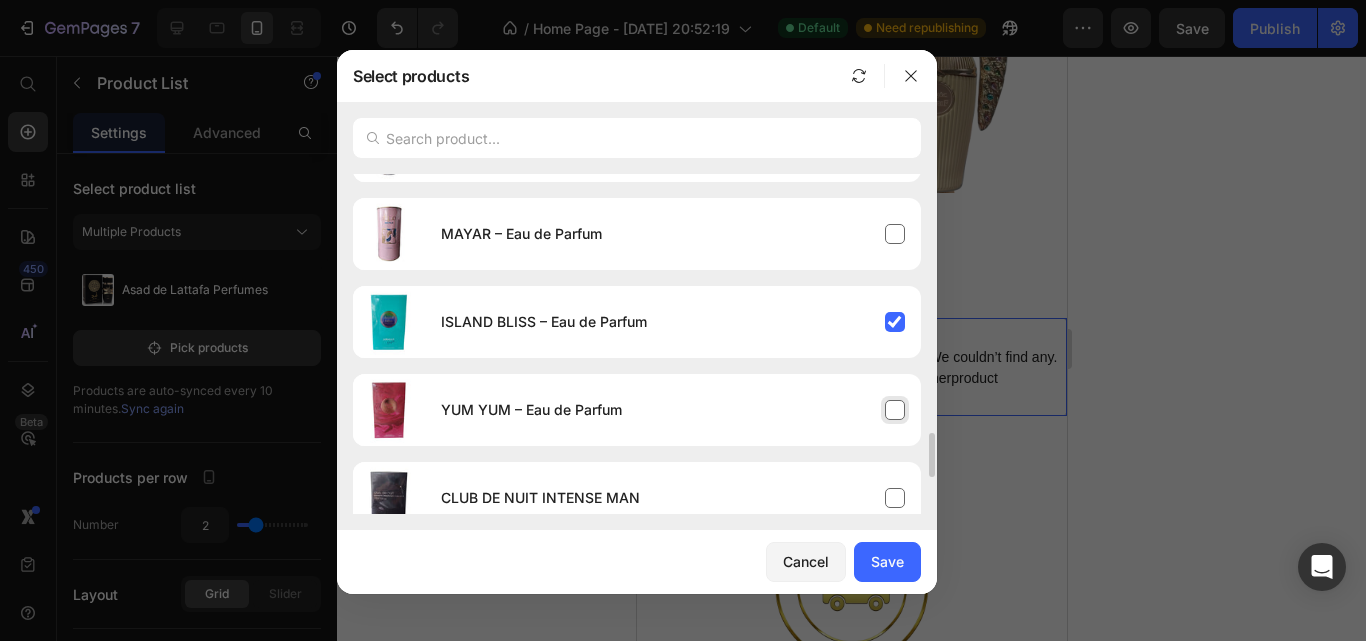 click on "YUM YUM – Eau de Parfum" at bounding box center [673, 410] 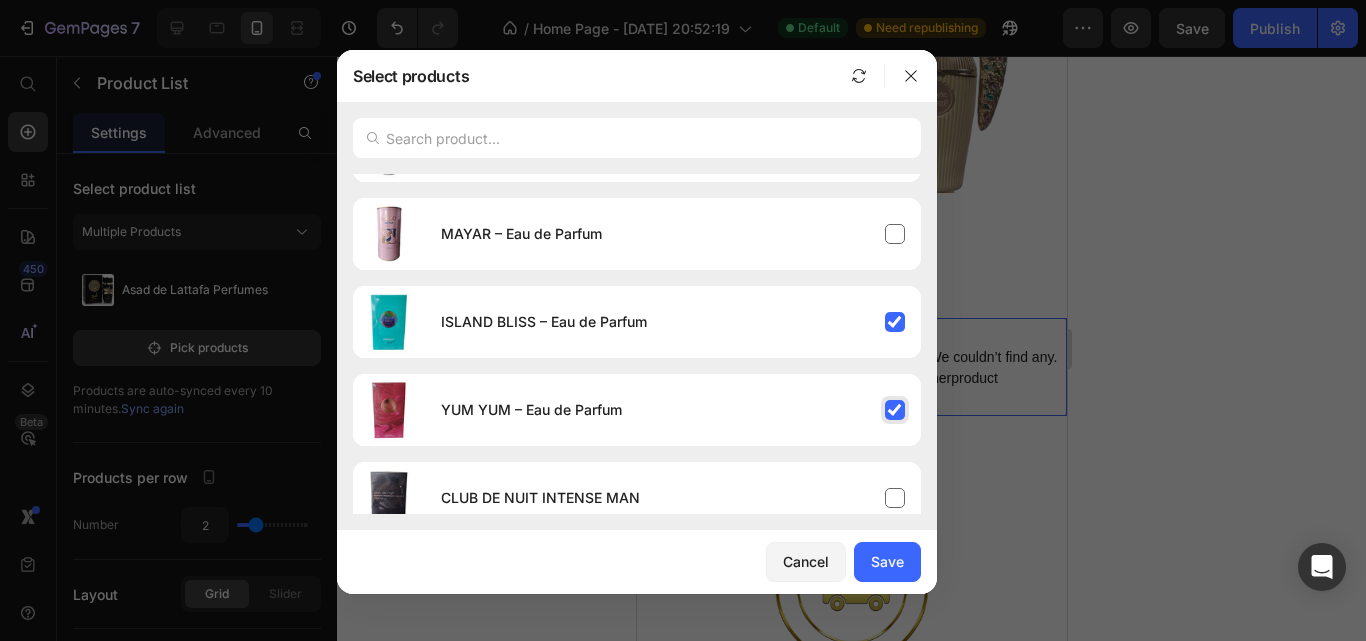 scroll, scrollTop: 2100, scrollLeft: 0, axis: vertical 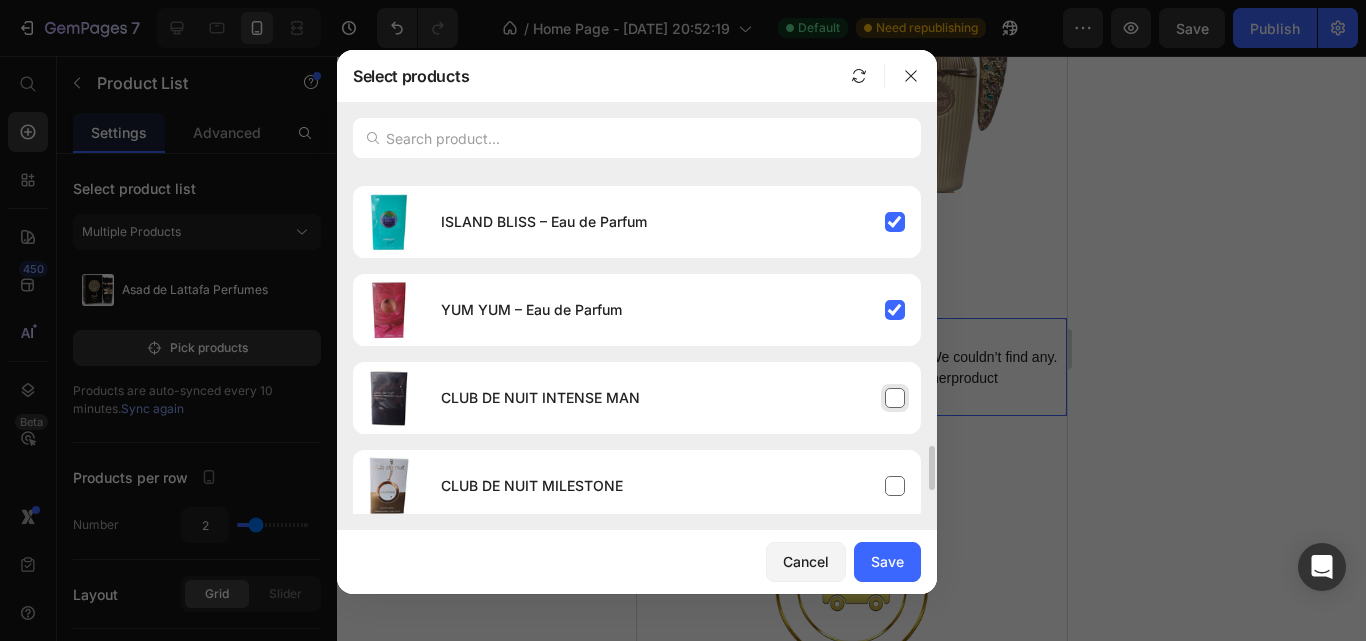 click on "CLUB DE NUIT INTENSE MAN" at bounding box center [673, 398] 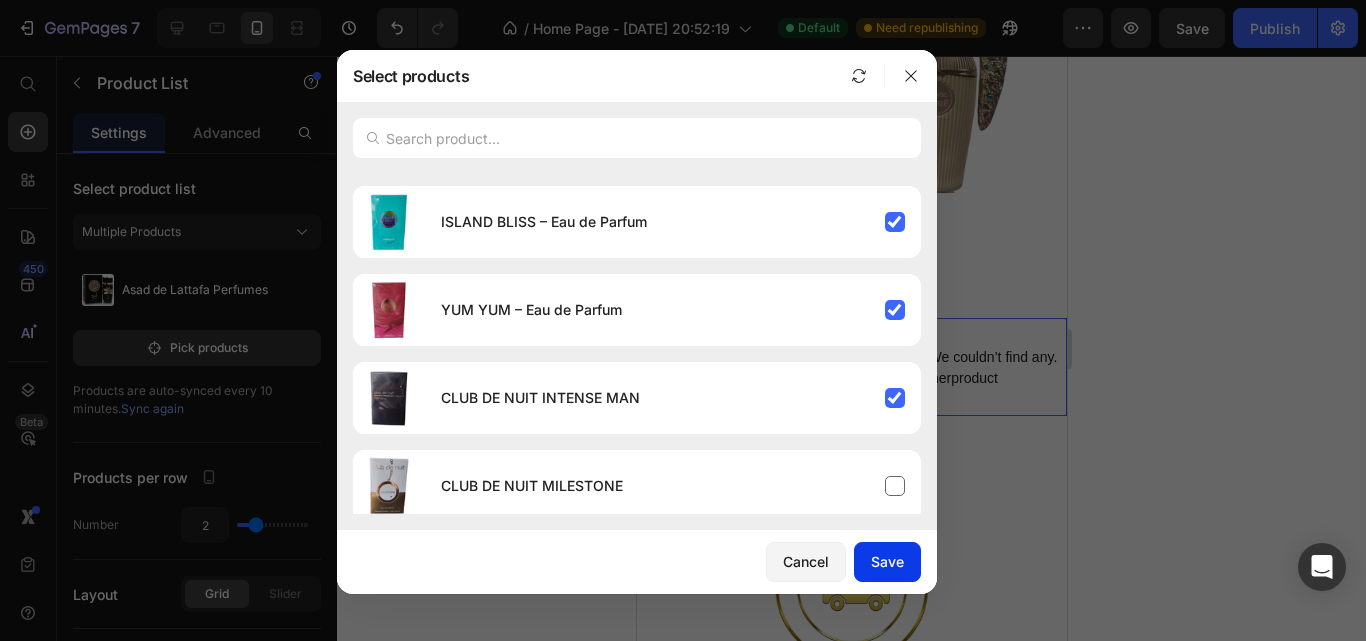 click on "Save" at bounding box center [887, 561] 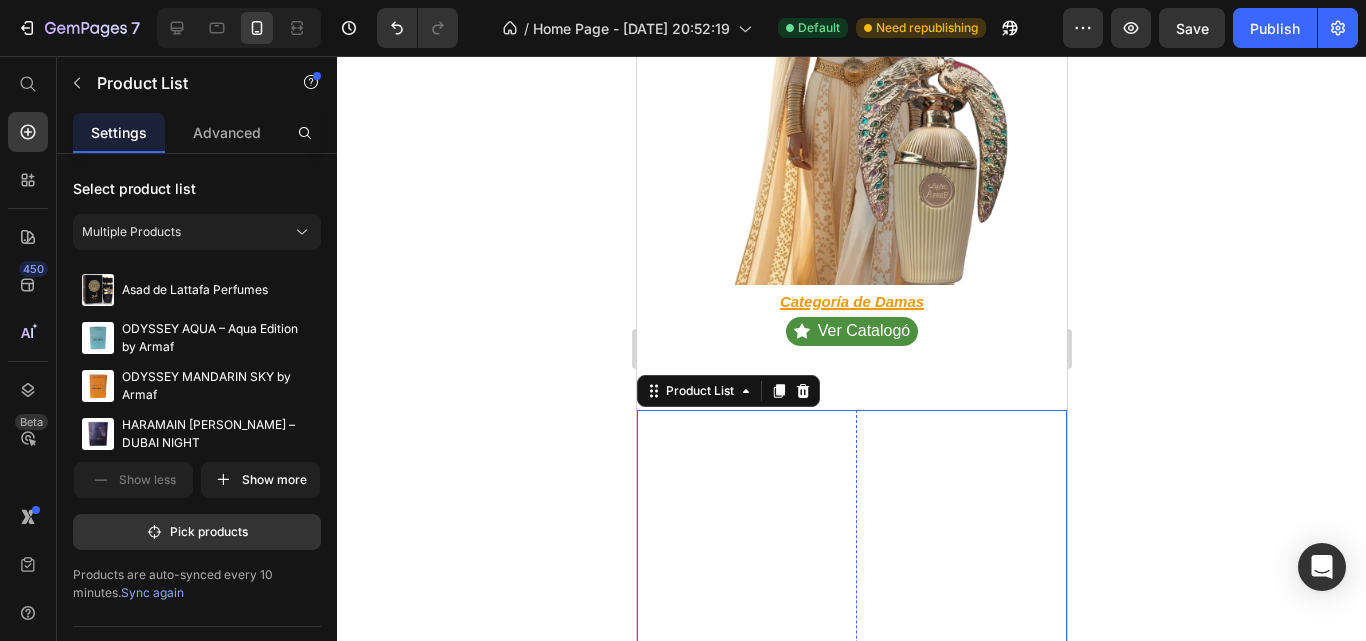 scroll, scrollTop: 2873, scrollLeft: 0, axis: vertical 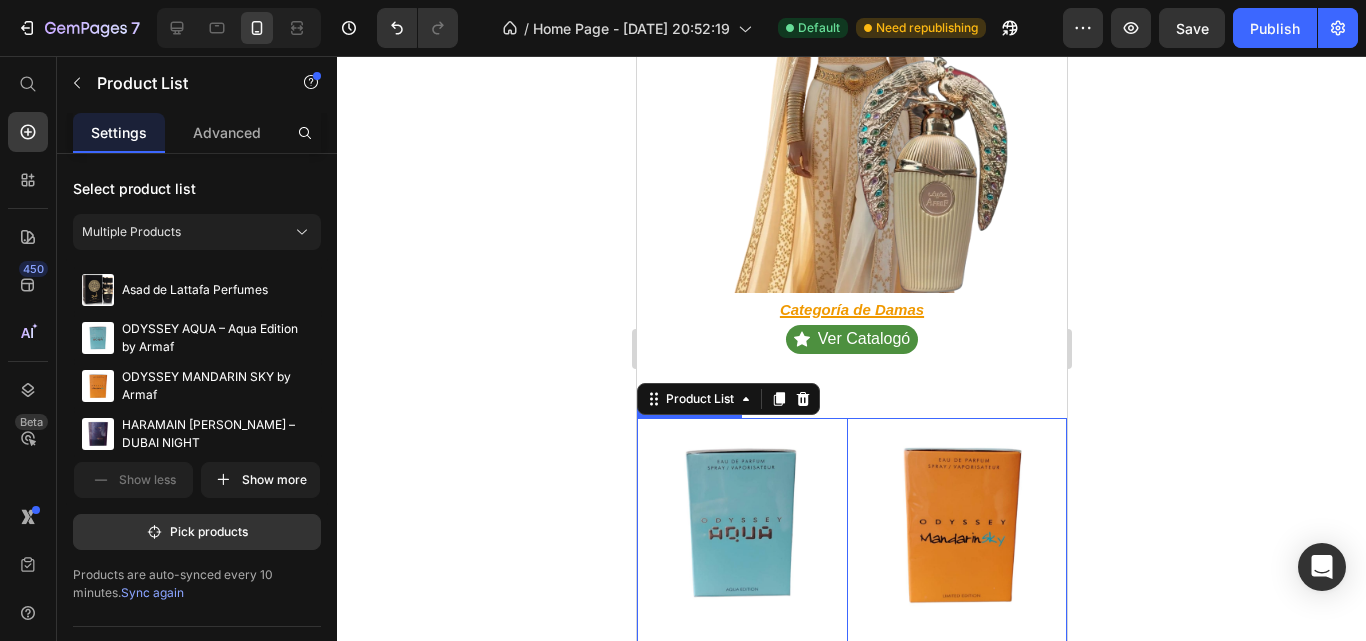 click 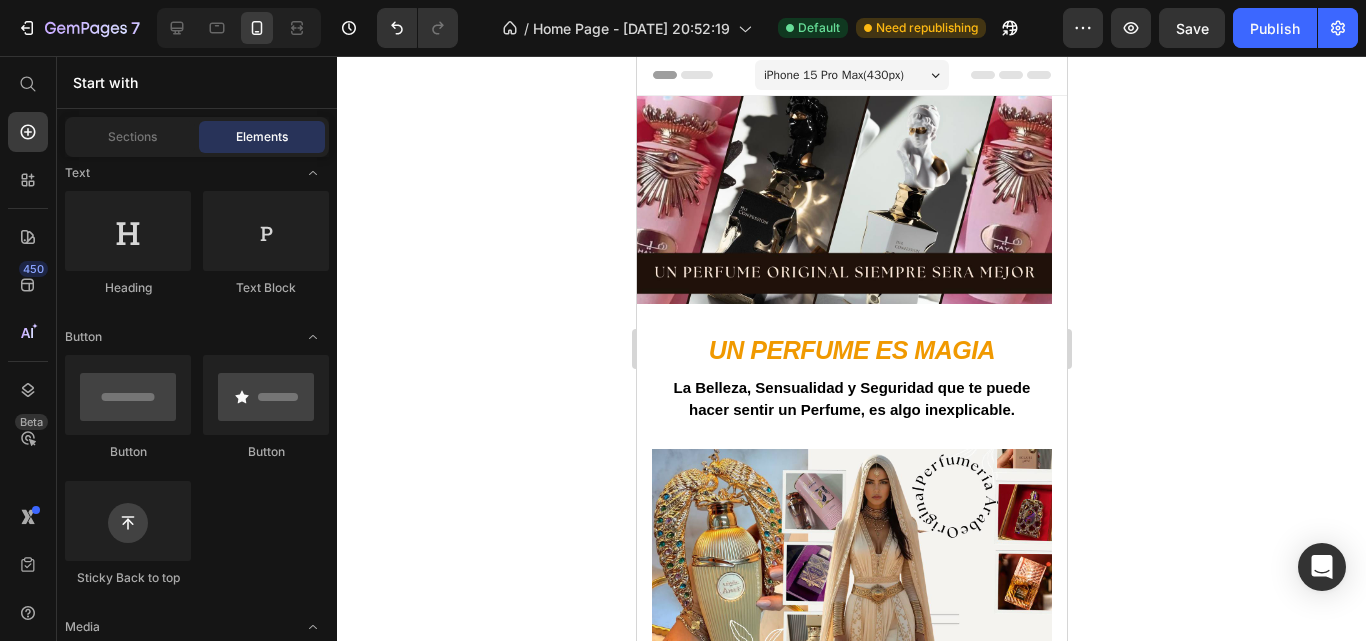 scroll, scrollTop: 0, scrollLeft: 0, axis: both 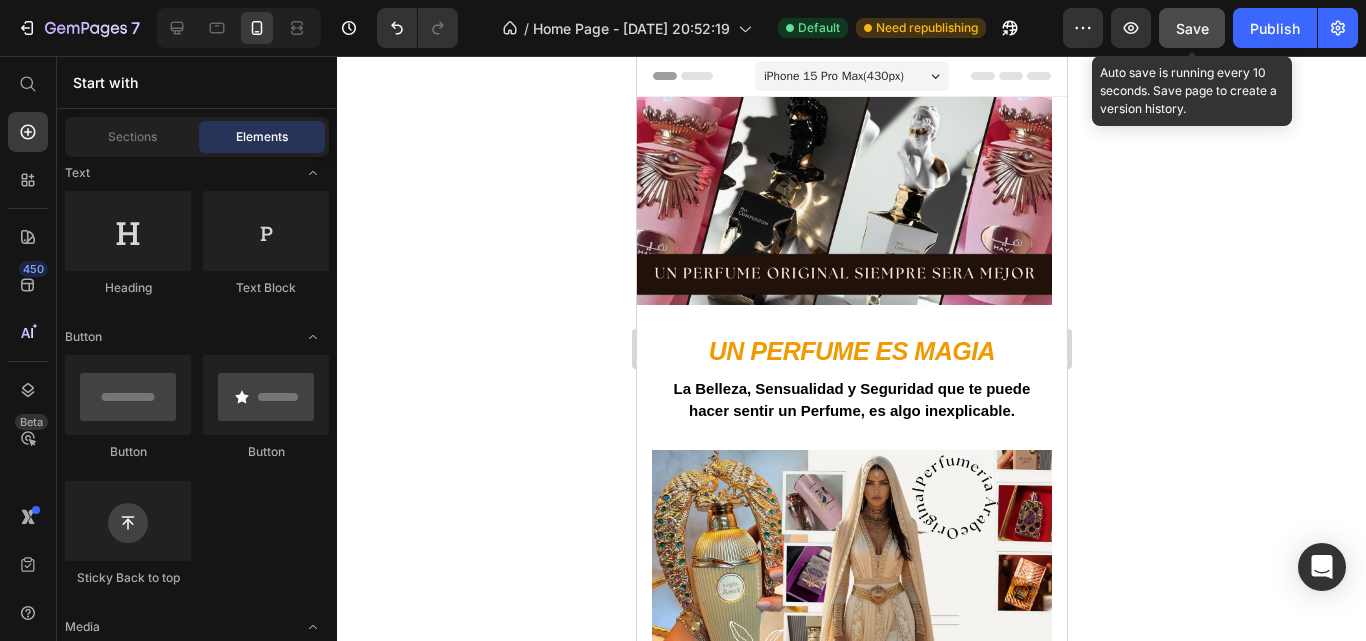 click on "Save" at bounding box center (1192, 28) 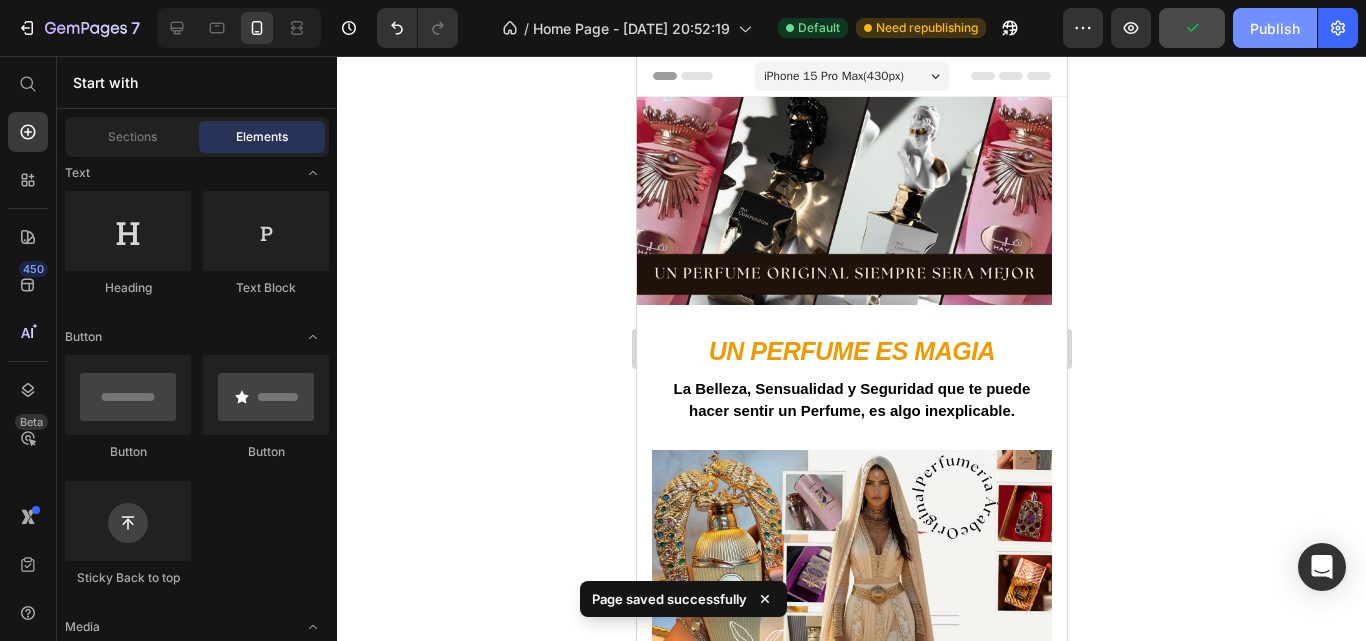 click on "Publish" 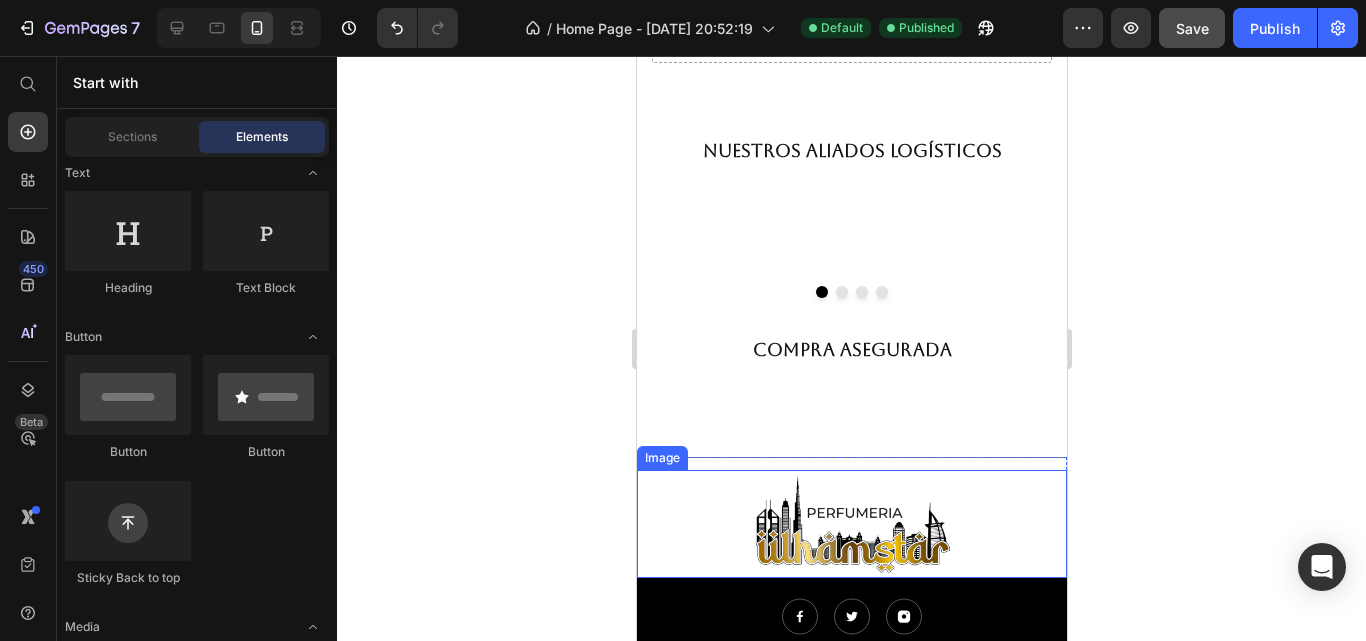 scroll, scrollTop: 4500, scrollLeft: 0, axis: vertical 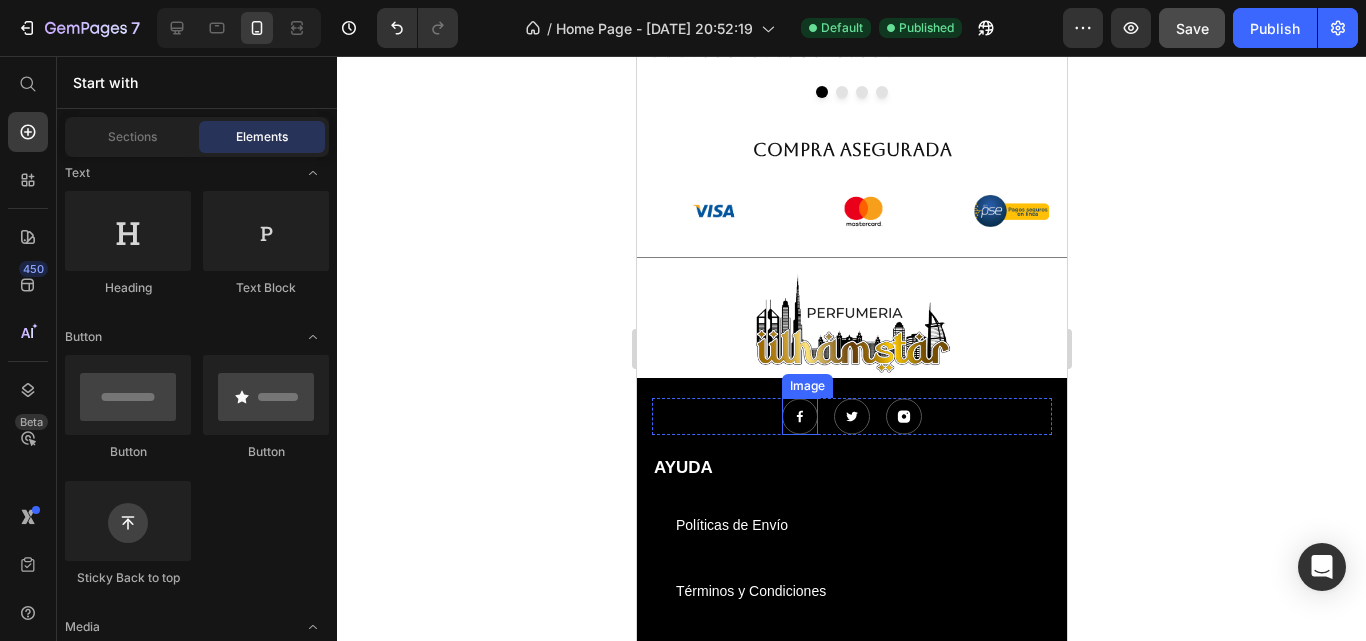 click at bounding box center [799, 416] 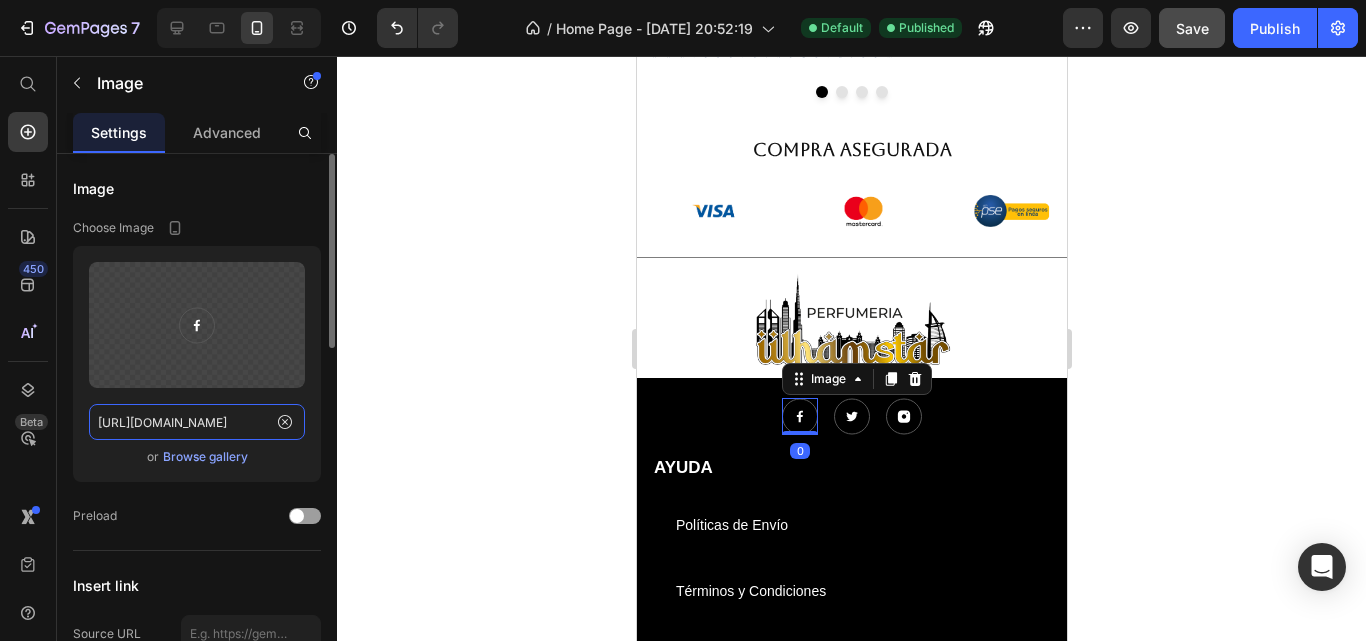 click on "[URL][DOMAIN_NAME]" 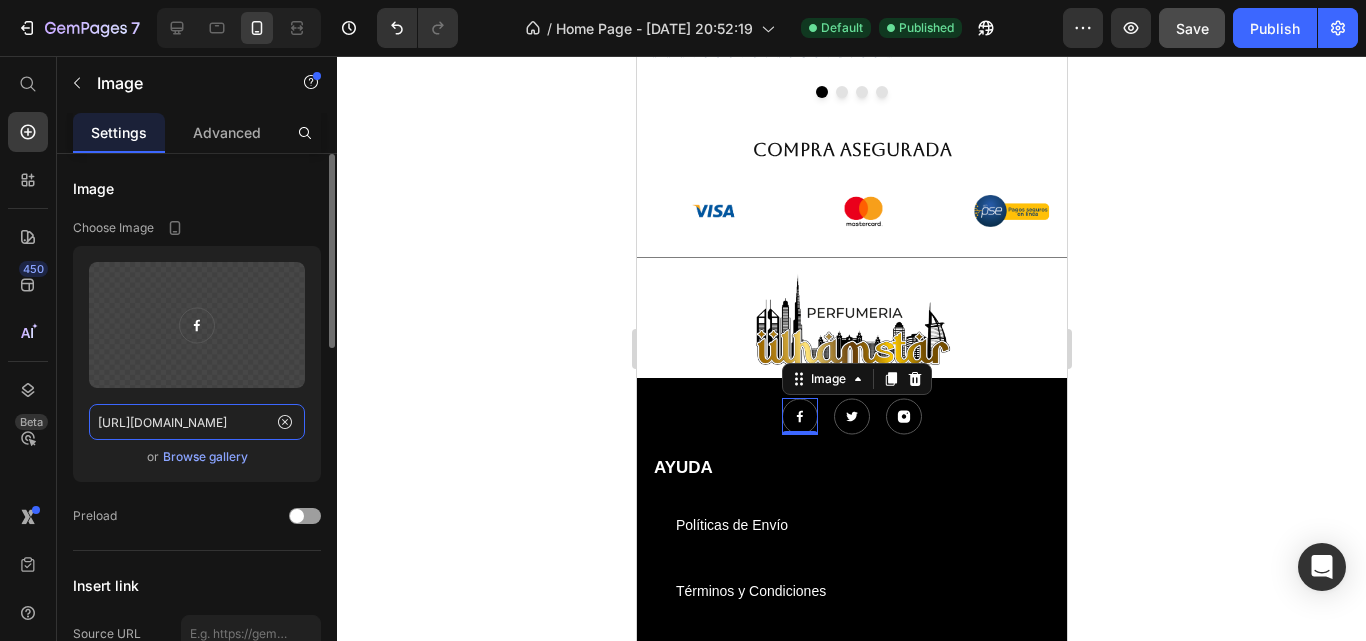 paste on "[DOMAIN_NAME][URL]" 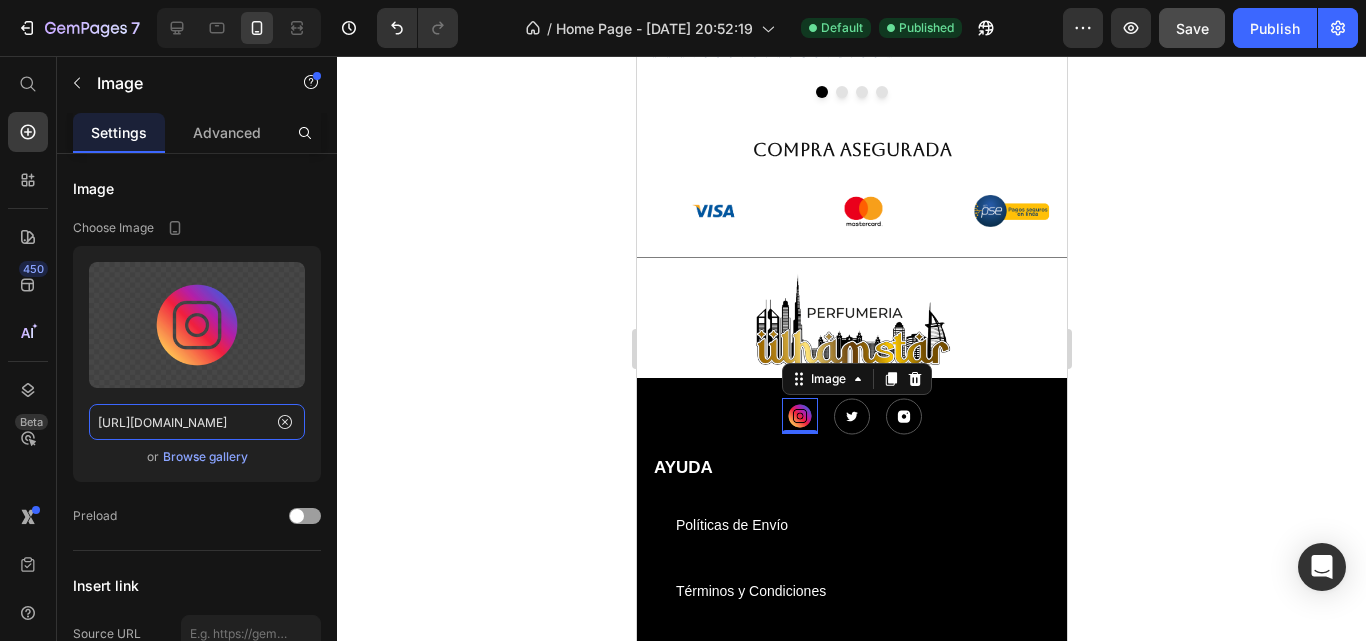 type on "[URL][DOMAIN_NAME]" 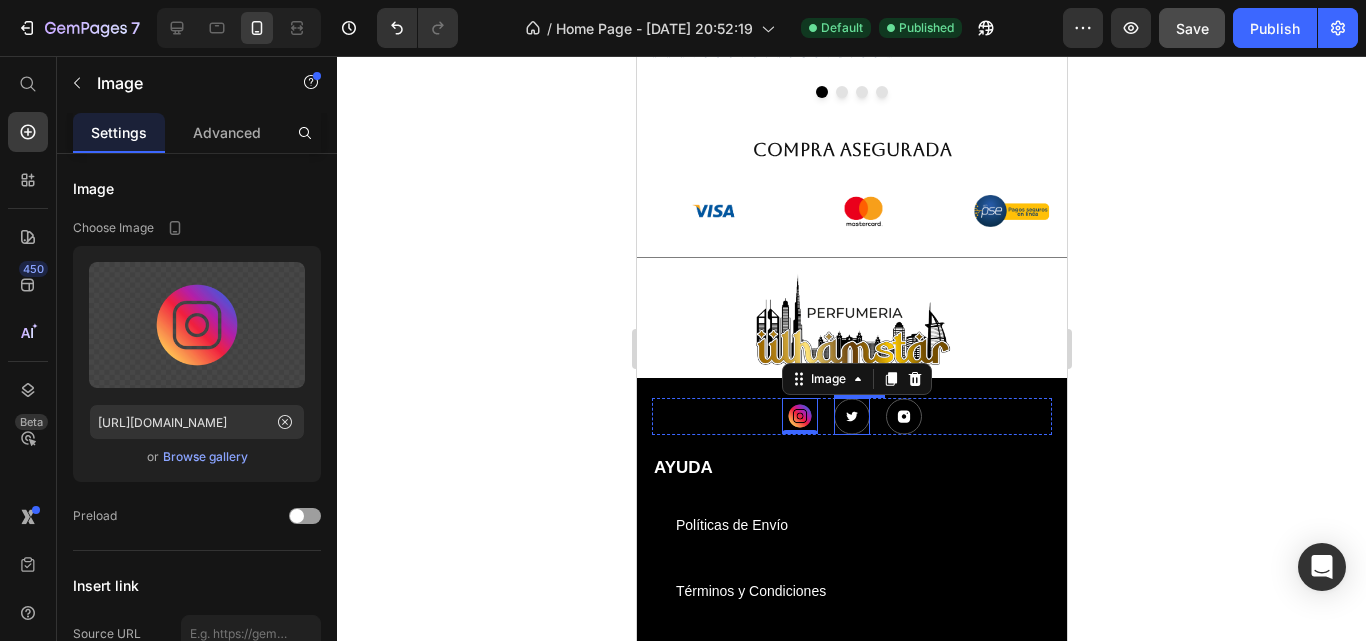 click at bounding box center (851, 416) 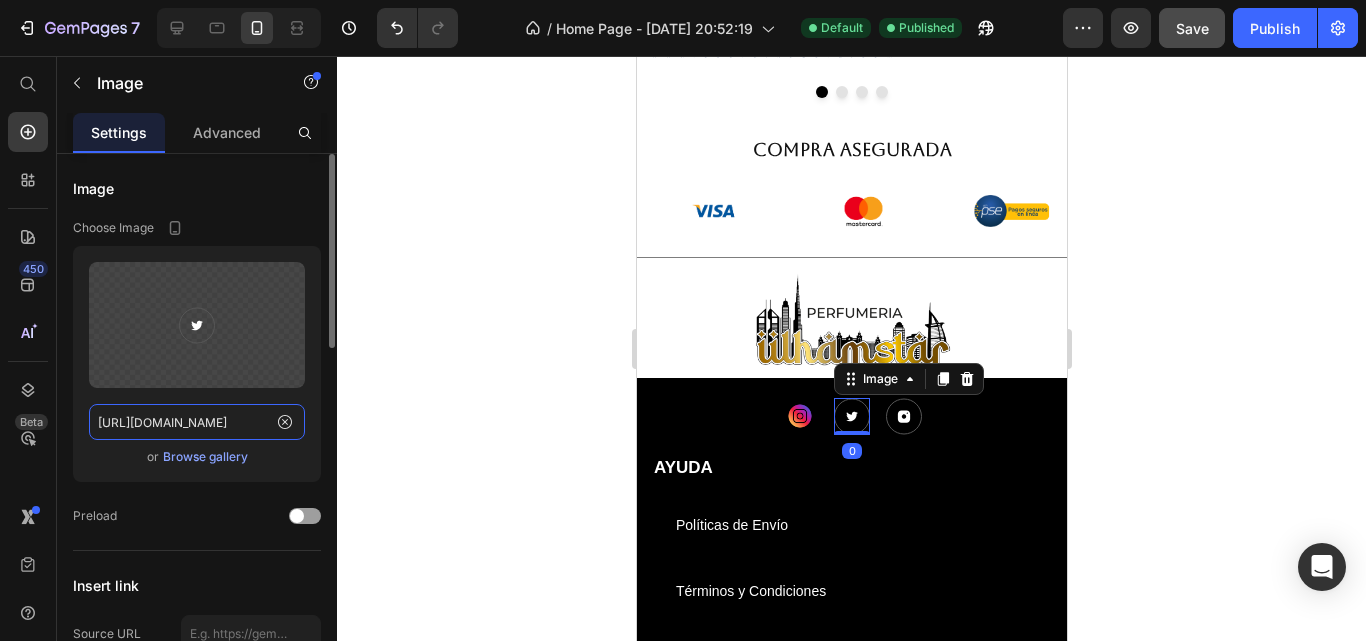 paste on "[DOMAIN_NAME][URL]" 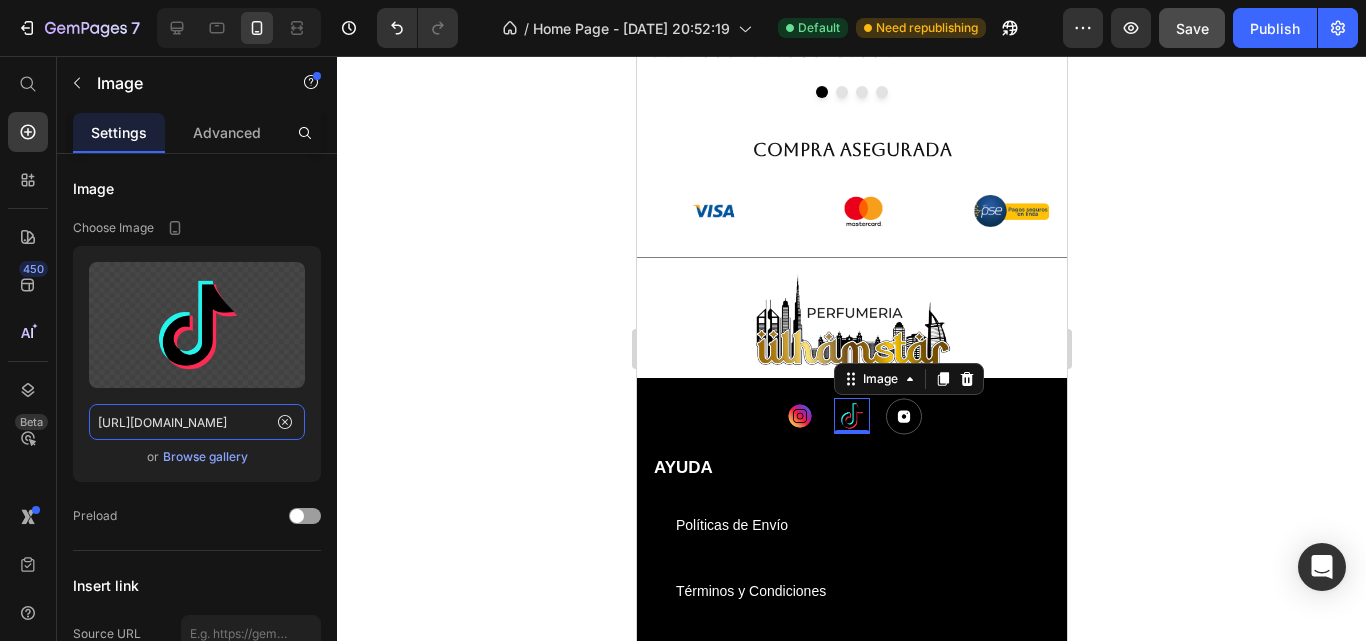 type on "[URL][DOMAIN_NAME]" 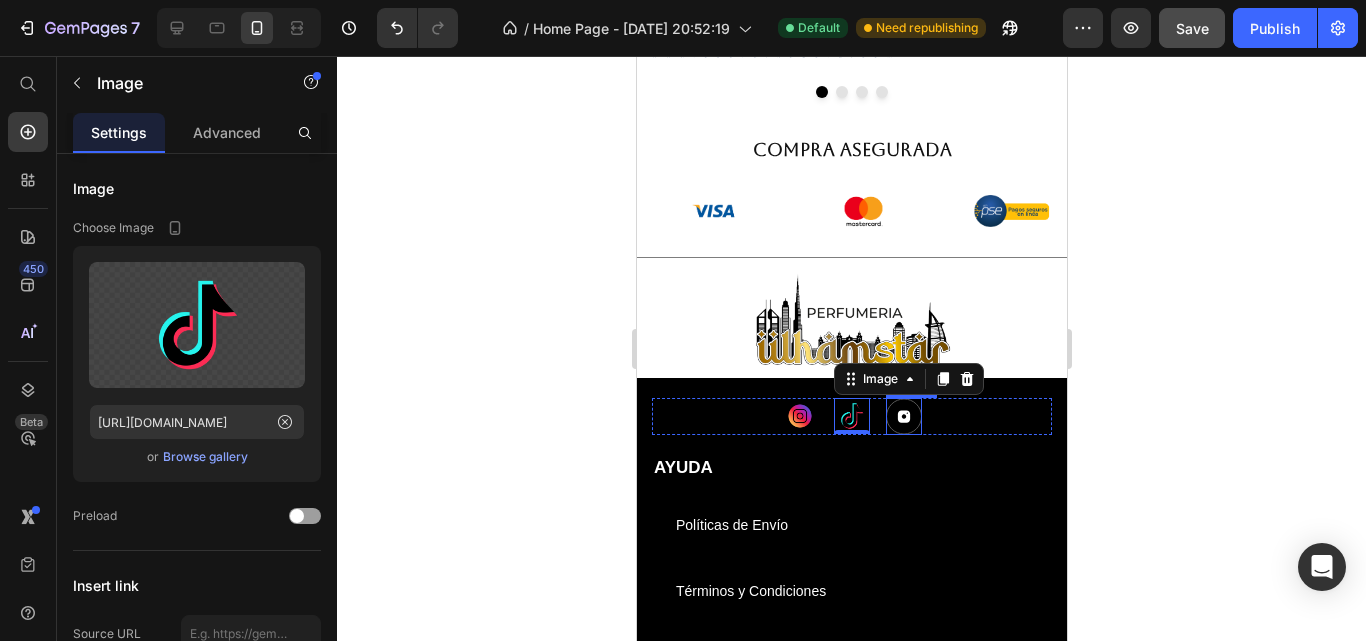 click at bounding box center [903, 416] 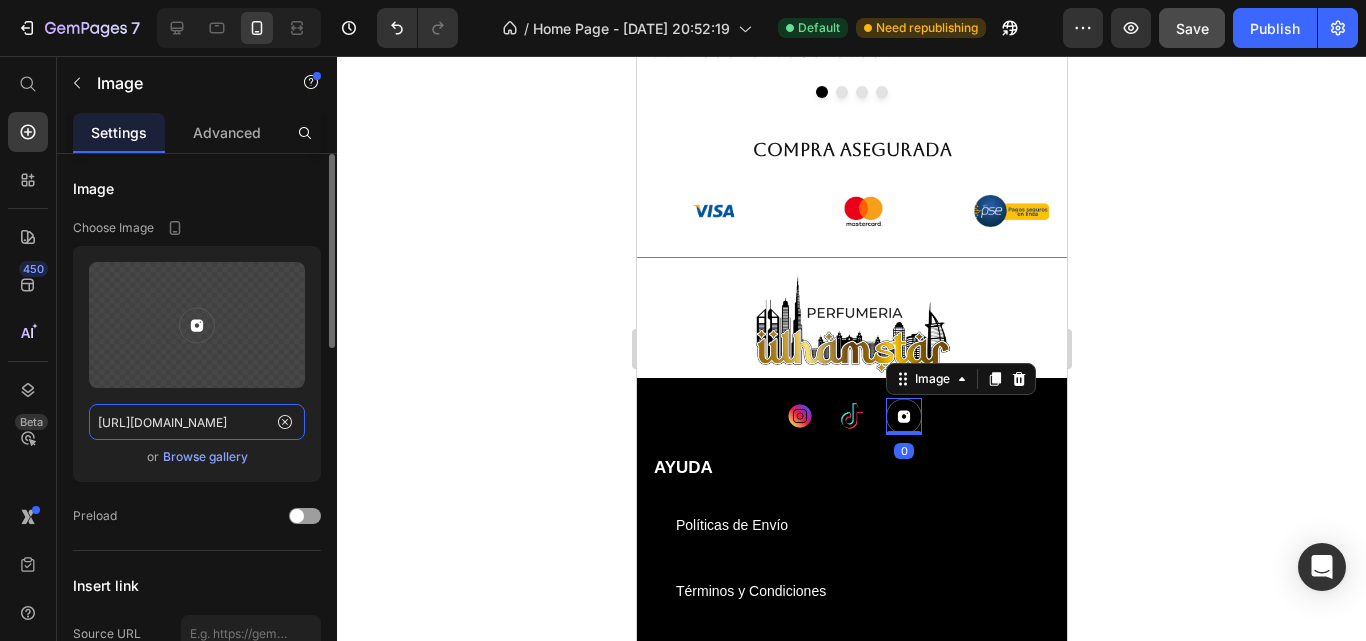 click on "[URL][DOMAIN_NAME]" 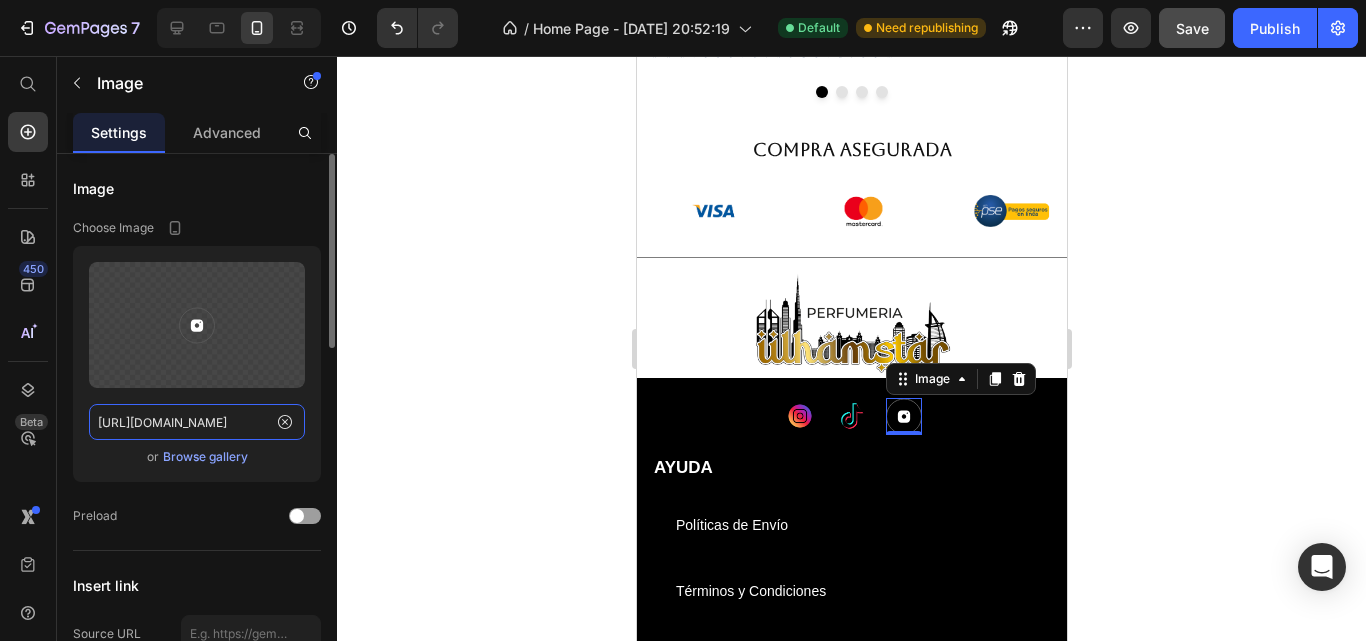 scroll, scrollTop: 0, scrollLeft: 313, axis: horizontal 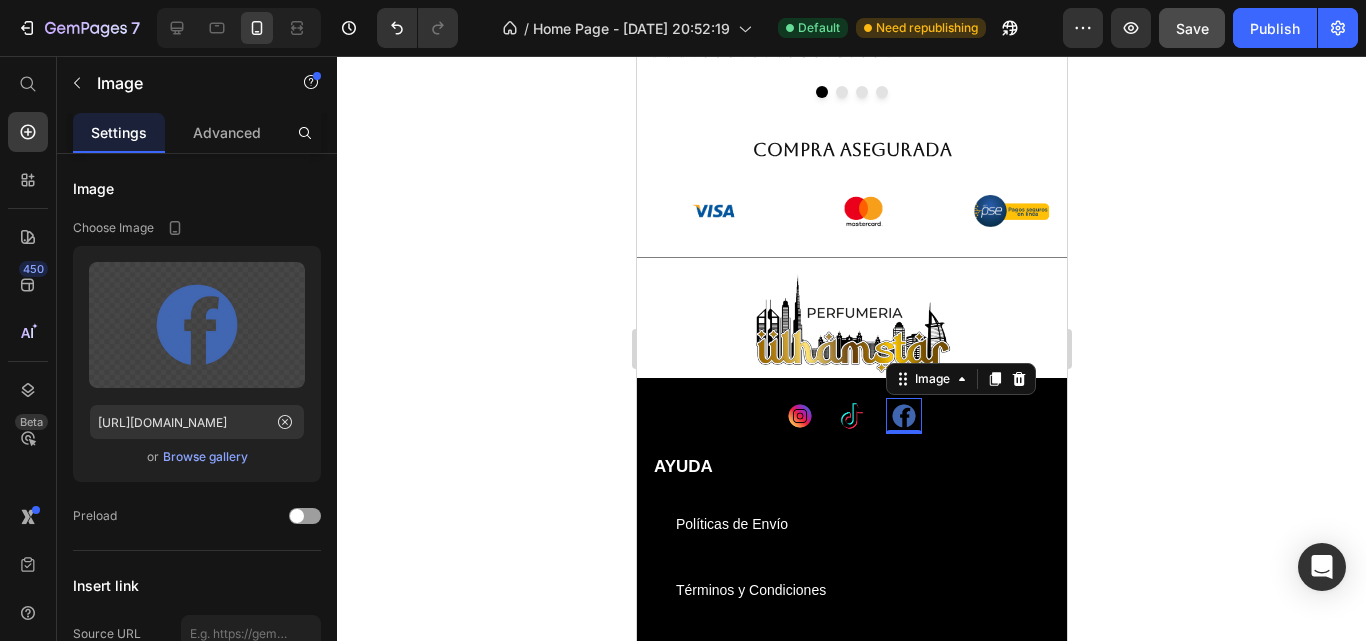 drag, startPoint x: 464, startPoint y: 346, endPoint x: 474, endPoint y: 342, distance: 10.770329 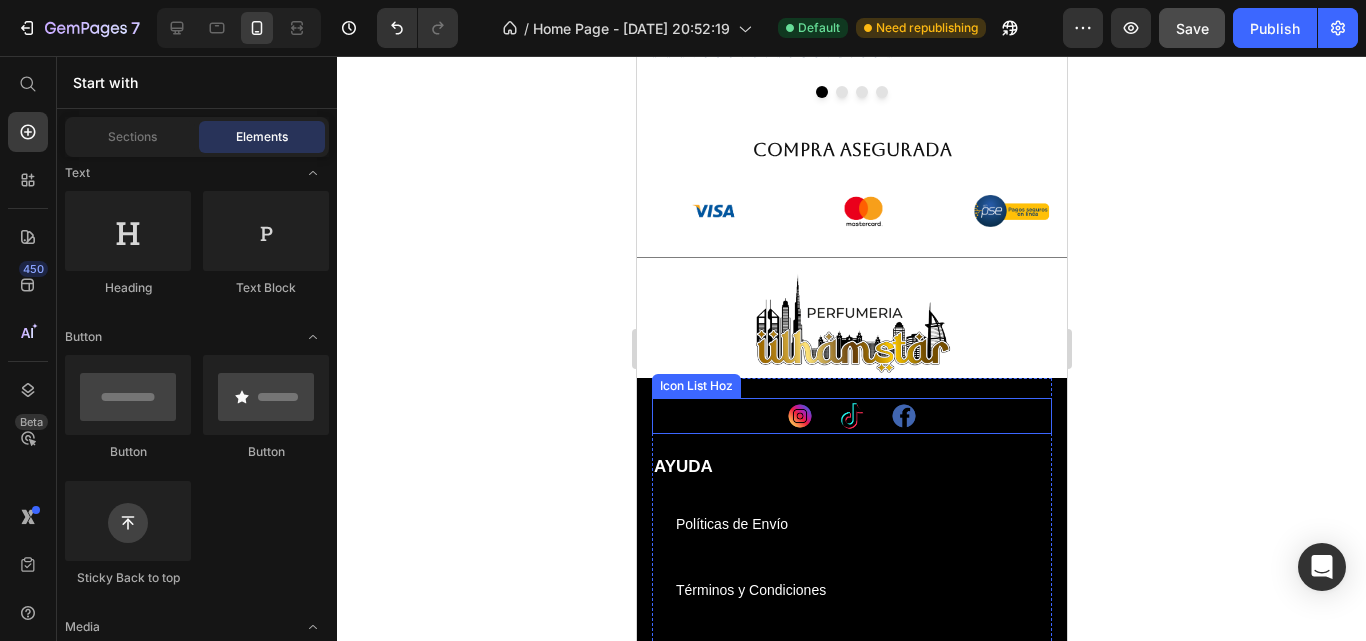 click on "Image Image Image" at bounding box center (851, 416) 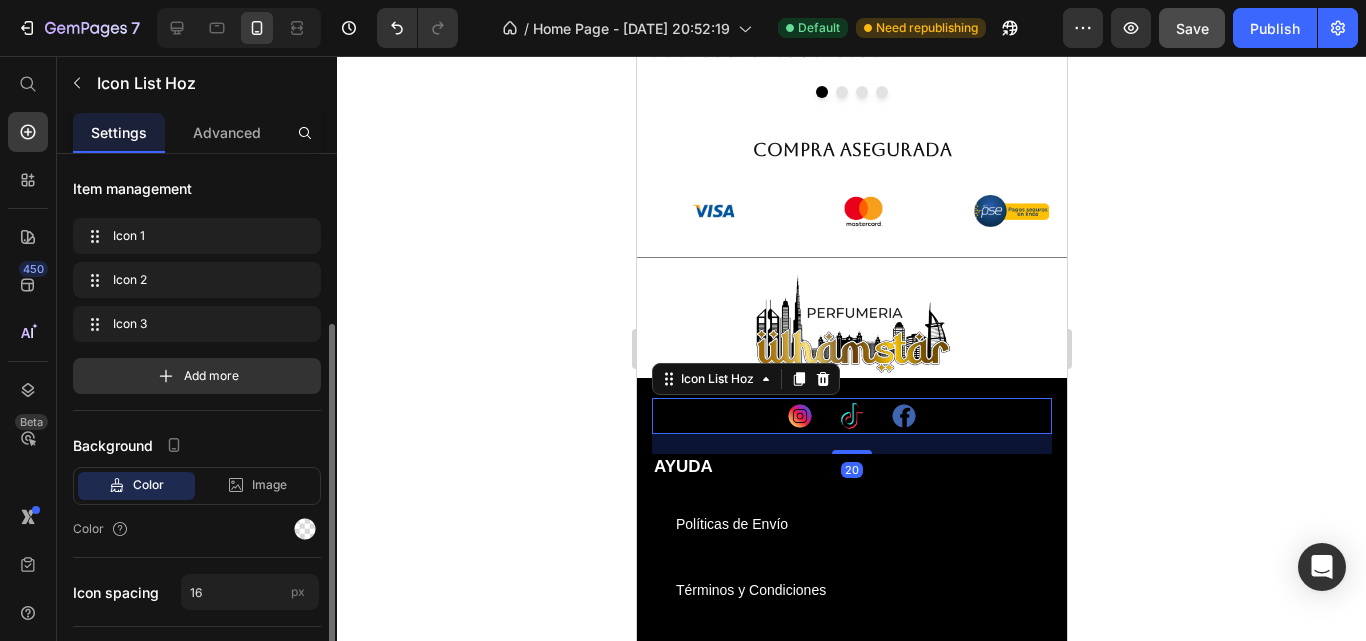 scroll, scrollTop: 100, scrollLeft: 0, axis: vertical 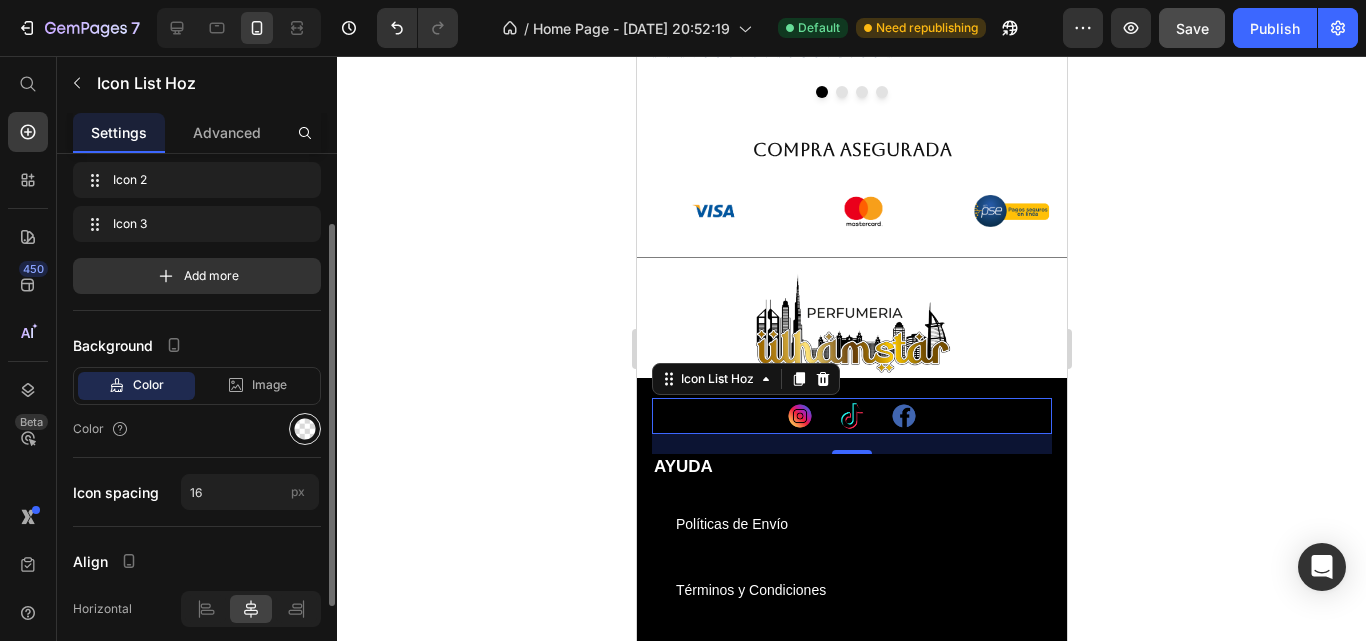 click at bounding box center [305, 429] 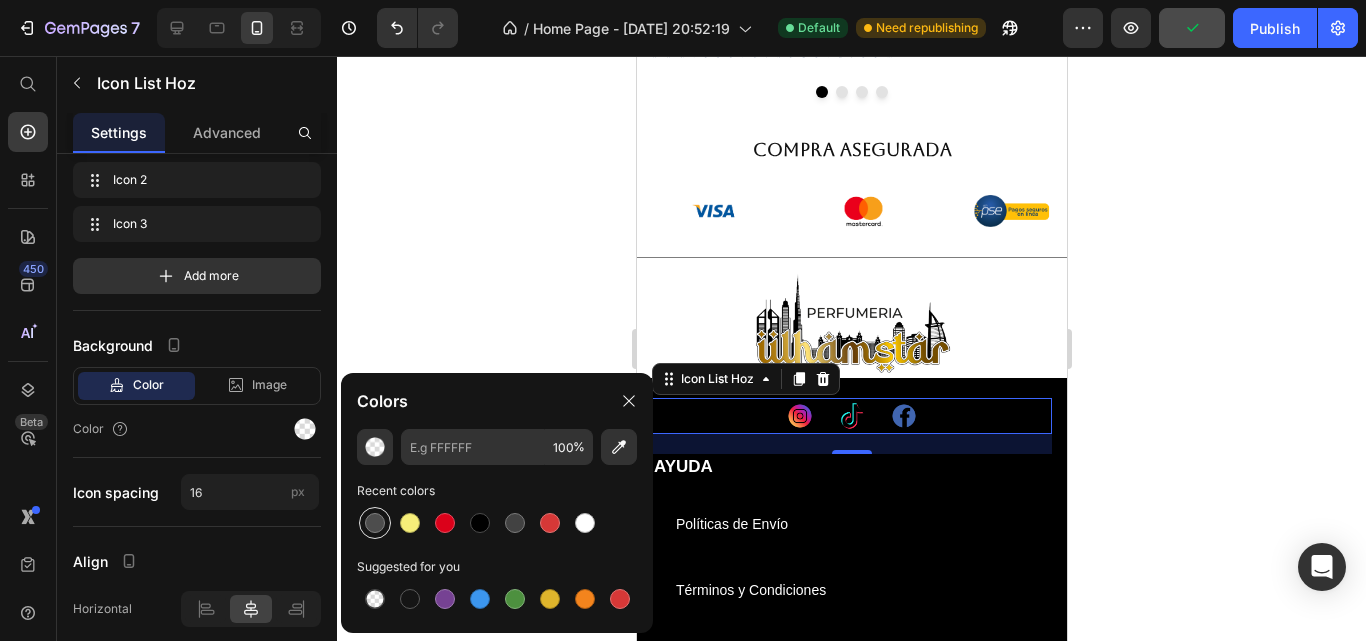 click at bounding box center [375, 523] 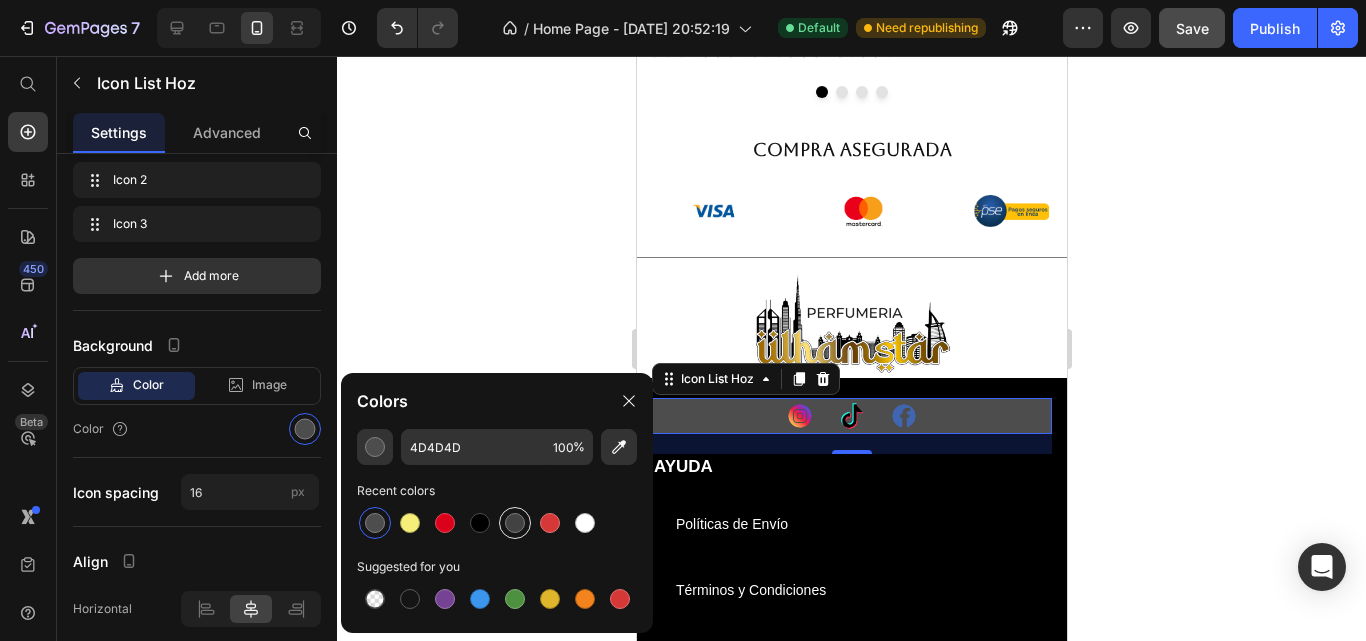 click at bounding box center (515, 523) 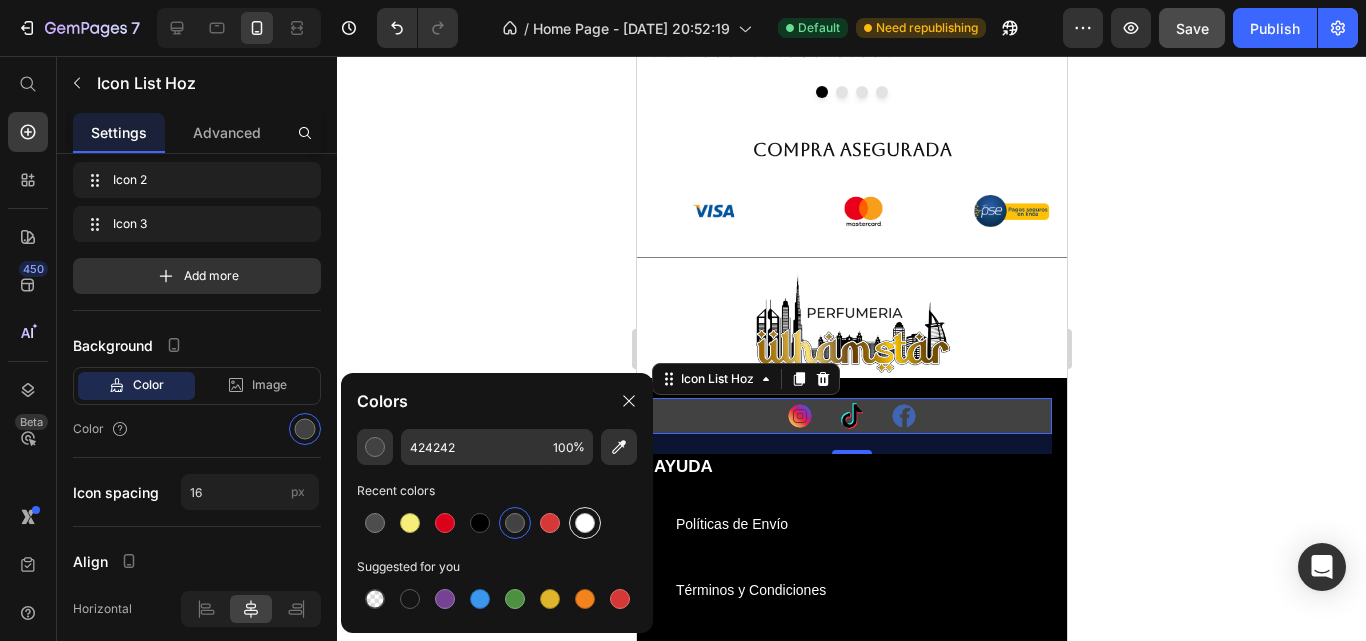 click at bounding box center [585, 523] 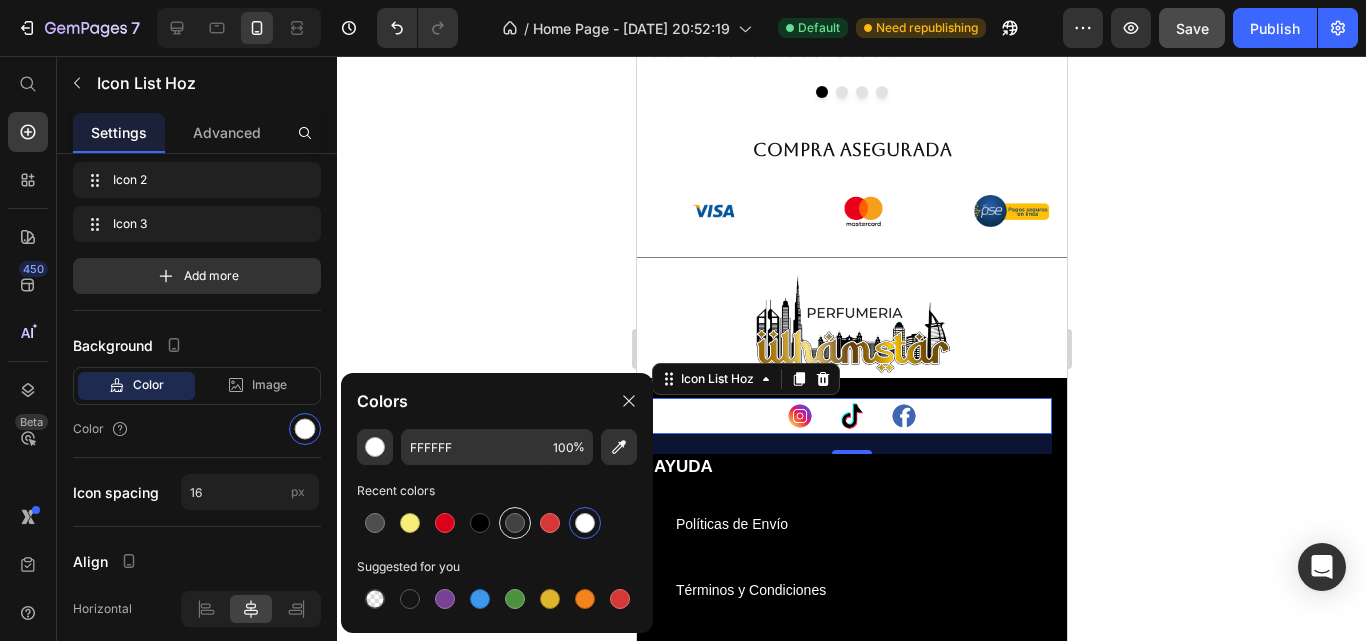 click at bounding box center (515, 523) 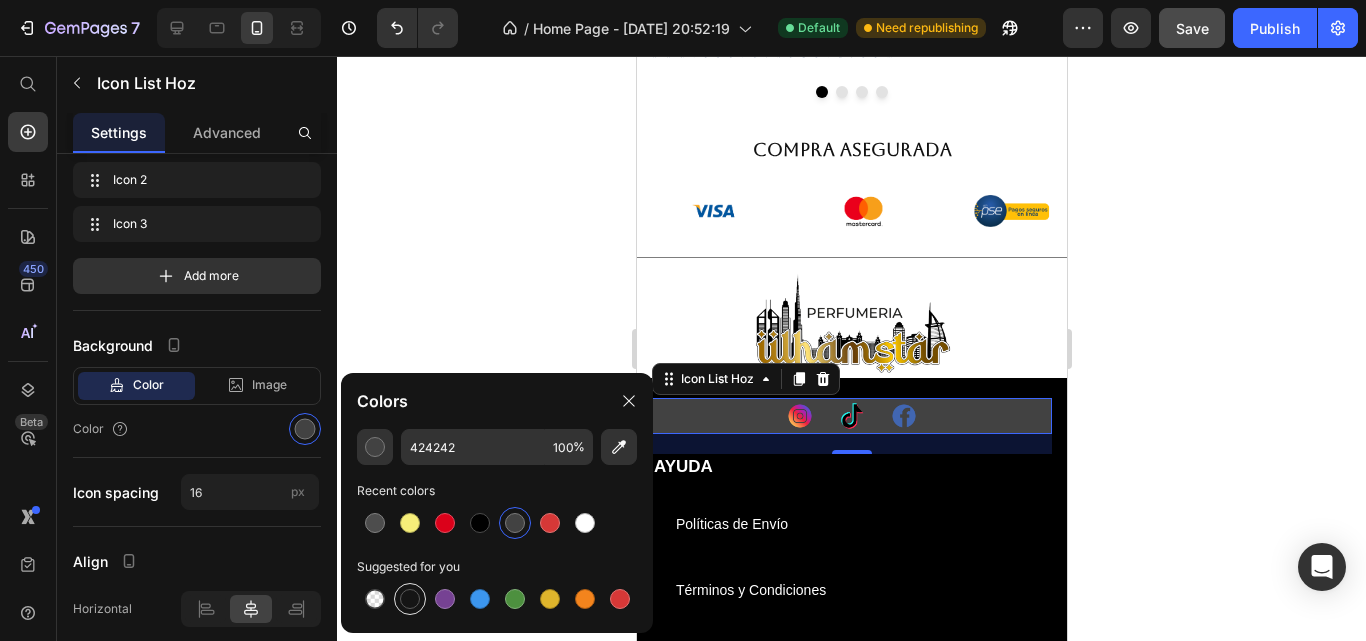 click at bounding box center (410, 599) 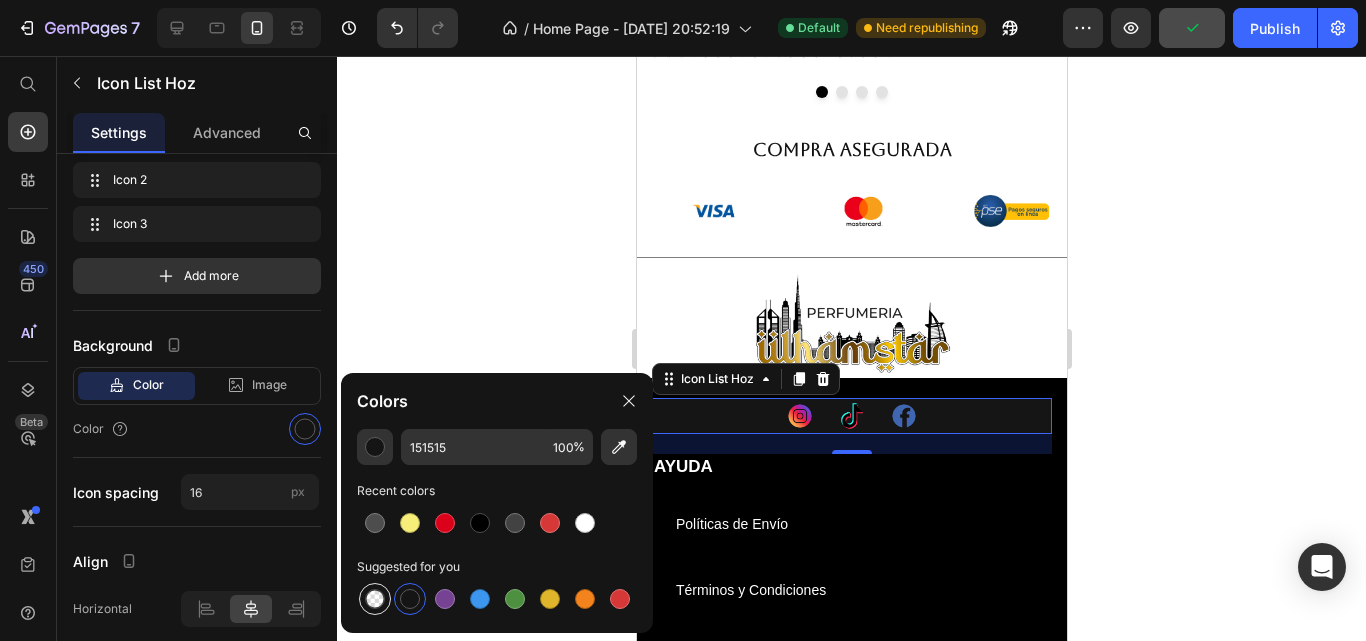 click at bounding box center [375, 599] 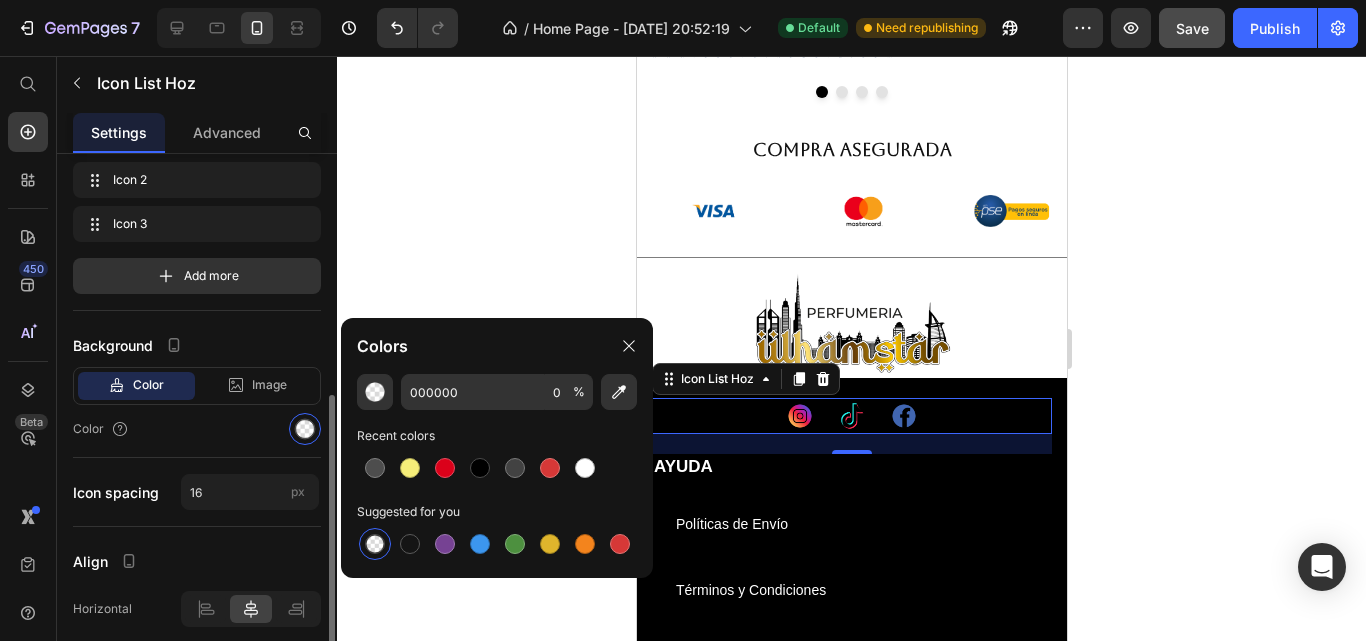scroll, scrollTop: 229, scrollLeft: 0, axis: vertical 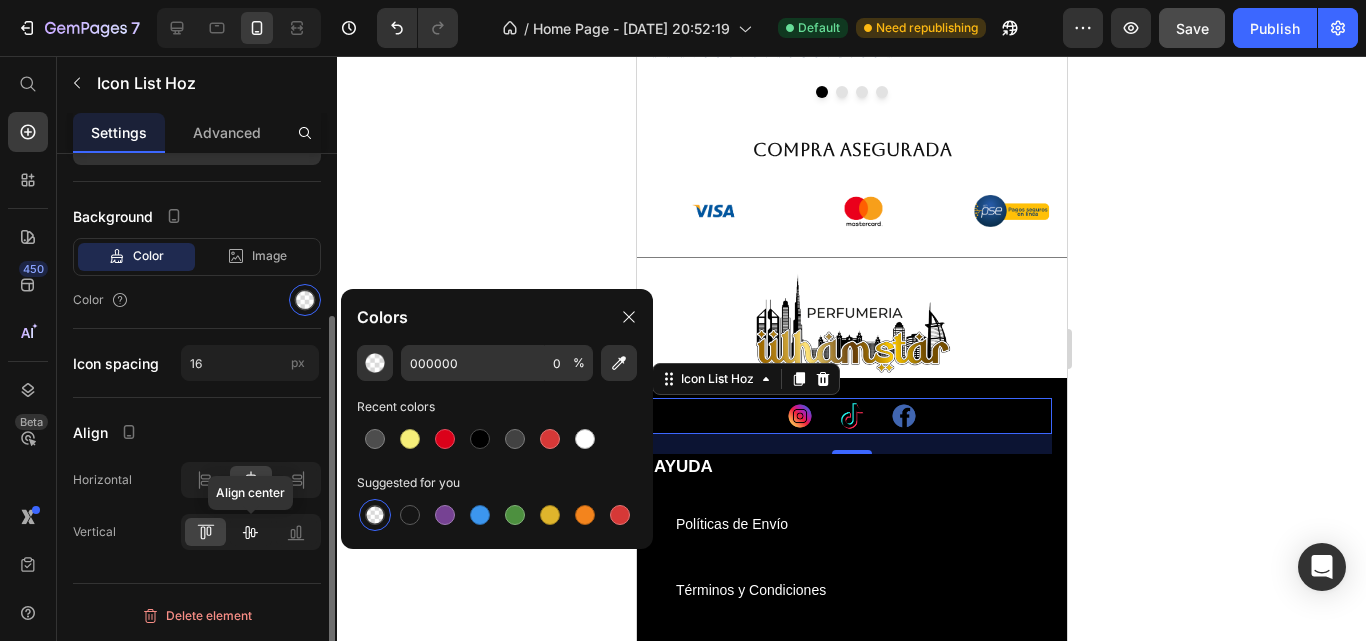 click 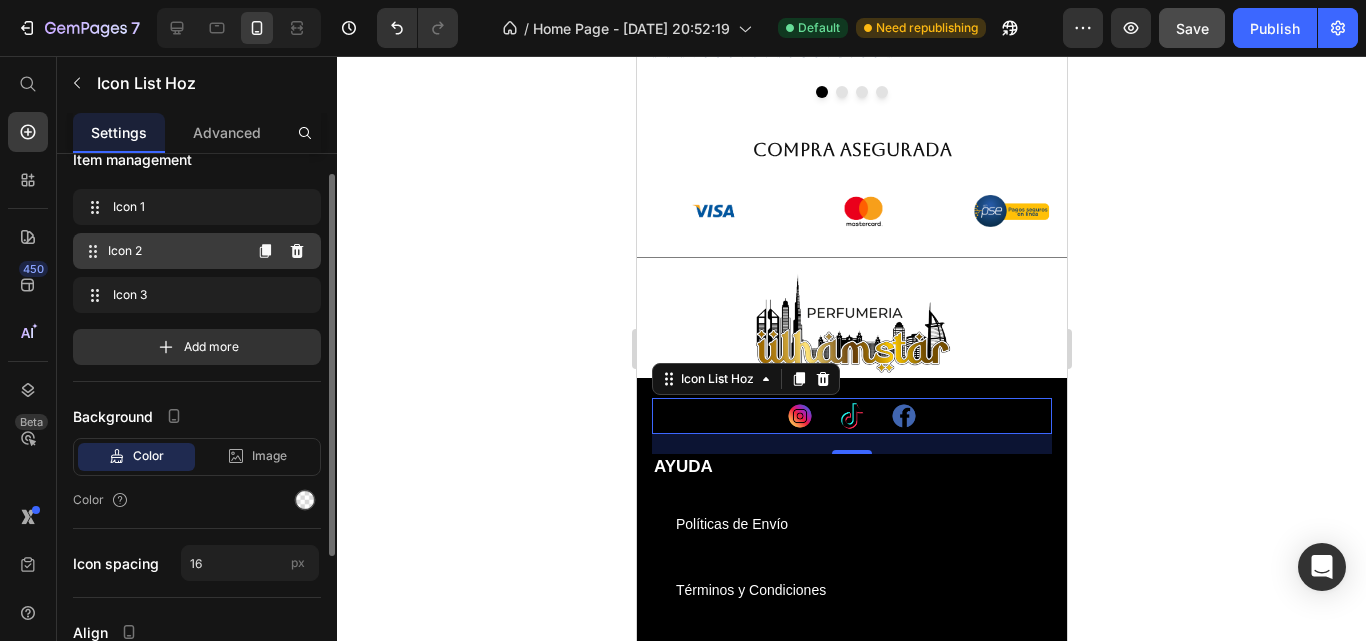 scroll, scrollTop: 0, scrollLeft: 0, axis: both 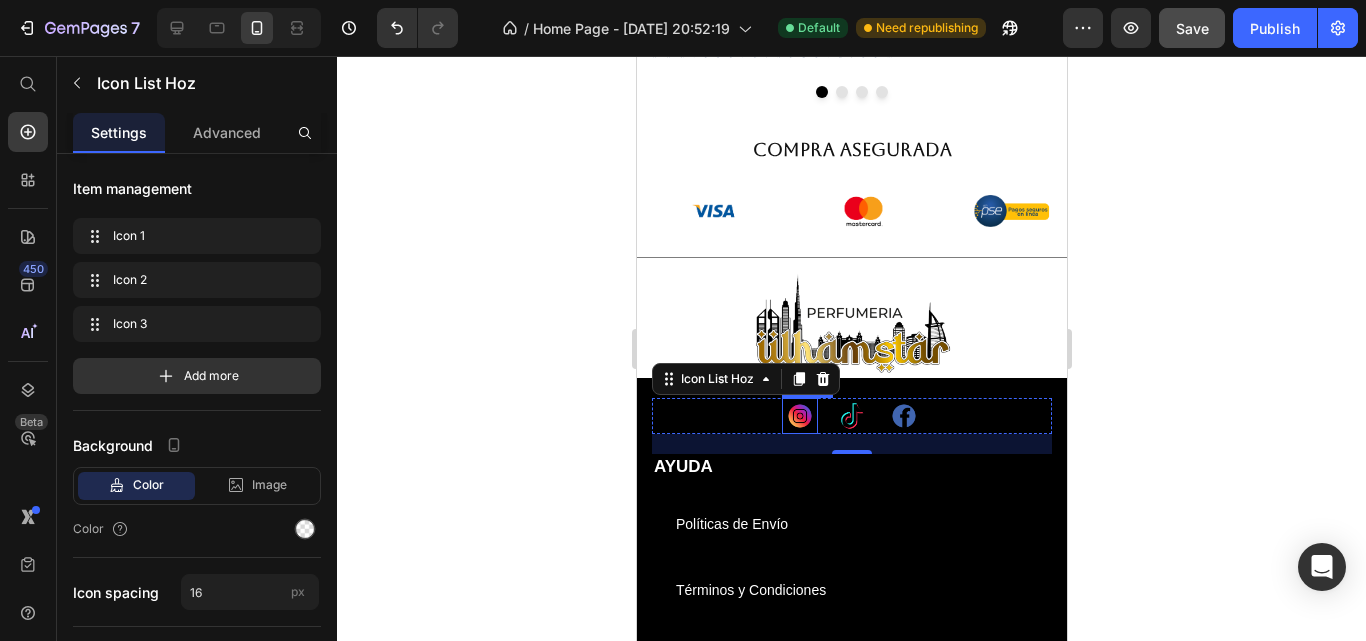 click at bounding box center (799, 416) 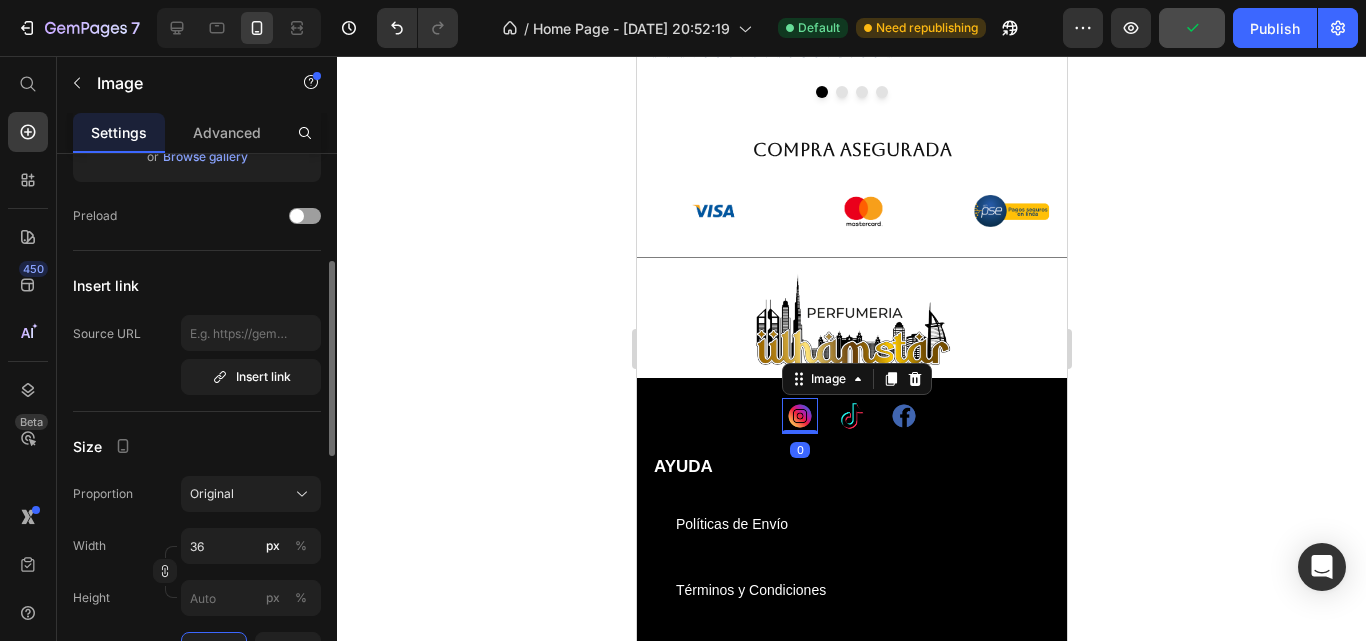scroll, scrollTop: 400, scrollLeft: 0, axis: vertical 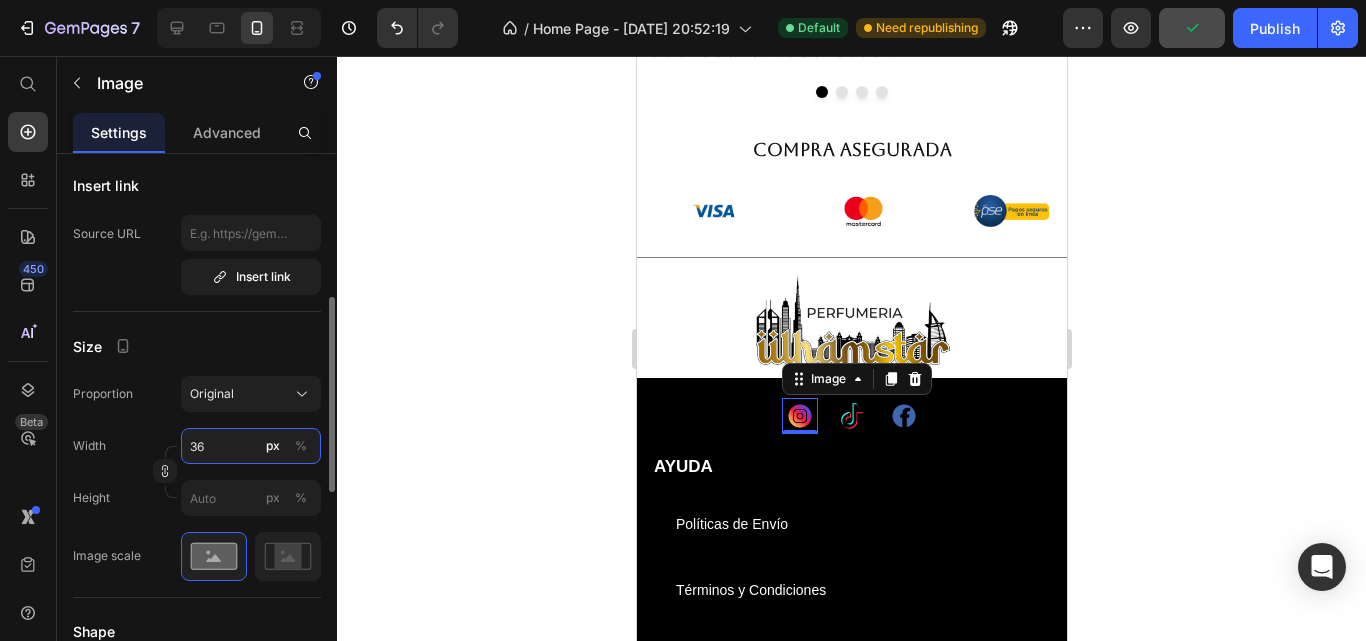 click on "36" at bounding box center (251, 446) 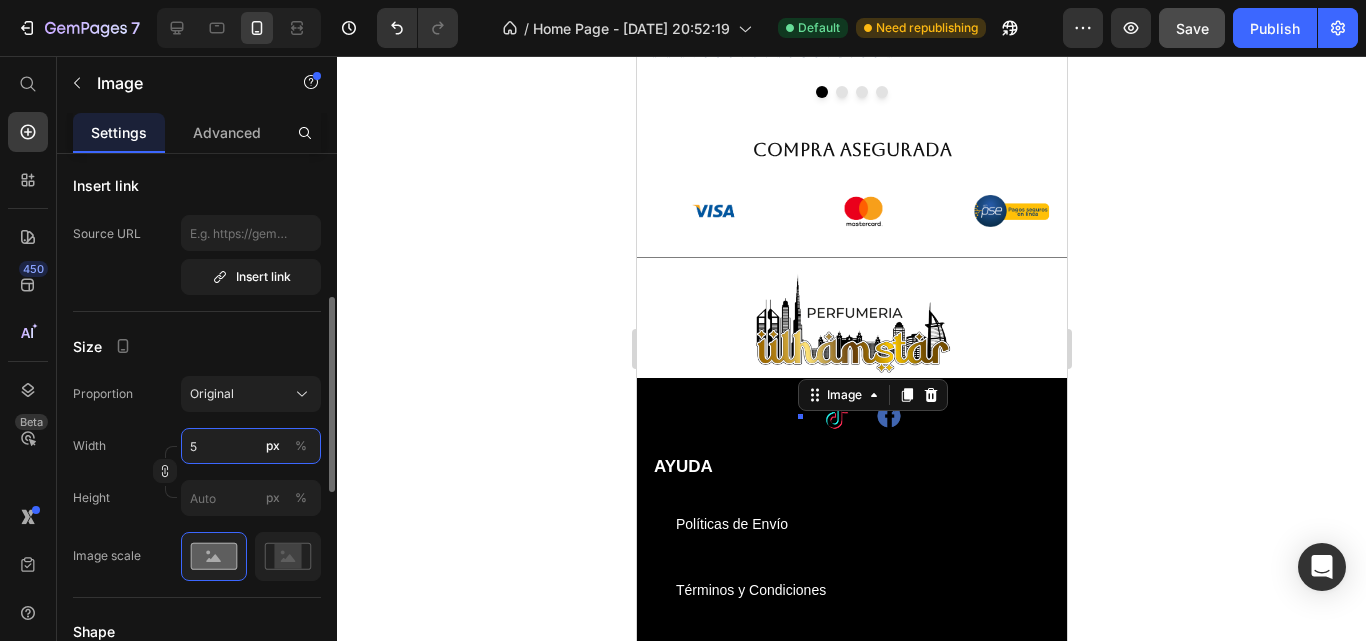 type on "50" 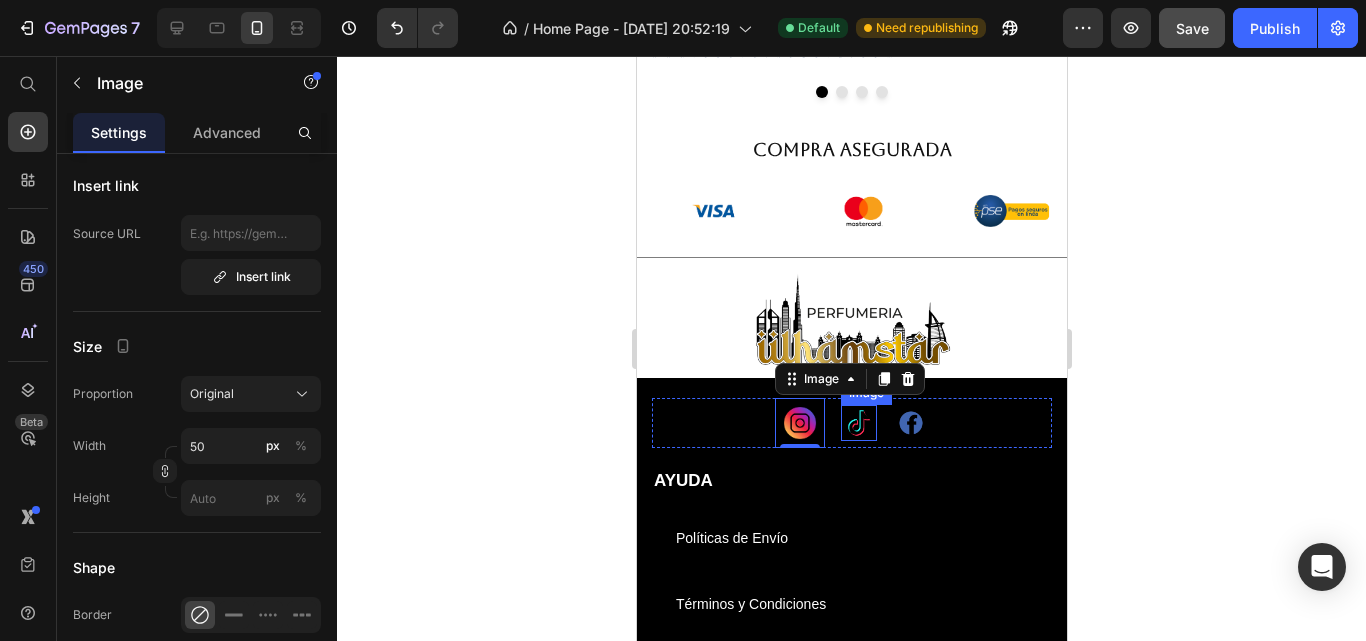 click at bounding box center [858, 423] 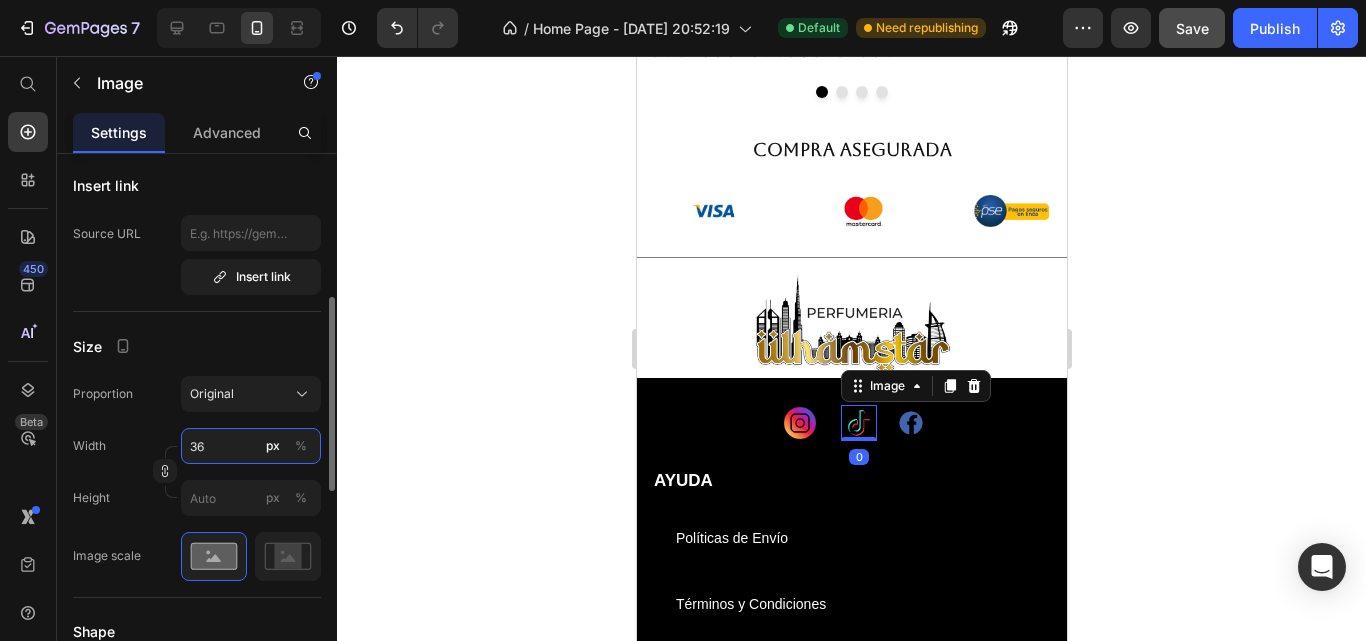 click on "36" at bounding box center (251, 446) 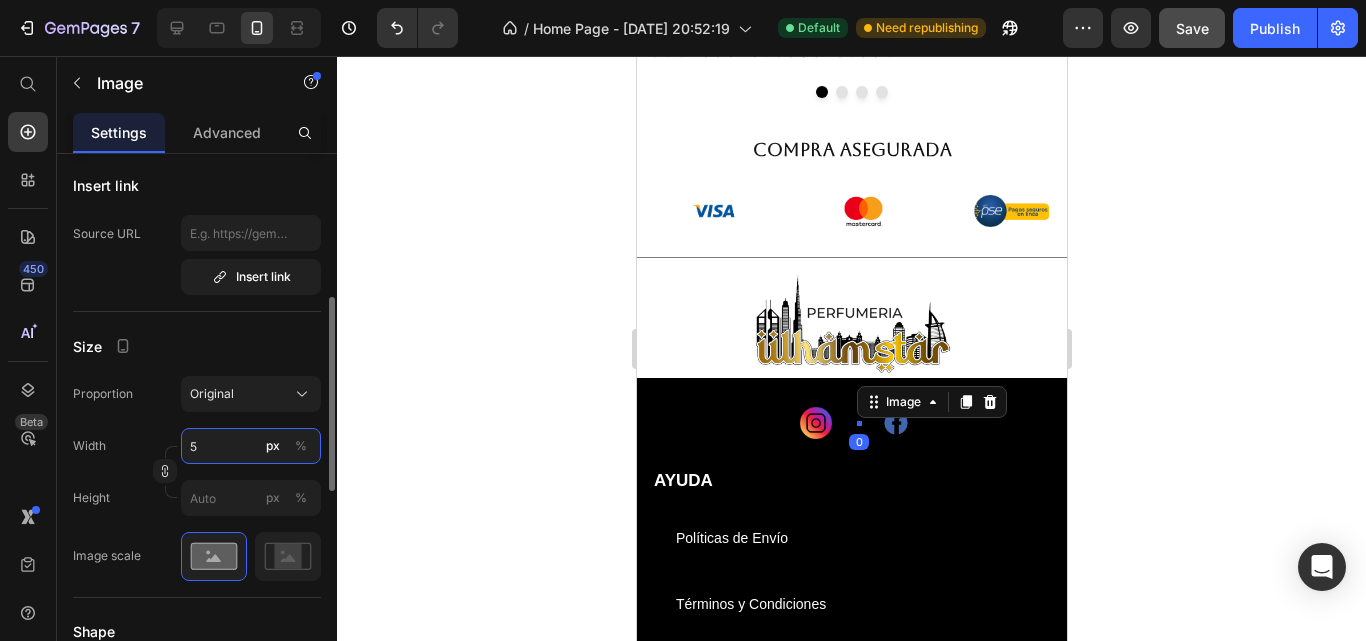 type on "50" 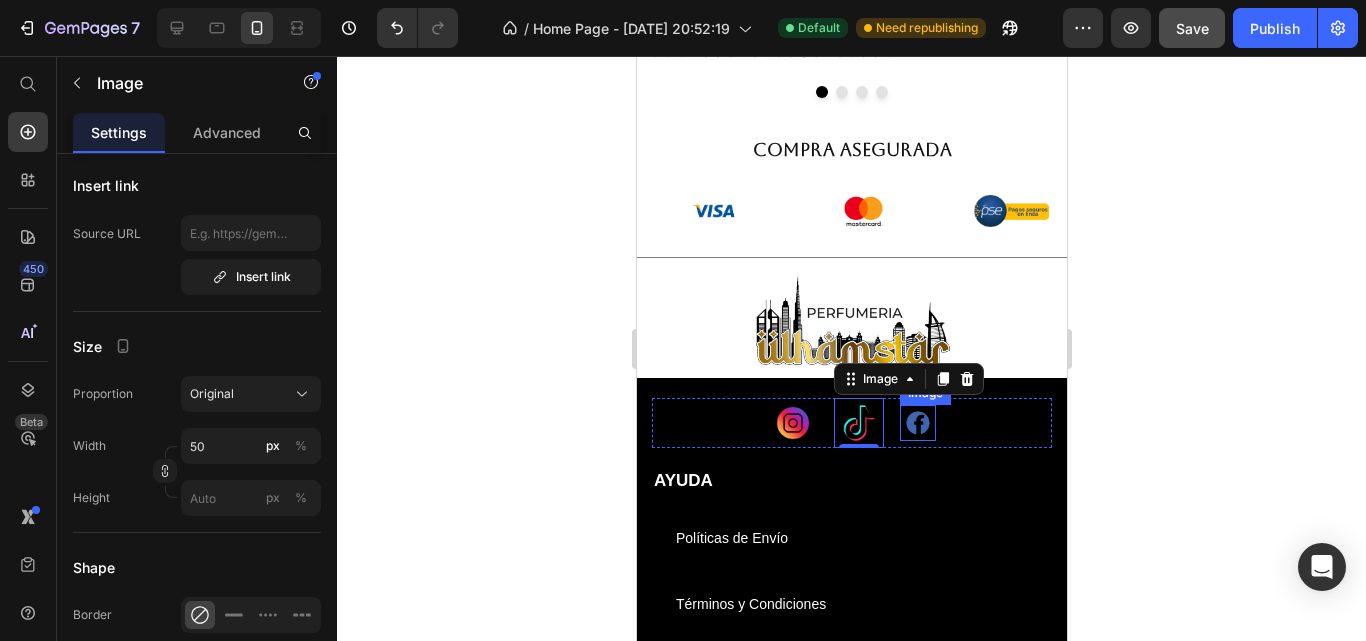 click at bounding box center (917, 423) 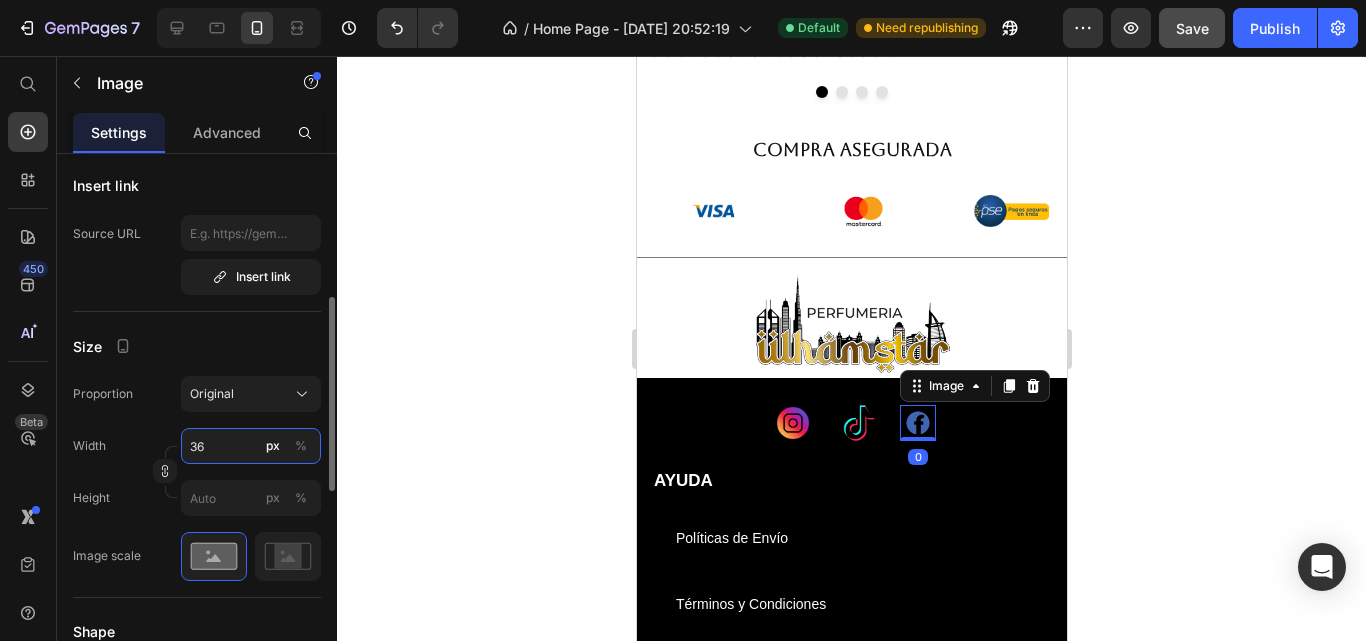 click on "36" at bounding box center (251, 446) 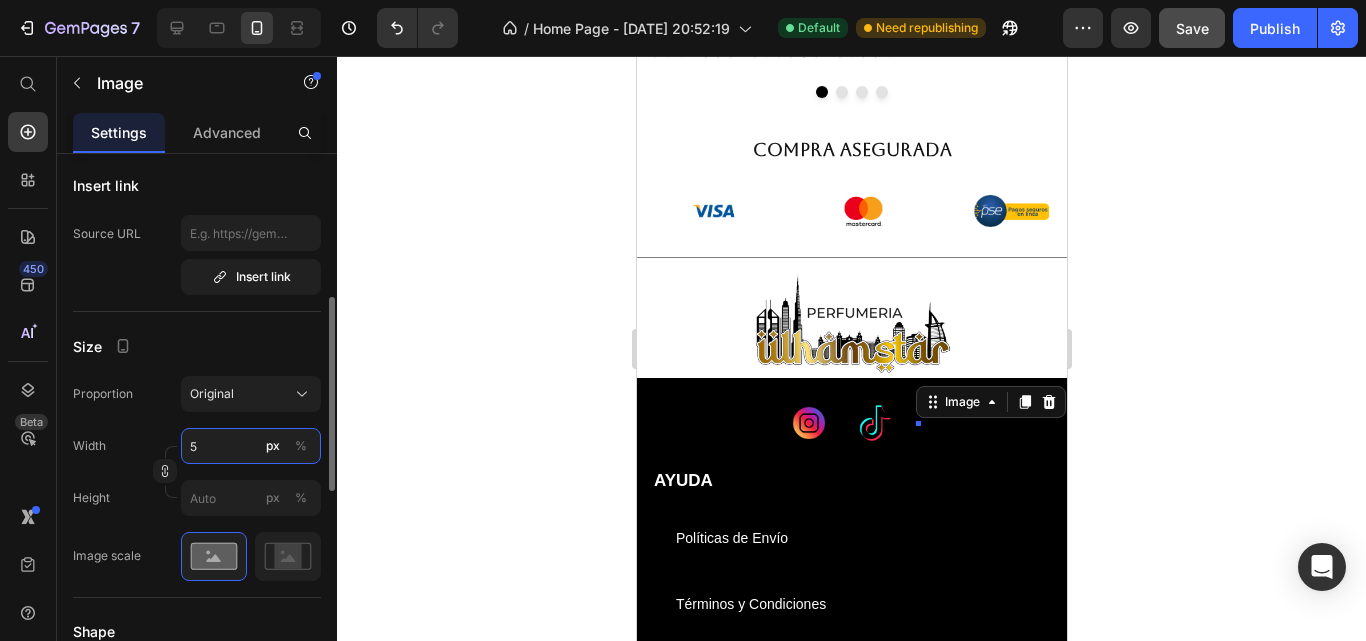 type on "50" 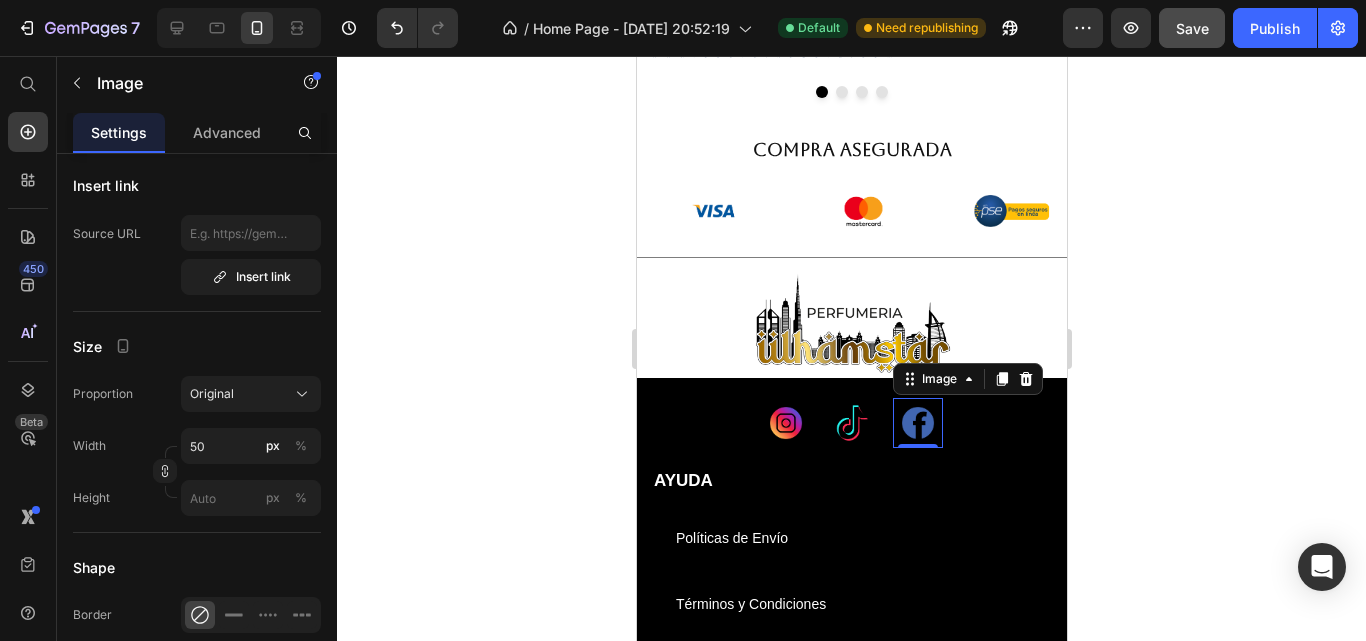 click 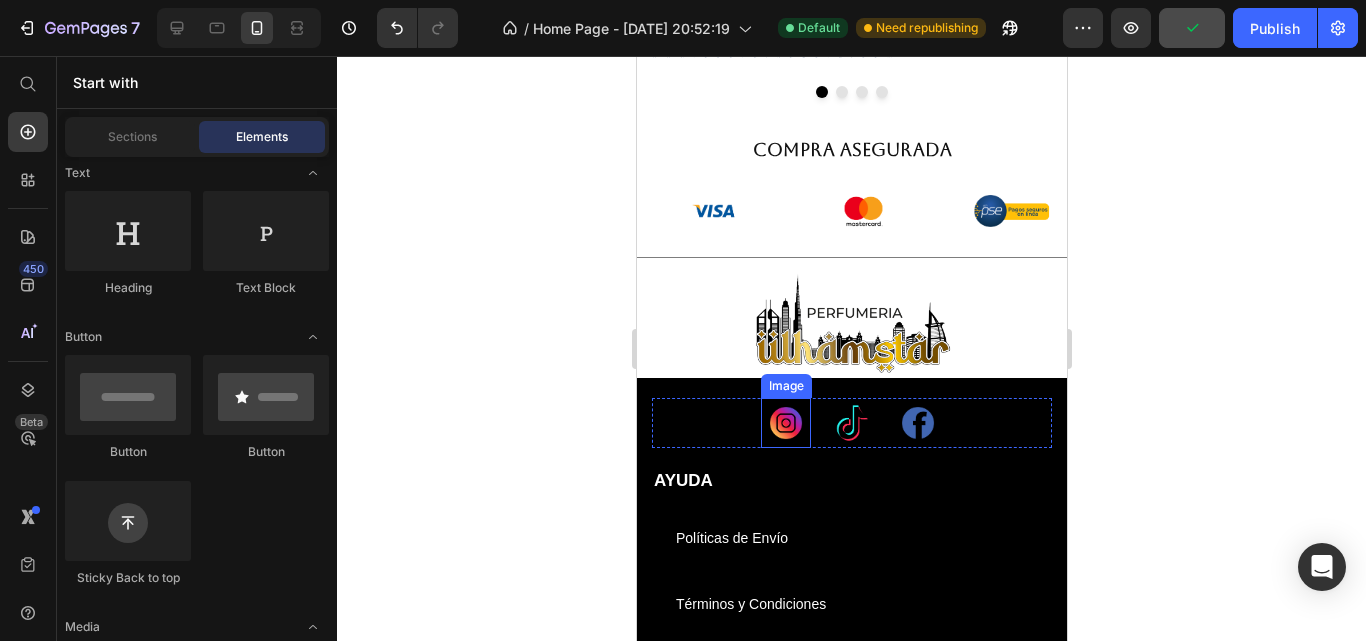 click at bounding box center (785, 423) 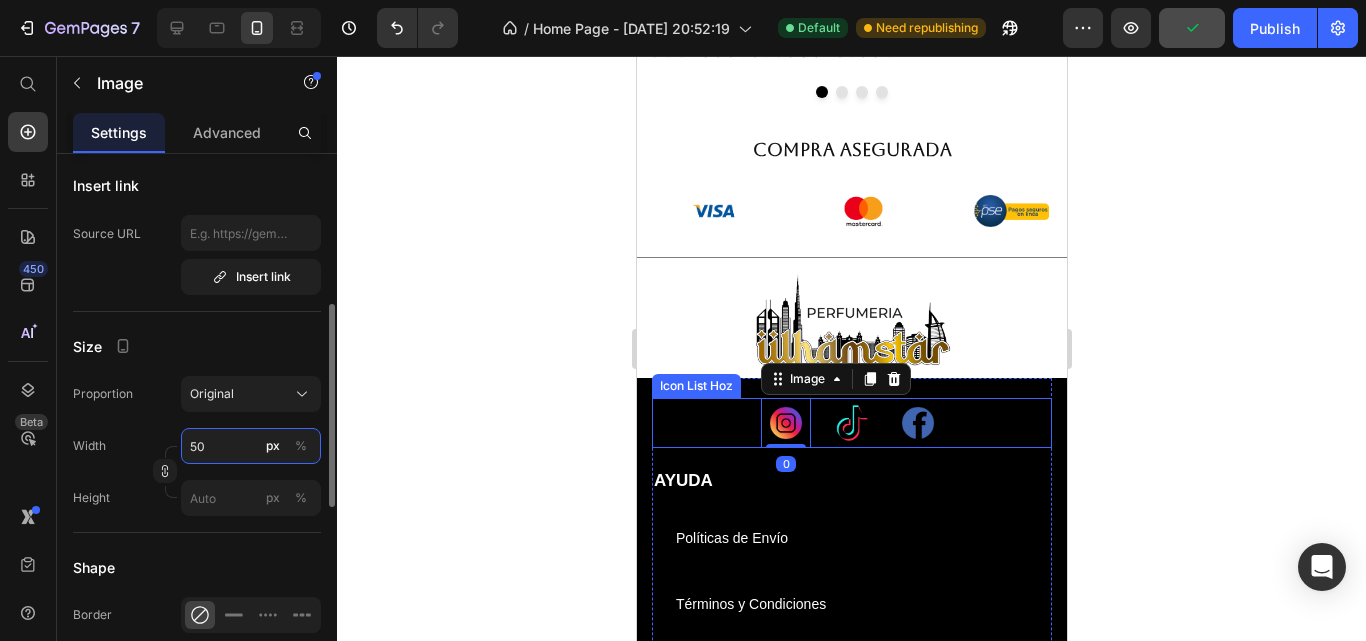 click on "50" at bounding box center [251, 446] 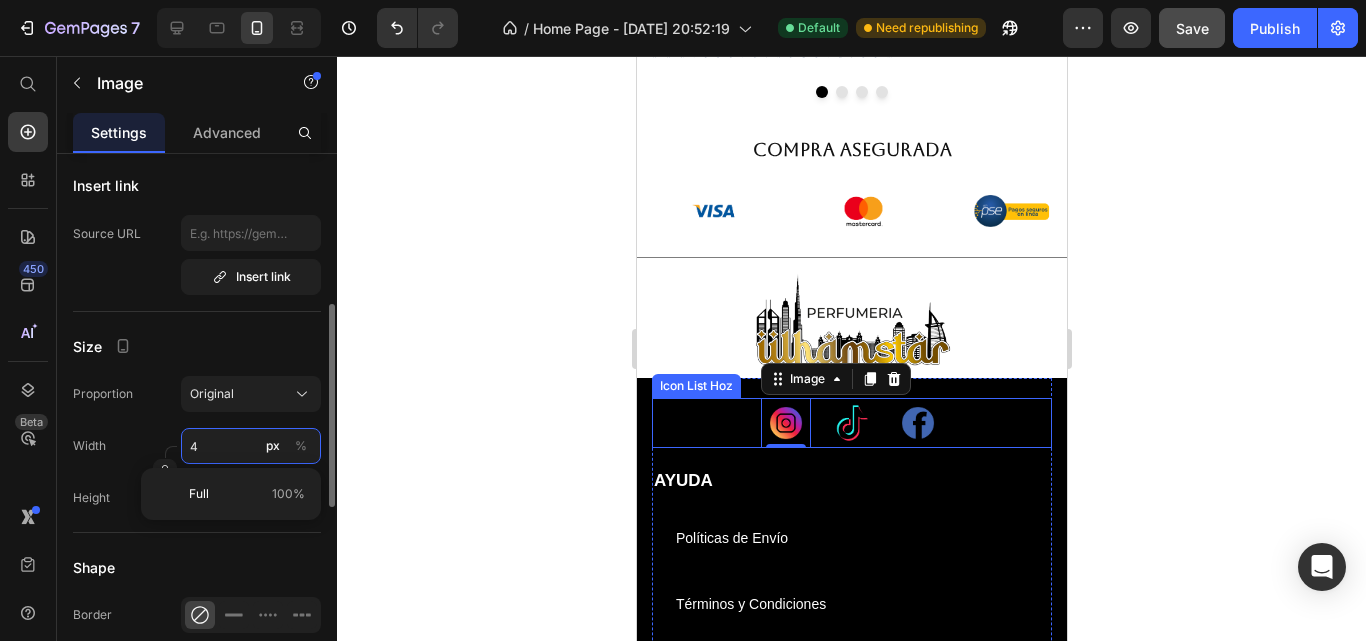 type on "40" 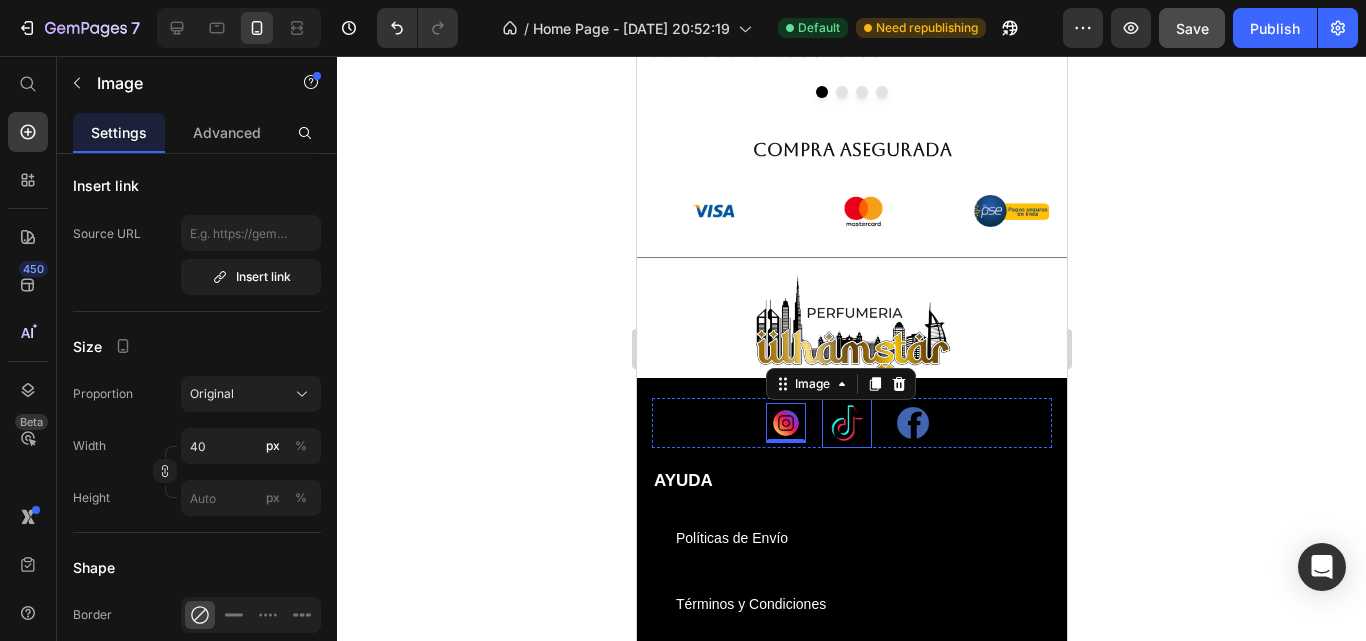 click at bounding box center [846, 423] 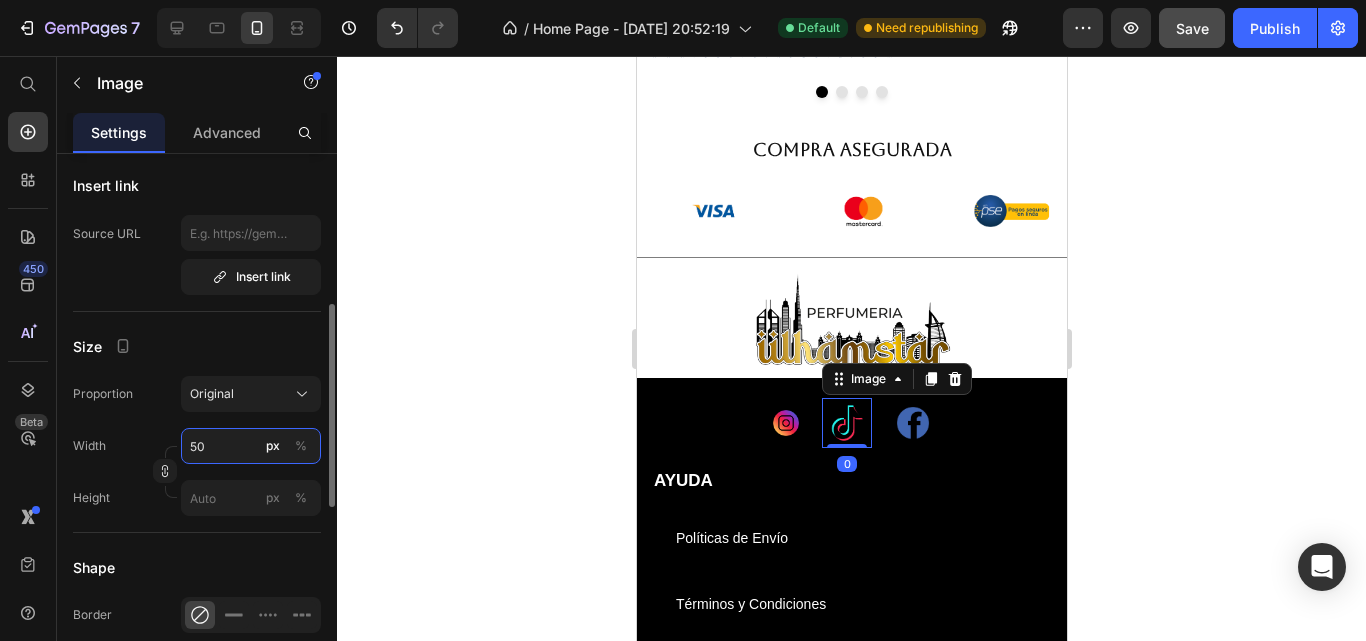 click on "50" at bounding box center [251, 446] 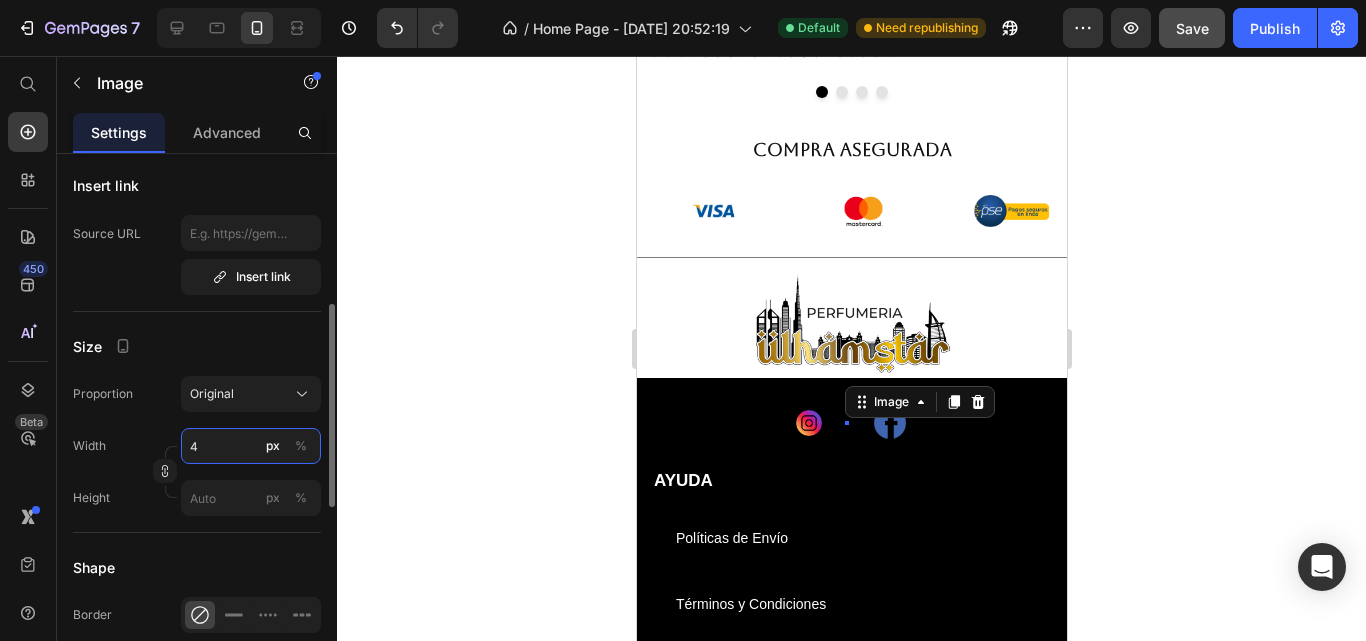 type on "45" 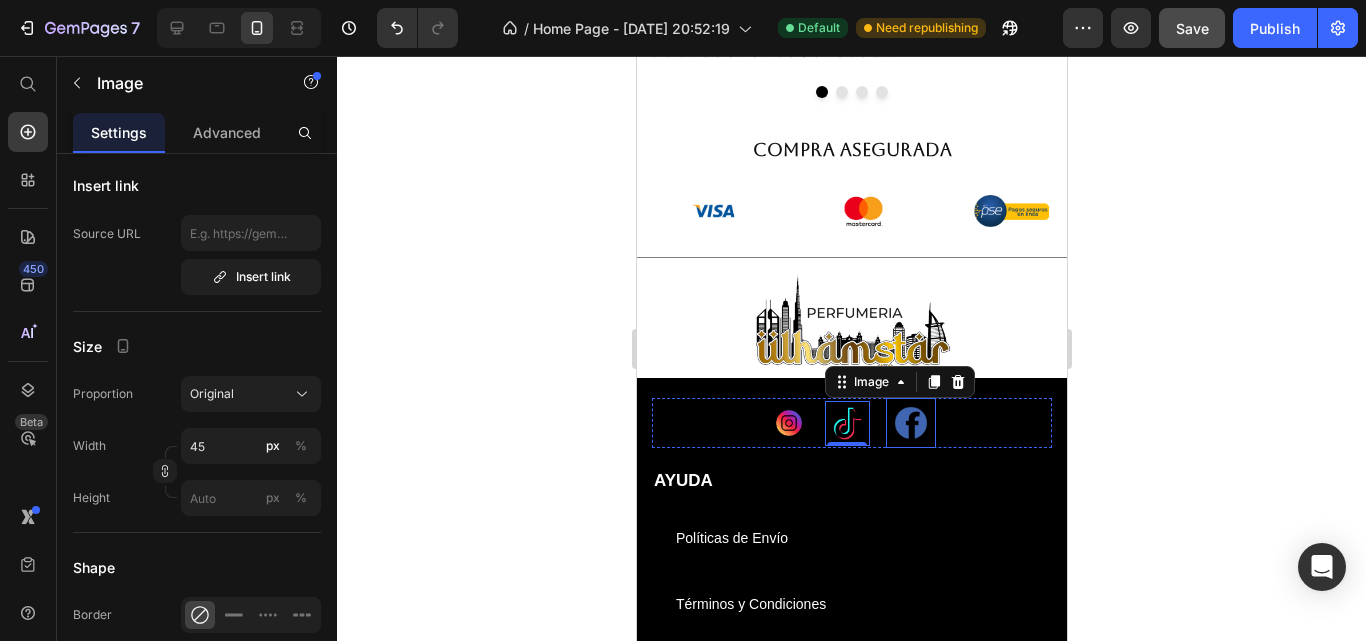 click at bounding box center [910, 423] 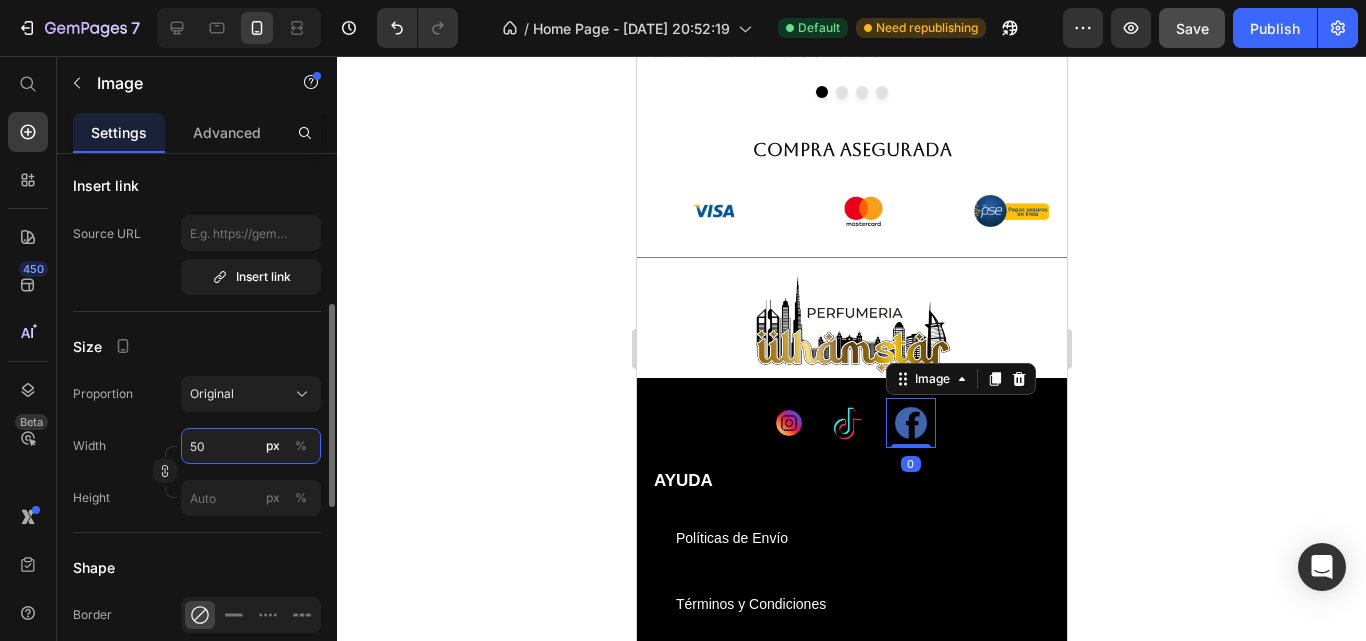 click on "50" at bounding box center [251, 446] 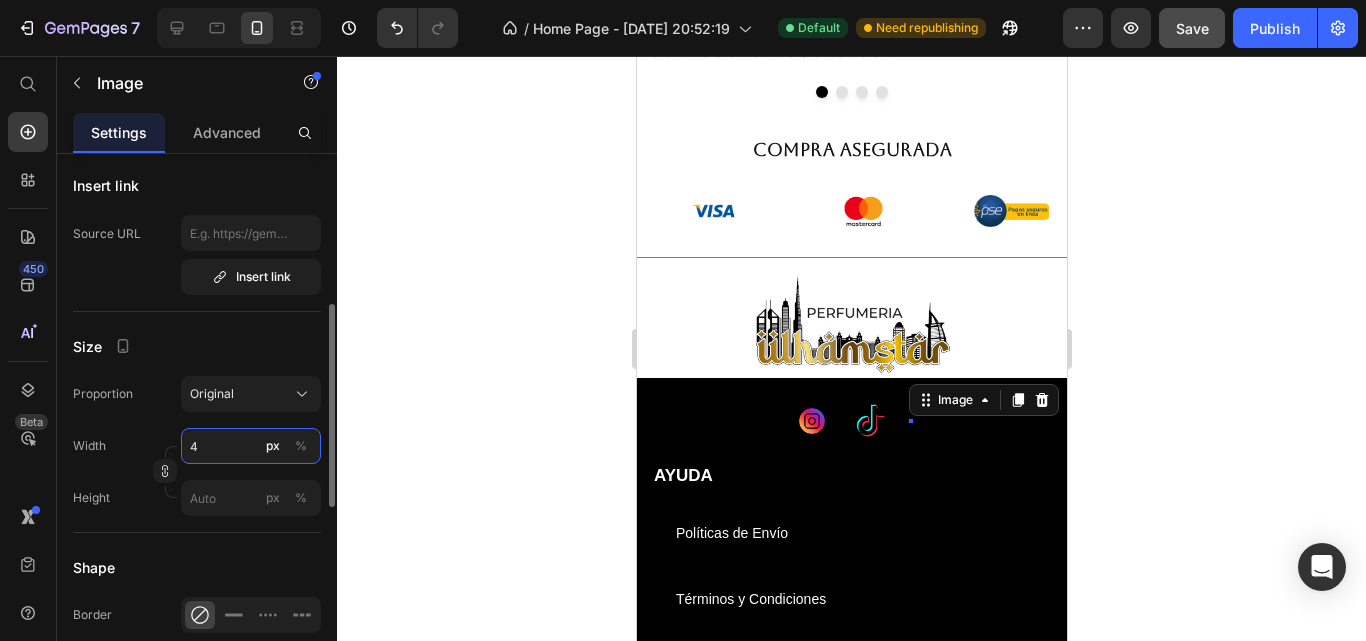 type on "40" 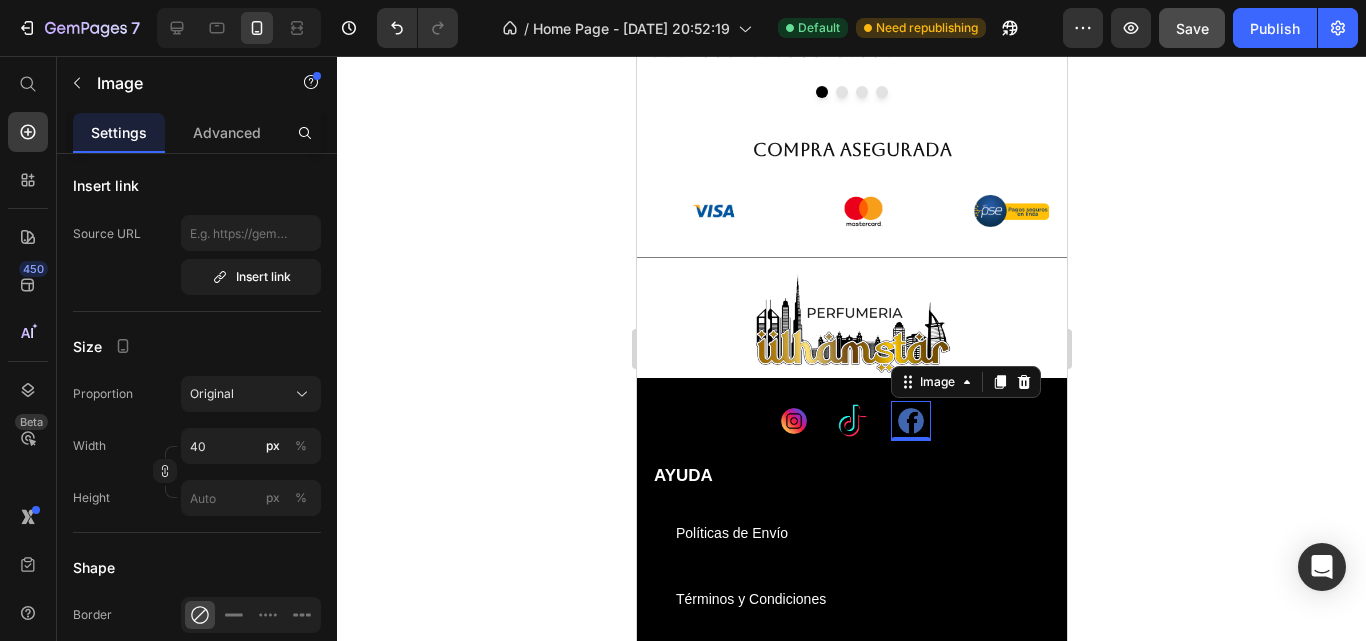 click 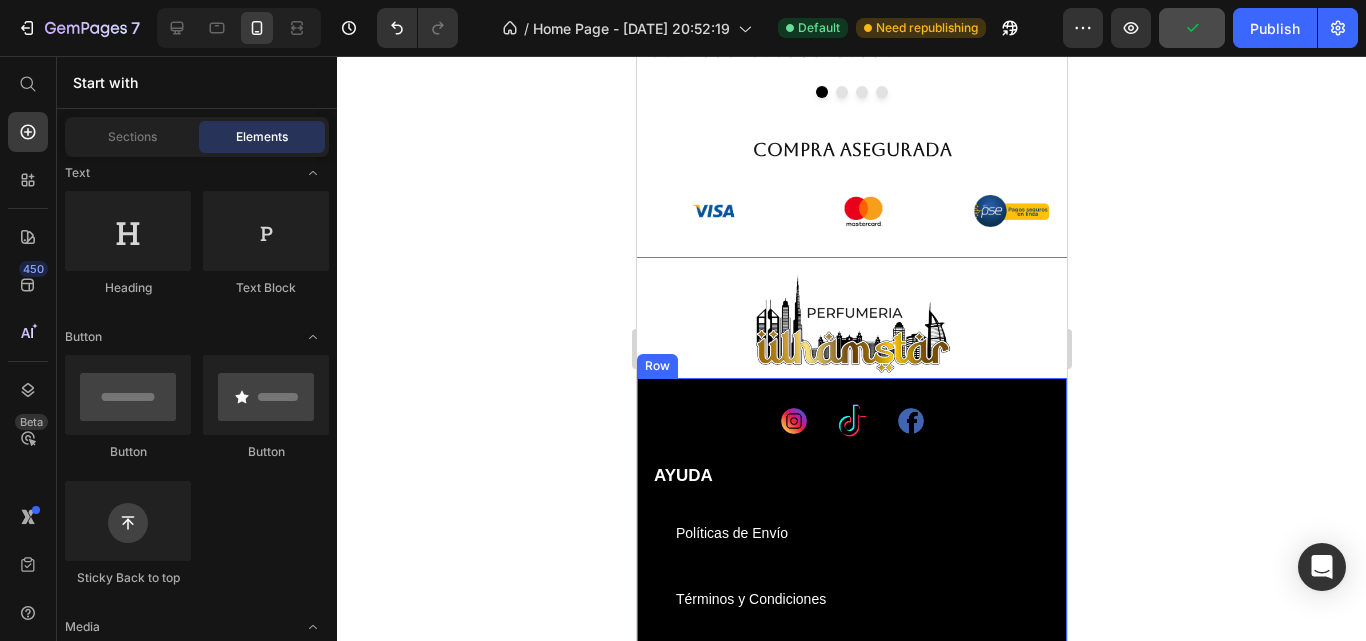 click on "Image Image Image Icon List Hoz AYUDA Text block Políticas de Envío Button Términos y Condiciones Button INFORMACION LEGAL Text block Políticas de Reembolso Button Políticas de Privacidad Button Row Row                Title Line Copyright © 2019 iilhamstar. All Rights Reserved. Text block Row" at bounding box center [851, 643] 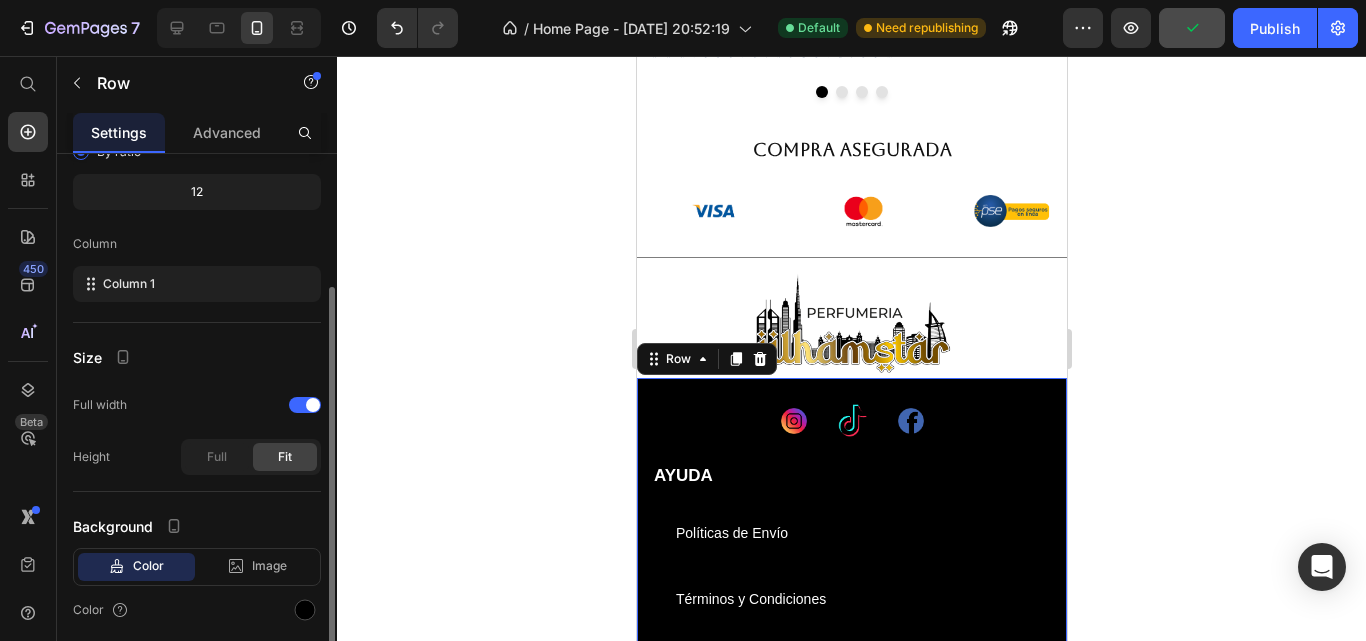 scroll, scrollTop: 272, scrollLeft: 0, axis: vertical 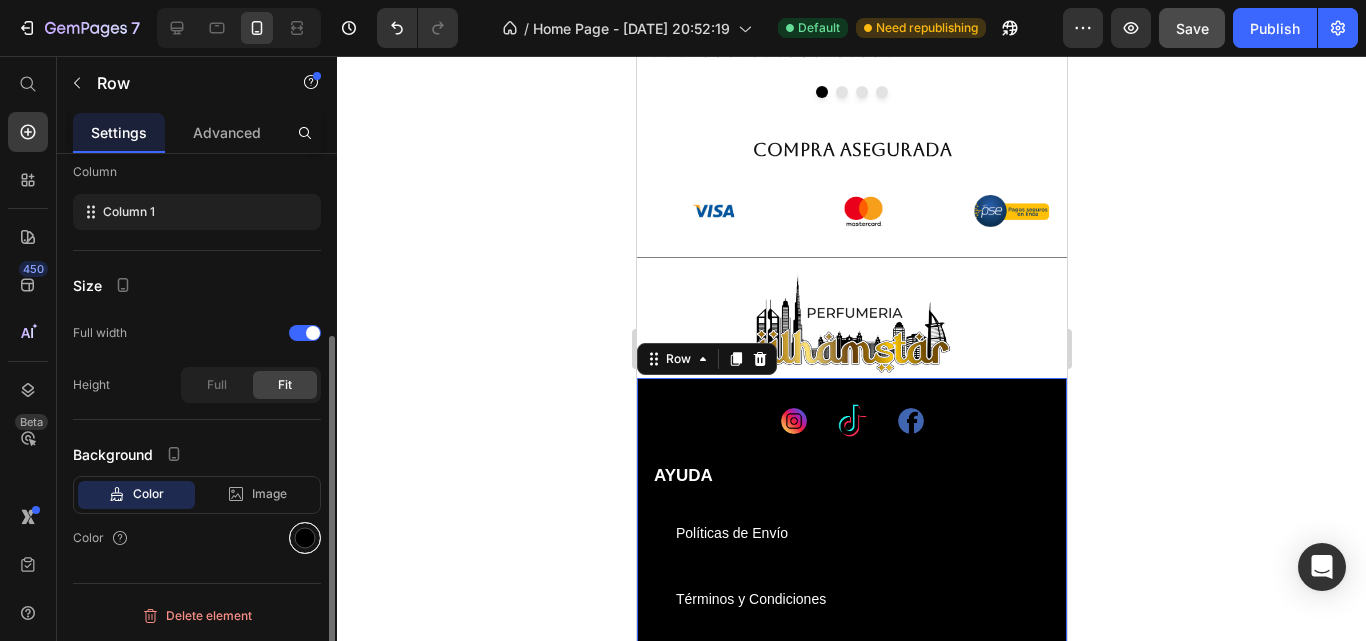 click at bounding box center (305, 538) 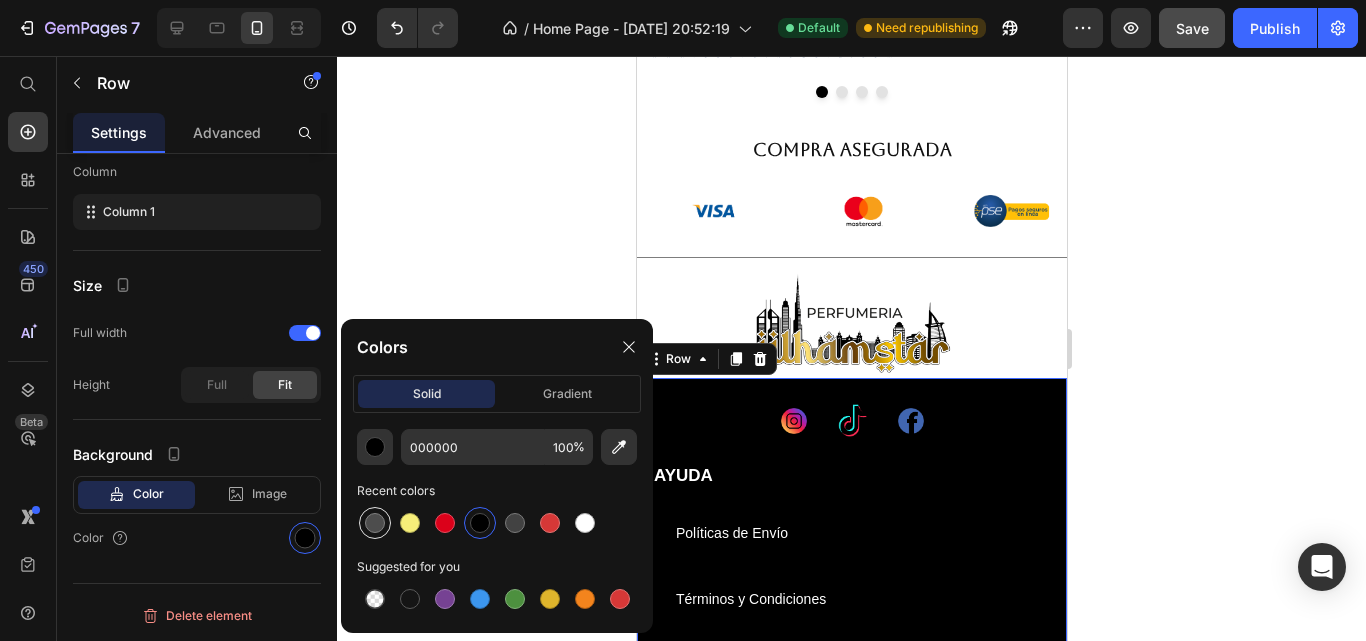 click at bounding box center (375, 523) 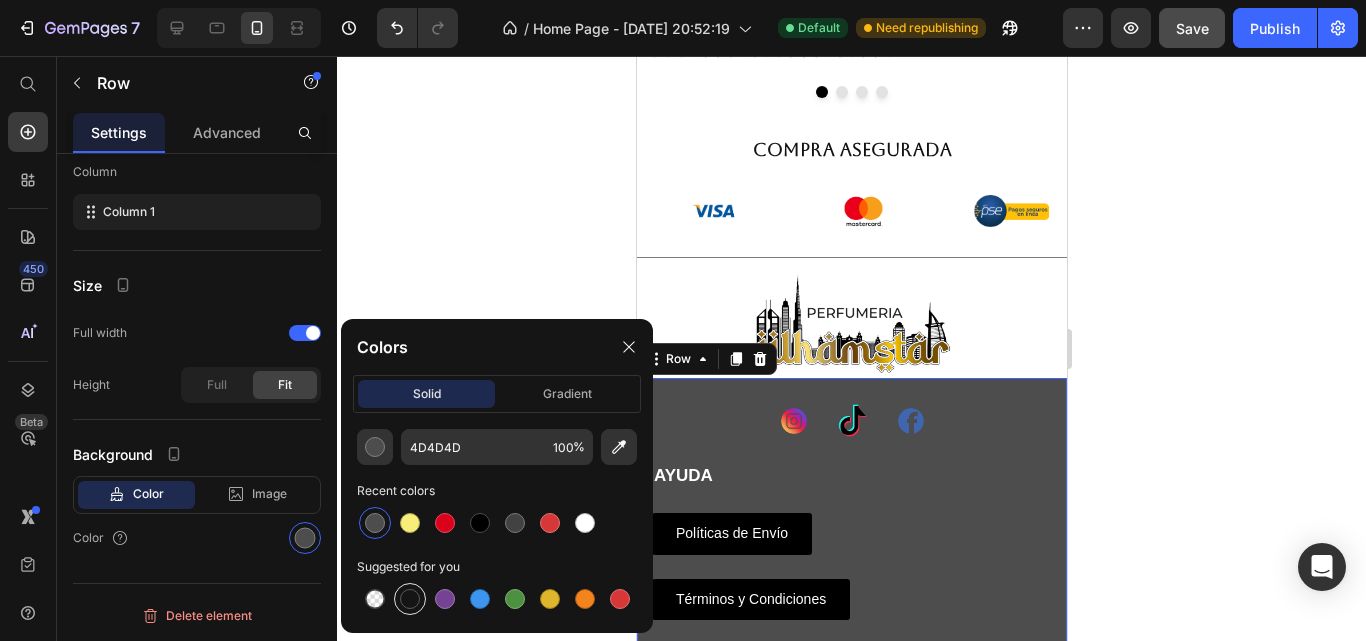 click at bounding box center [410, 599] 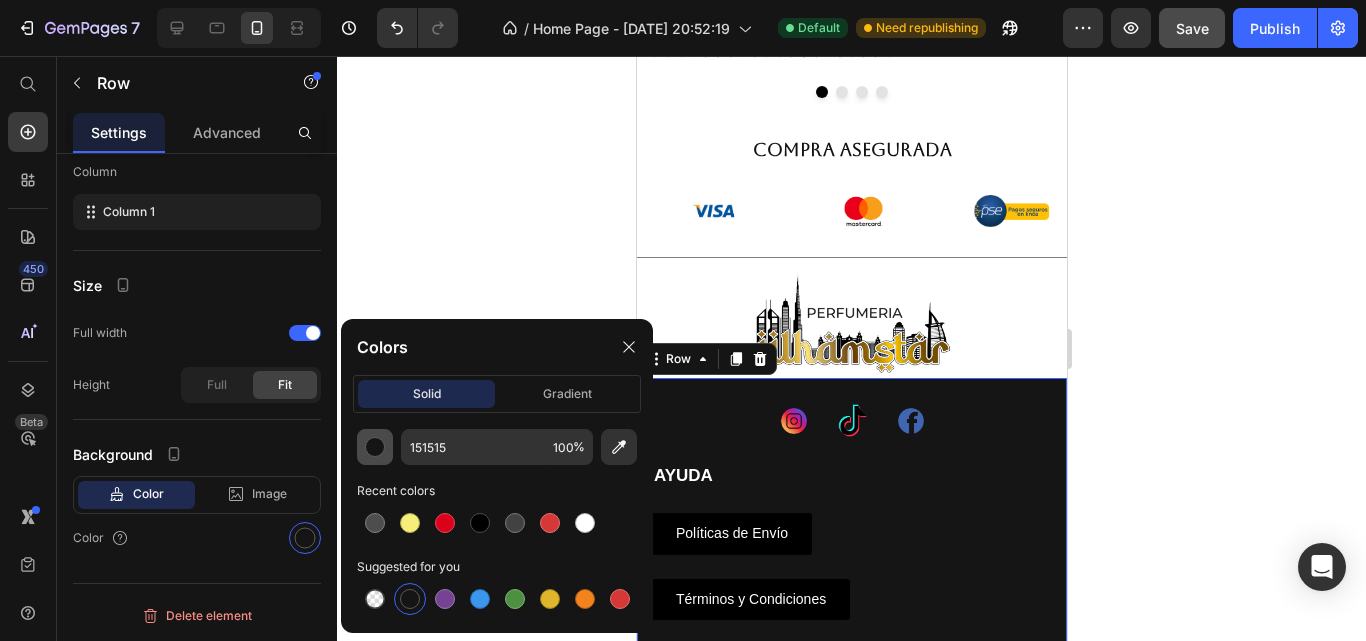 click at bounding box center [375, 447] 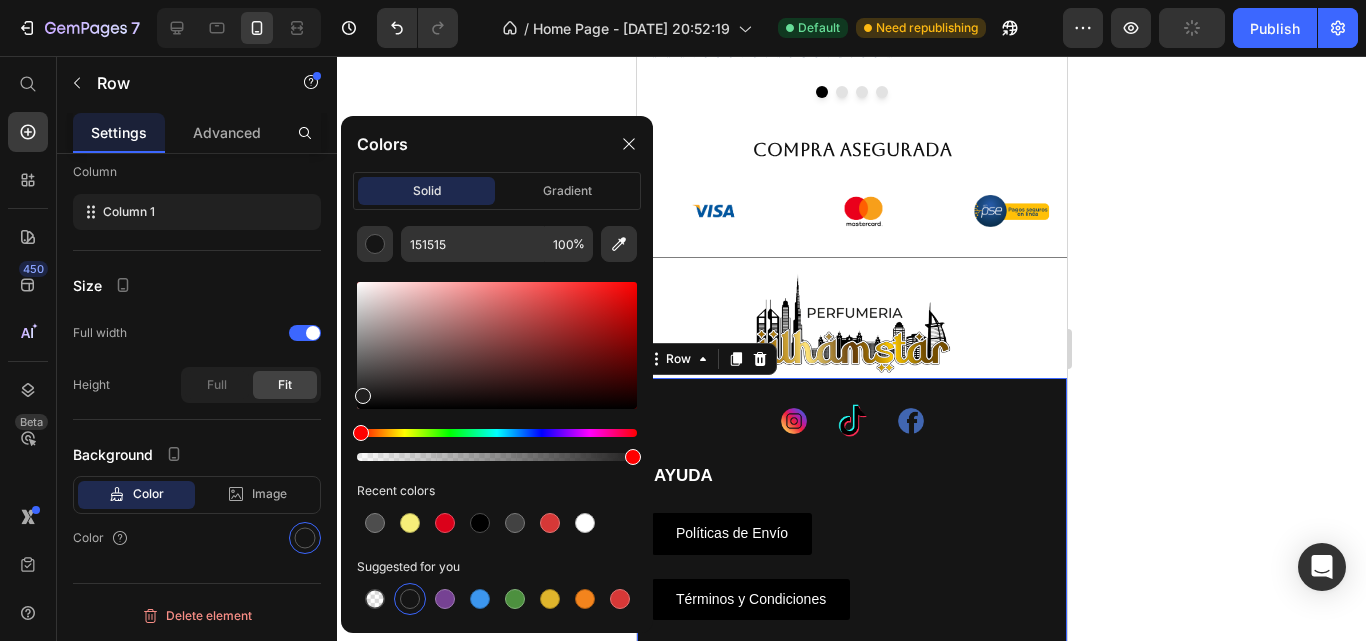 click at bounding box center (363, 396) 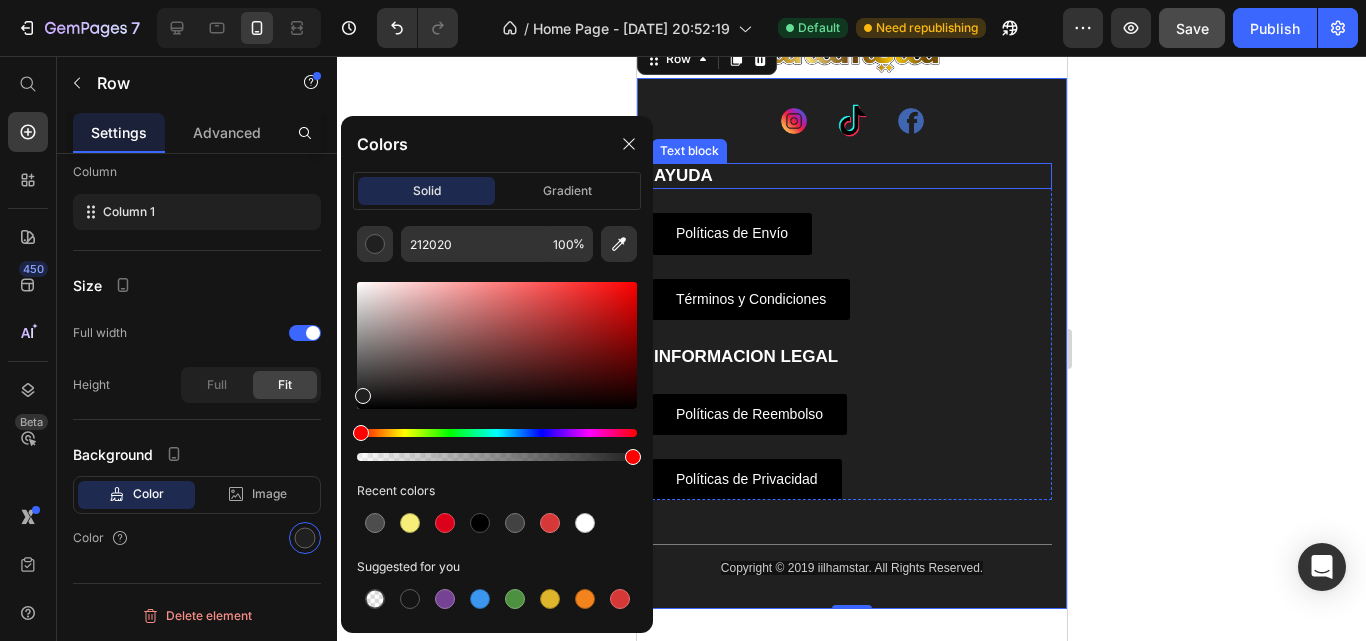 scroll, scrollTop: 4700, scrollLeft: 0, axis: vertical 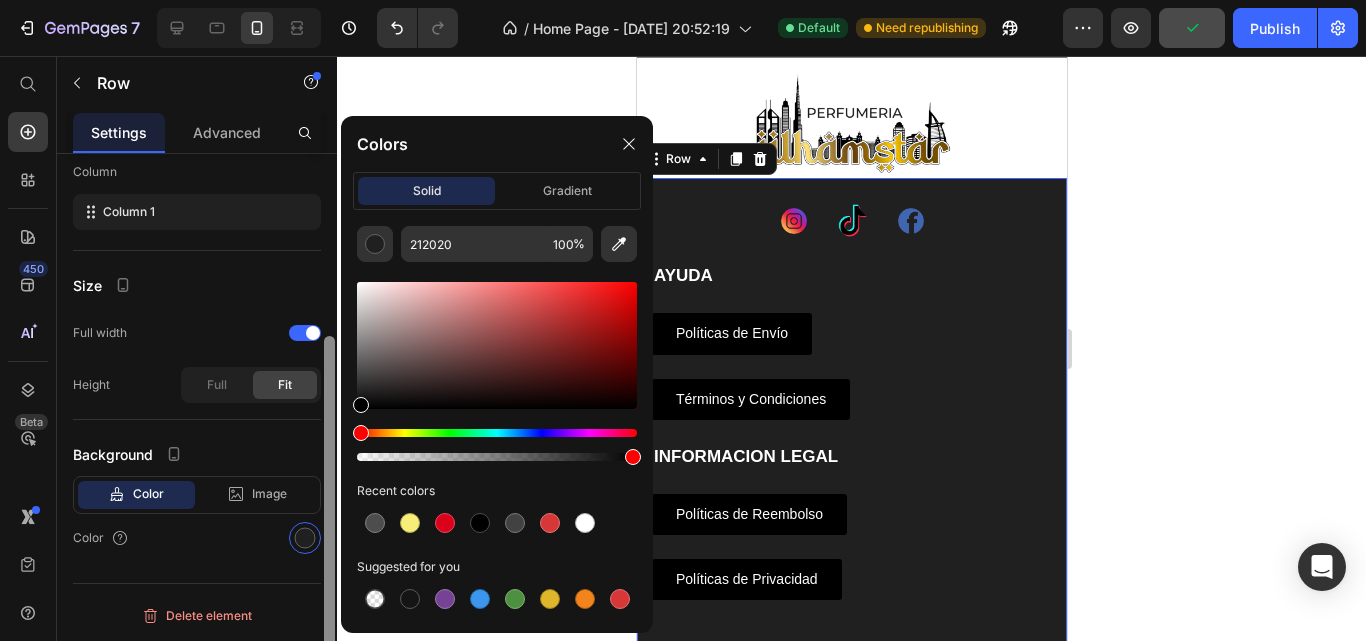 drag, startPoint x: 358, startPoint y: 393, endPoint x: 327, endPoint y: 464, distance: 77.47257 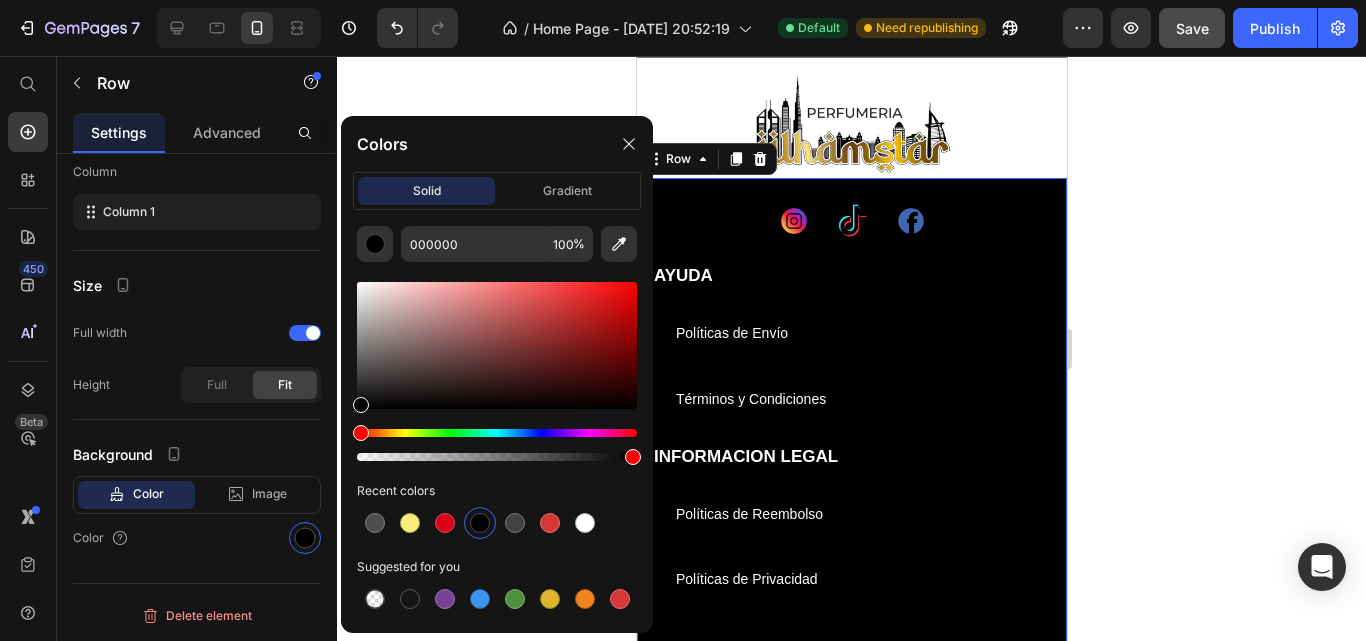 click 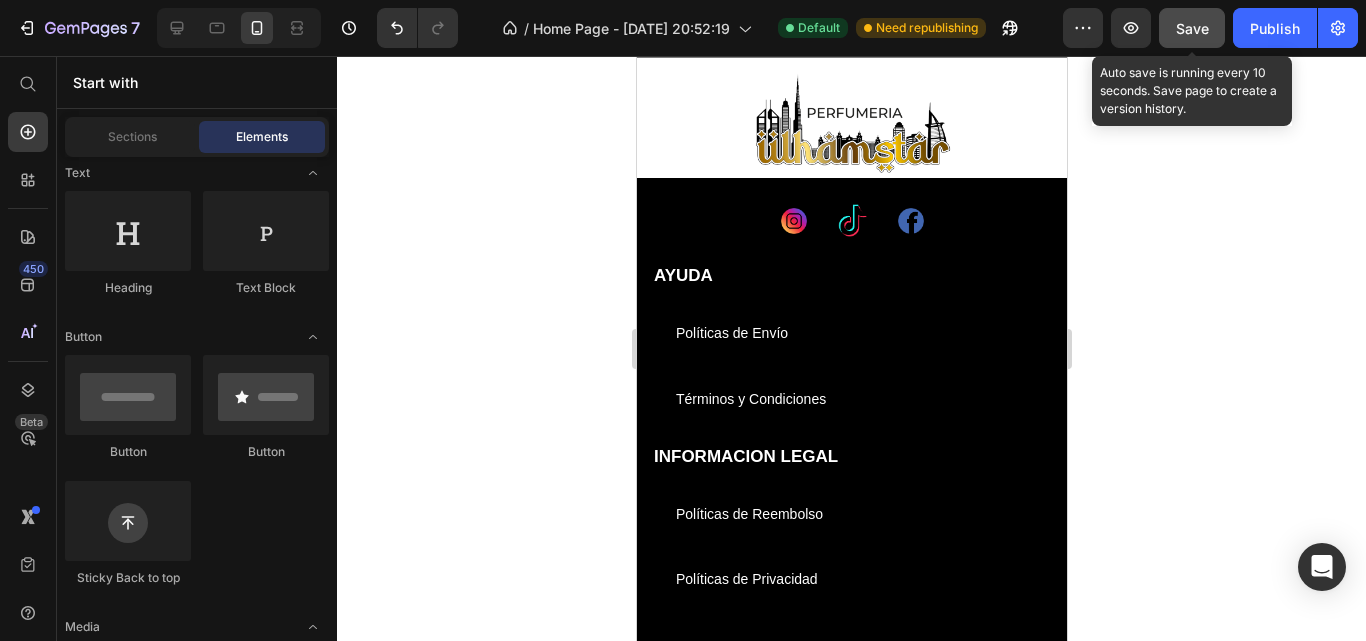 click on "Save" at bounding box center (1192, 28) 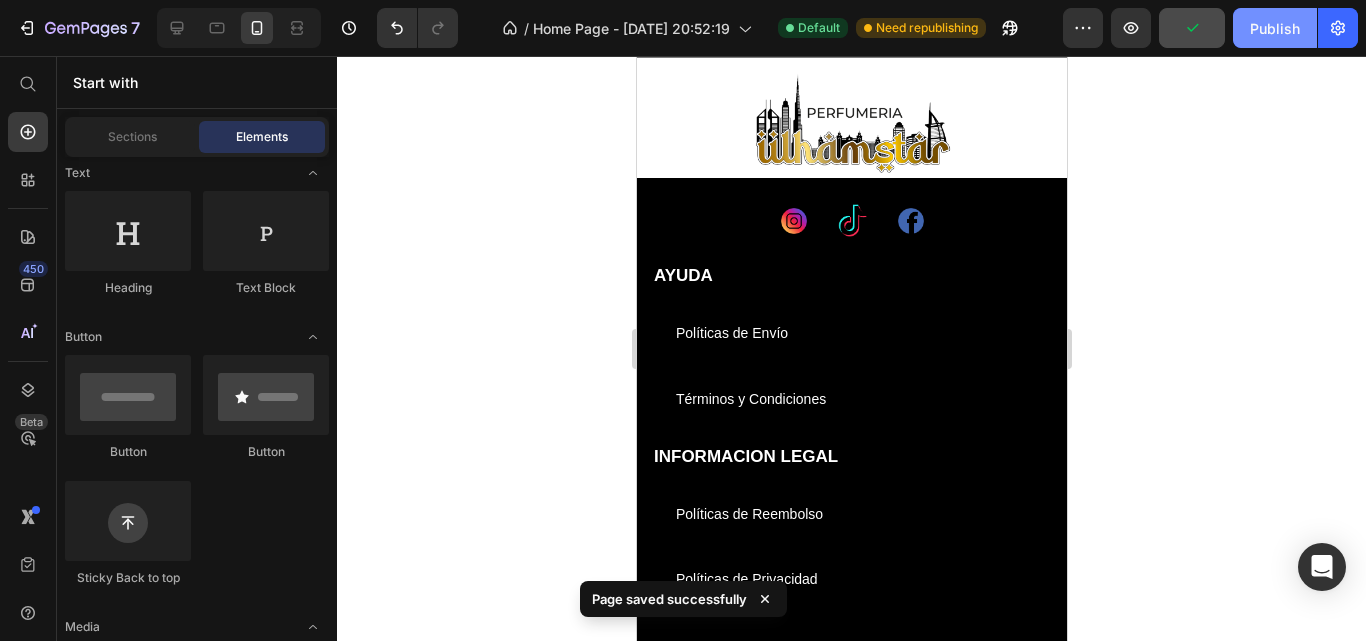 click on "Publish" at bounding box center [1275, 28] 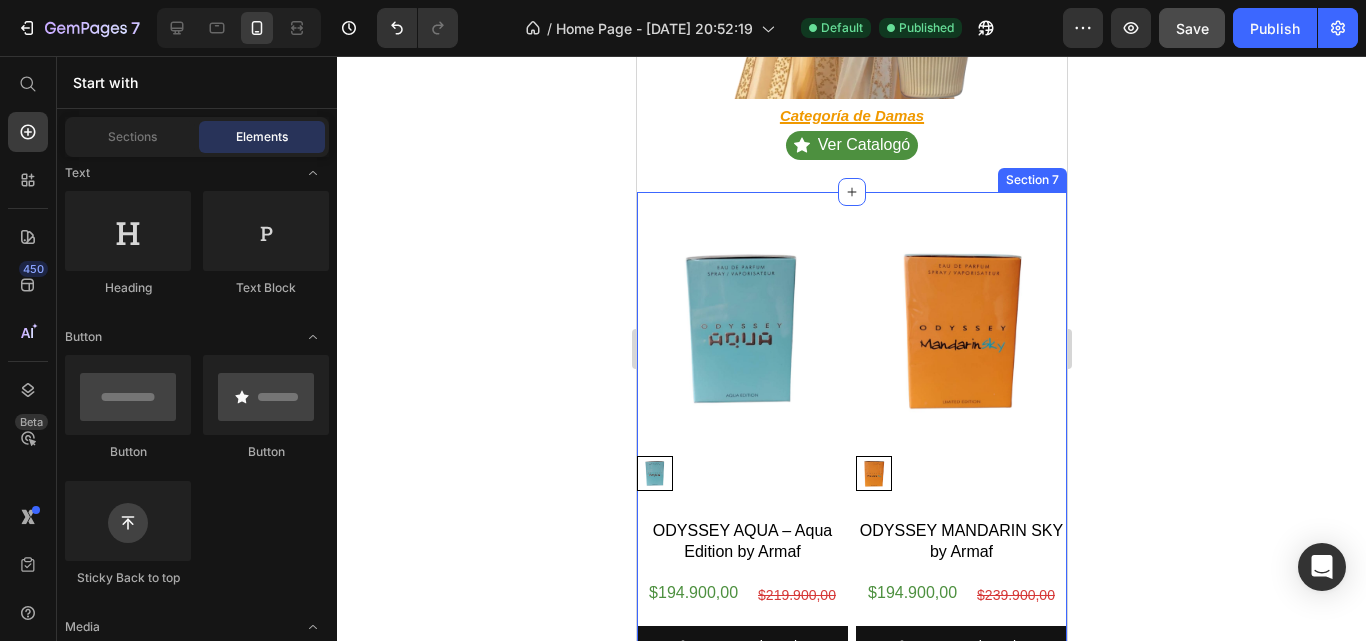 scroll, scrollTop: 3100, scrollLeft: 0, axis: vertical 